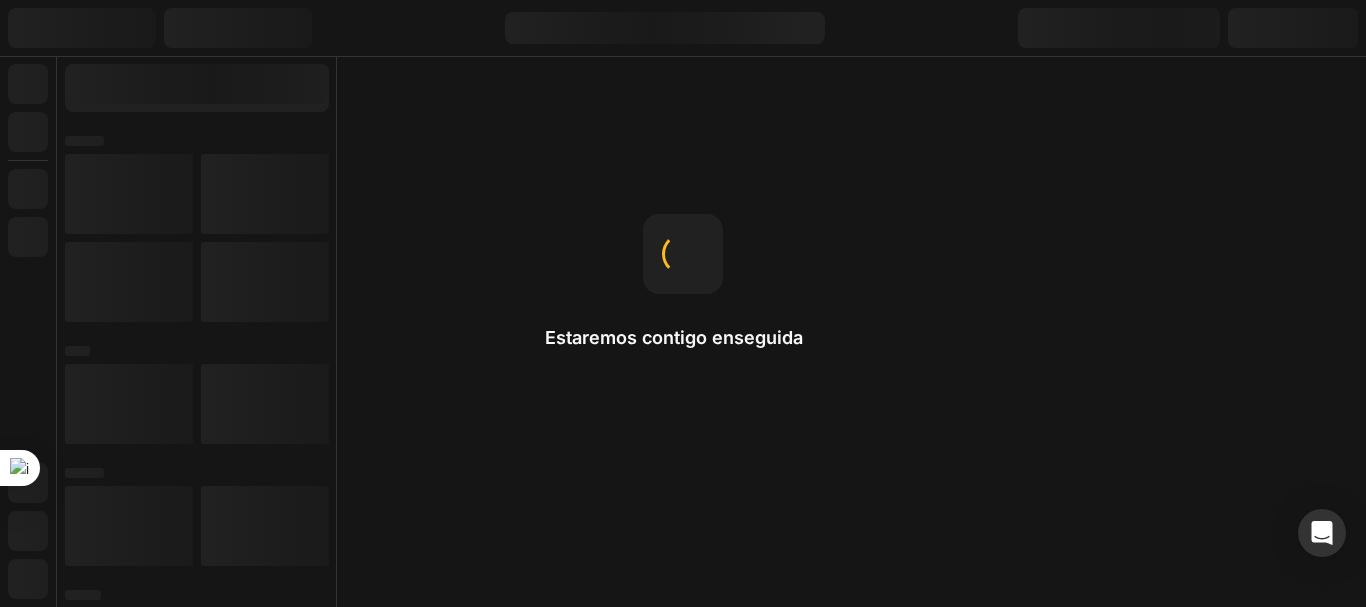 scroll, scrollTop: 0, scrollLeft: 0, axis: both 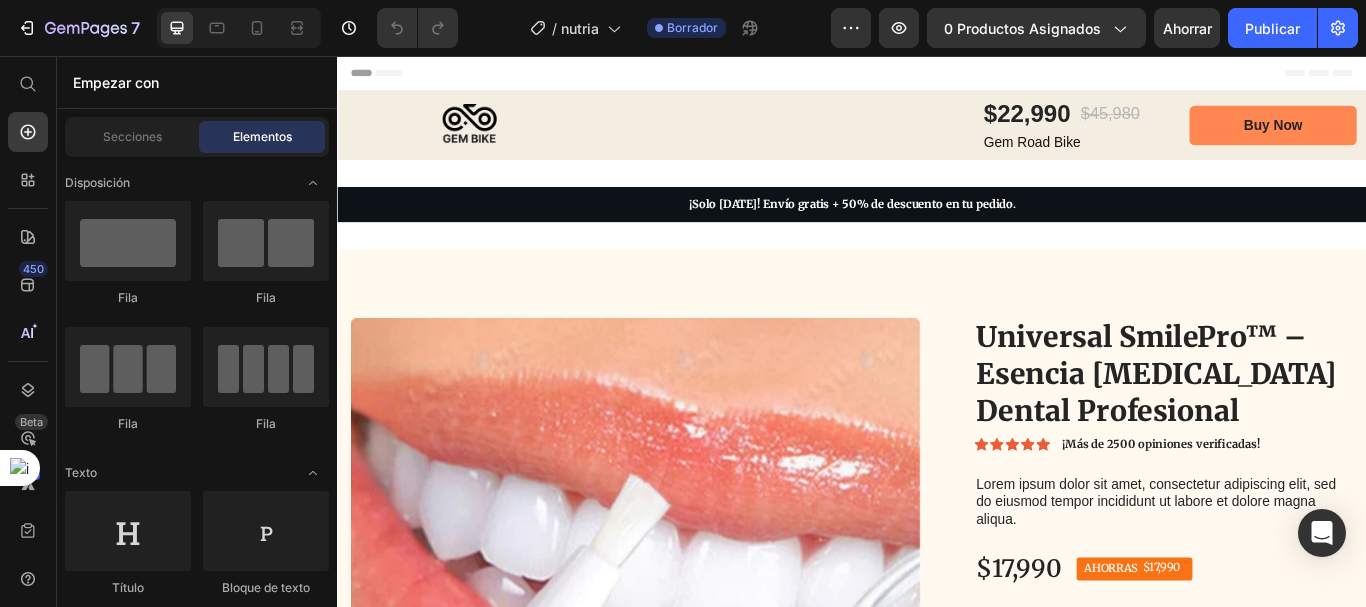click on "Product Images Universal SmilePro™ – Esencia Blanqueadora Dental Profesional Product Title Icon Icon Icon Icon Icon Icon List ¡Más de 2500 opiniones verificadas! Text Block Row Lorem ipsum dolor sit amet, consectetur adipiscing elit, sed do eiusmod tempor incididunt ut labore et dolore magna aliqua. Text Block $17,990 Product Price AHORRAS  $17,990 Discount Tag Row This product has only default variant Product Variants & Swatches
Paga Al Recibir Button Seal Subscriptions Seal Subscriptions ¡Envío gratis solo por hoy! ✅ Text Block Row
Información de envío .
Especificaciones del producto Accordion Product Section 3" at bounding box center (937, 758) 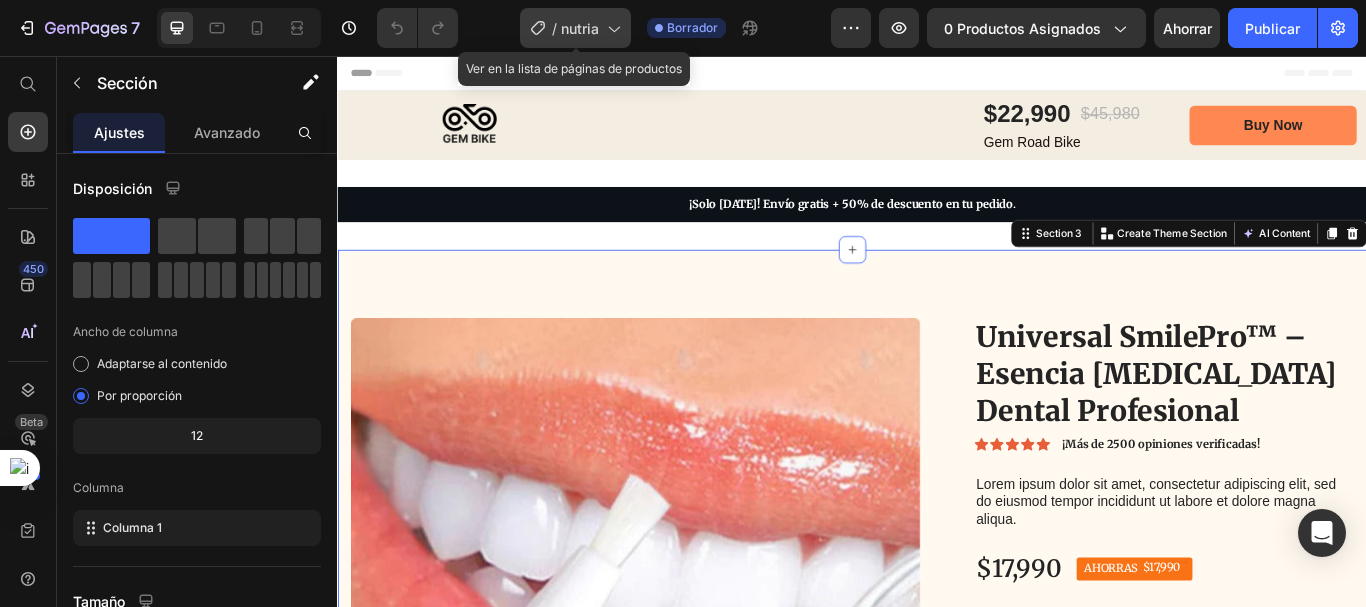 click 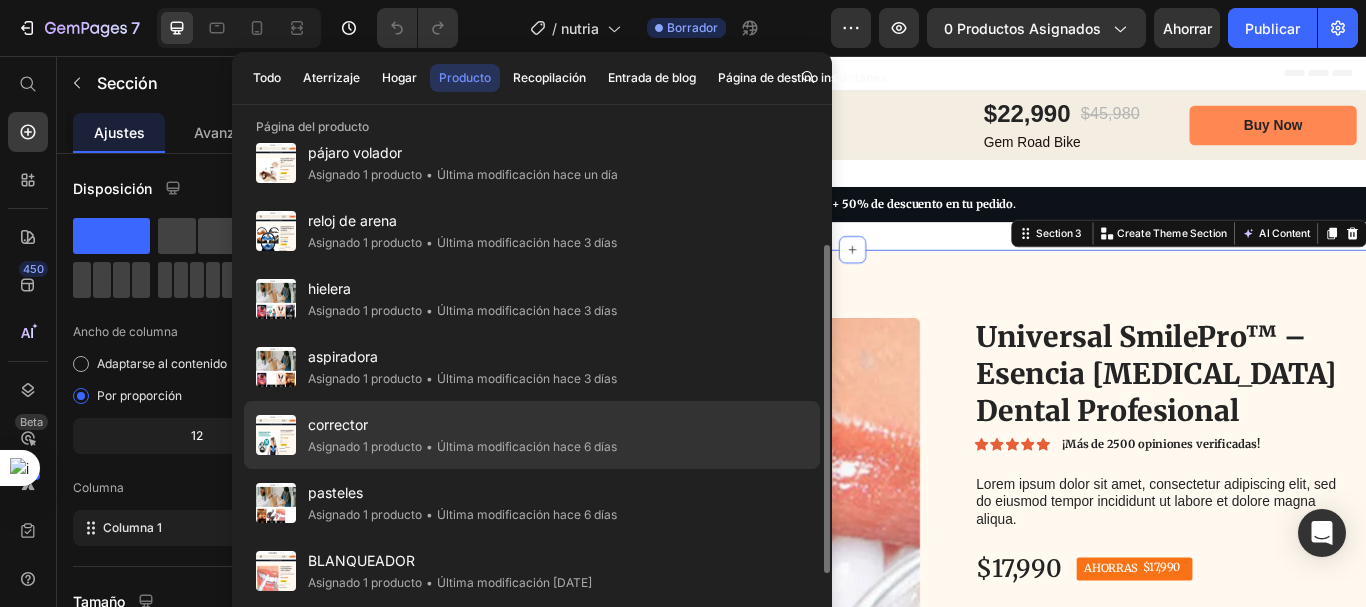 scroll, scrollTop: 120, scrollLeft: 0, axis: vertical 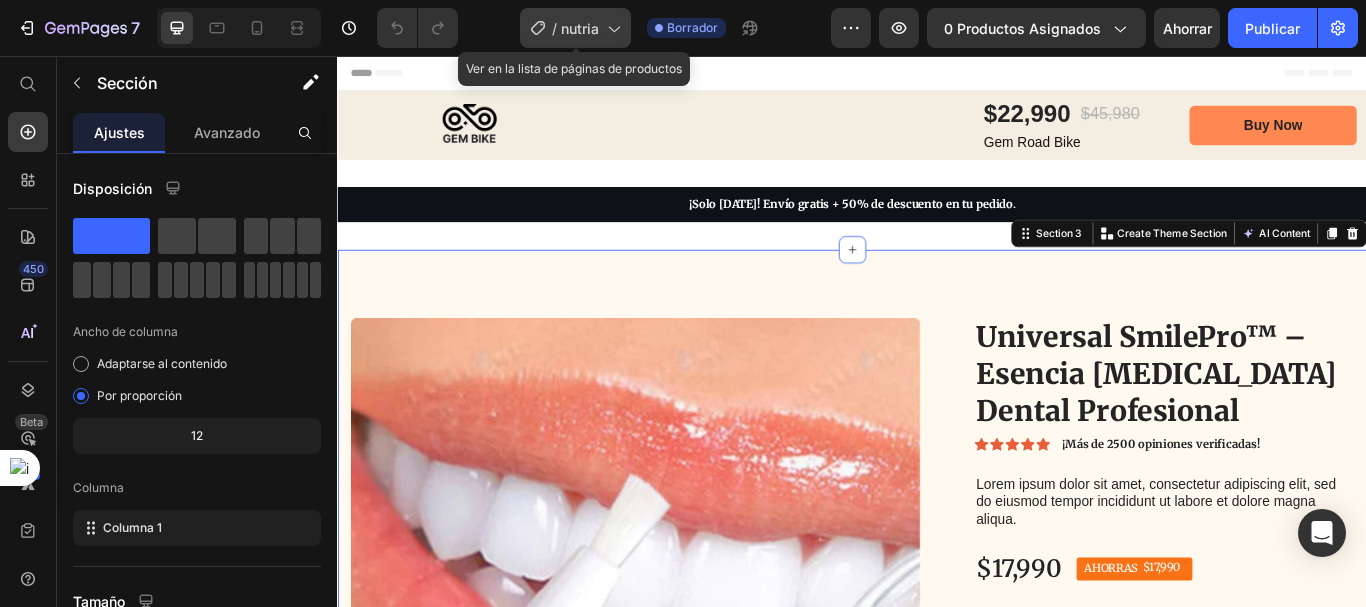 click on "nutria" at bounding box center [580, 28] 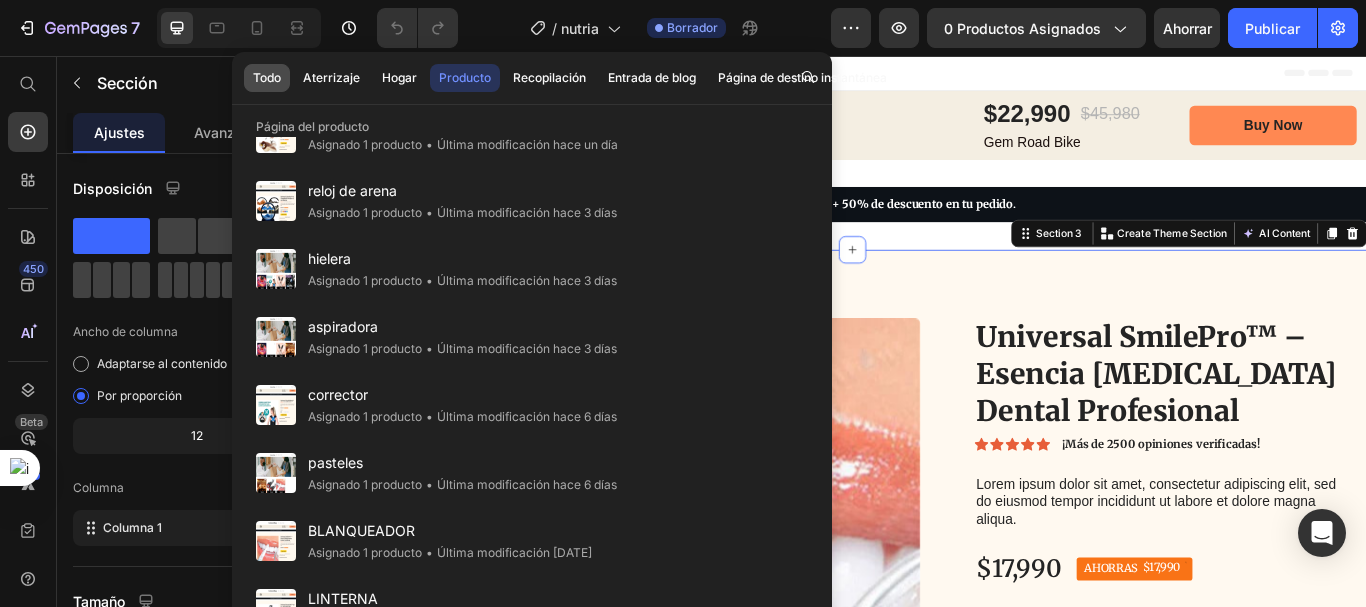 click on "Todo" at bounding box center [267, 77] 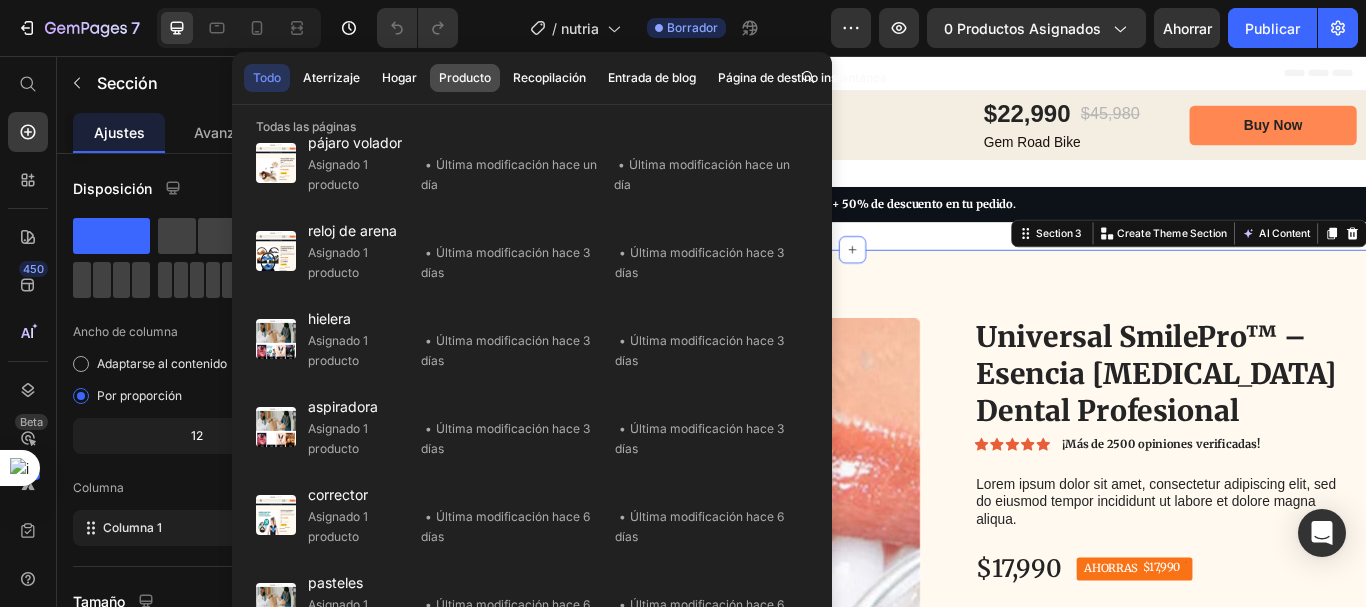 click on "Producto" at bounding box center [465, 77] 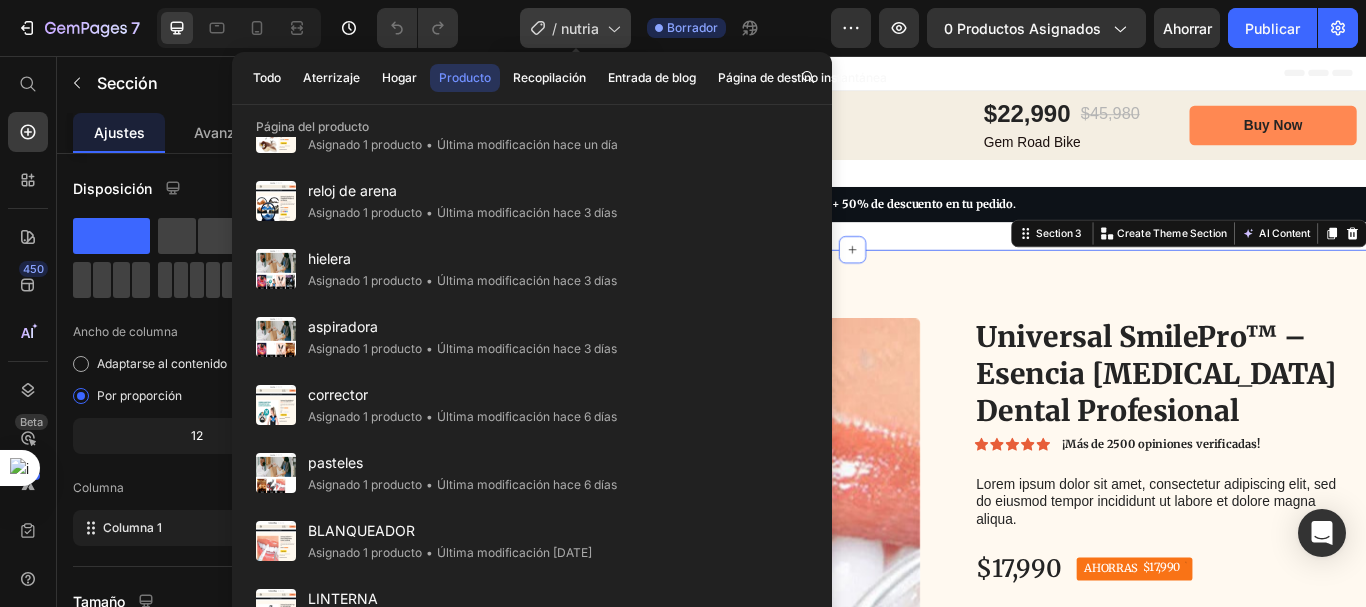 click 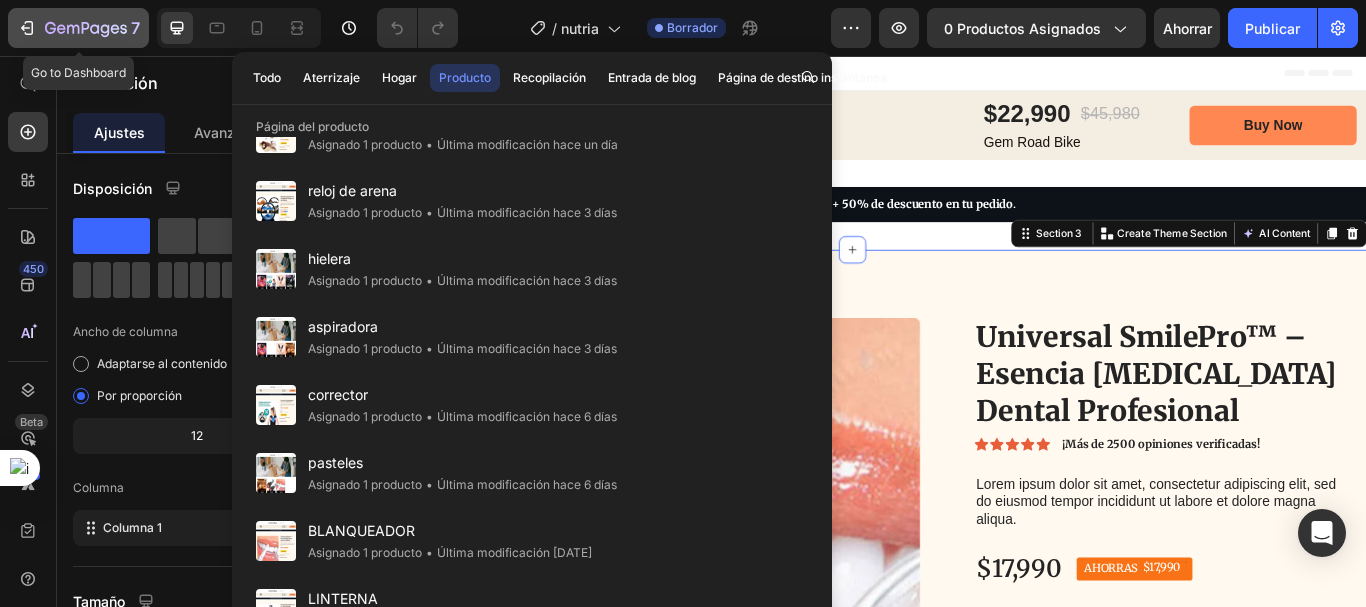 click on "7" at bounding box center [78, 28] 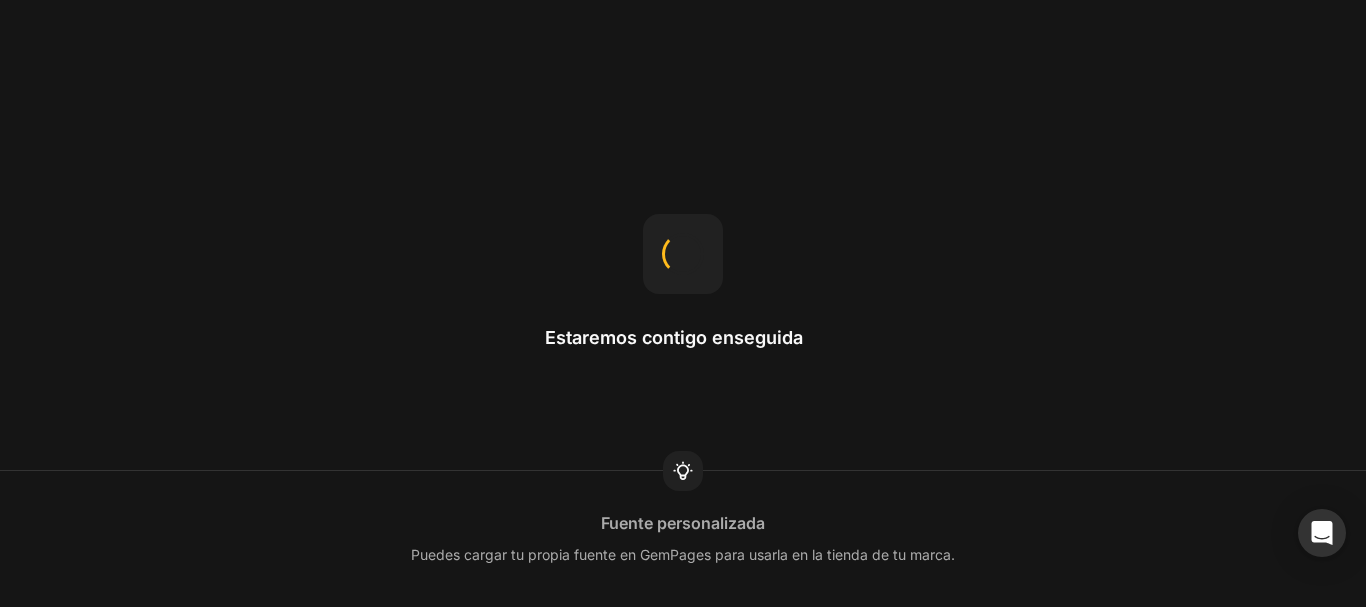 scroll, scrollTop: 0, scrollLeft: 0, axis: both 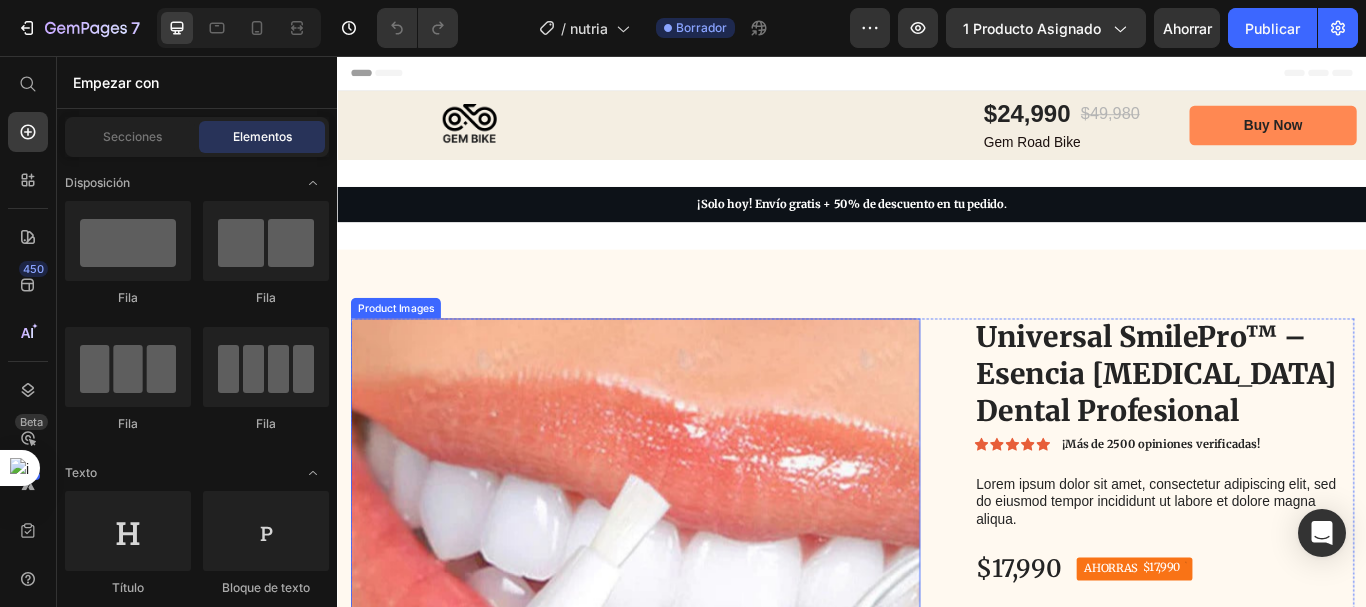click at bounding box center (684, 694) 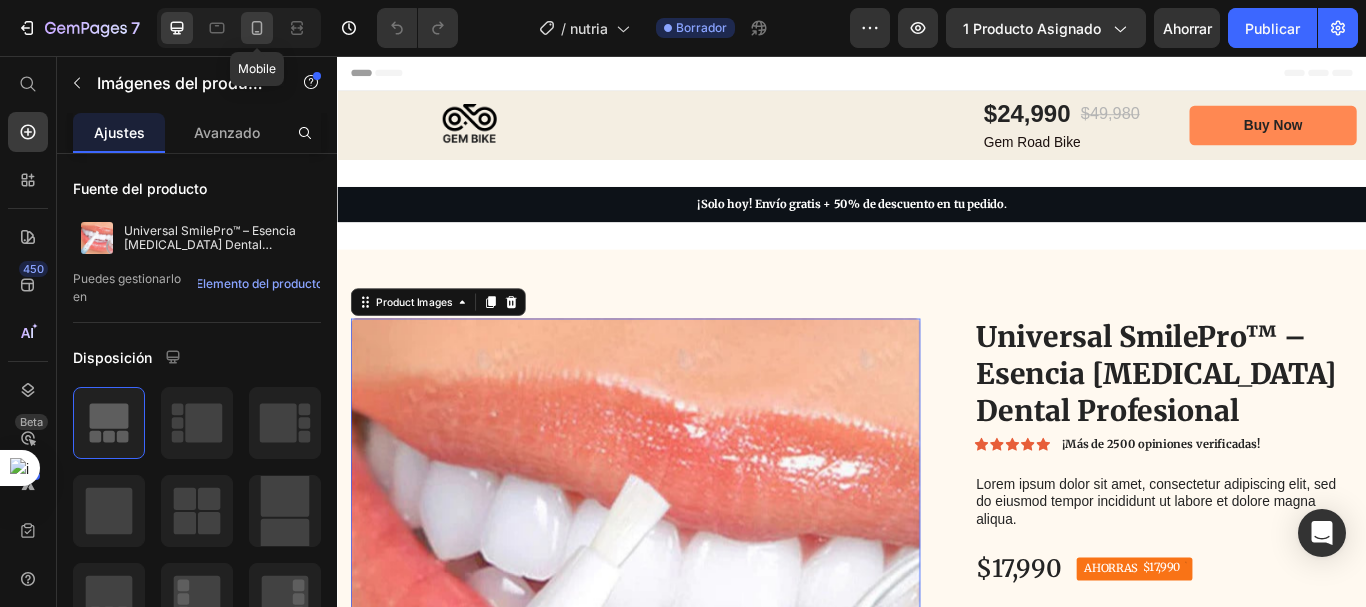 click 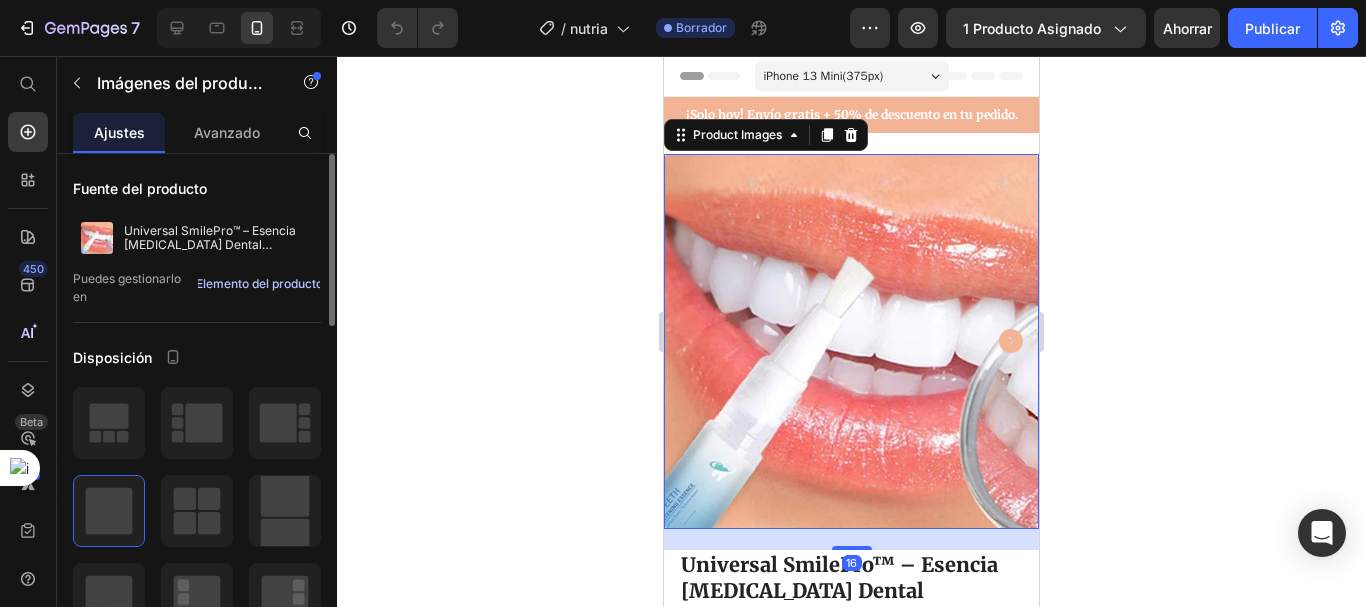 scroll, scrollTop: 28, scrollLeft: 0, axis: vertical 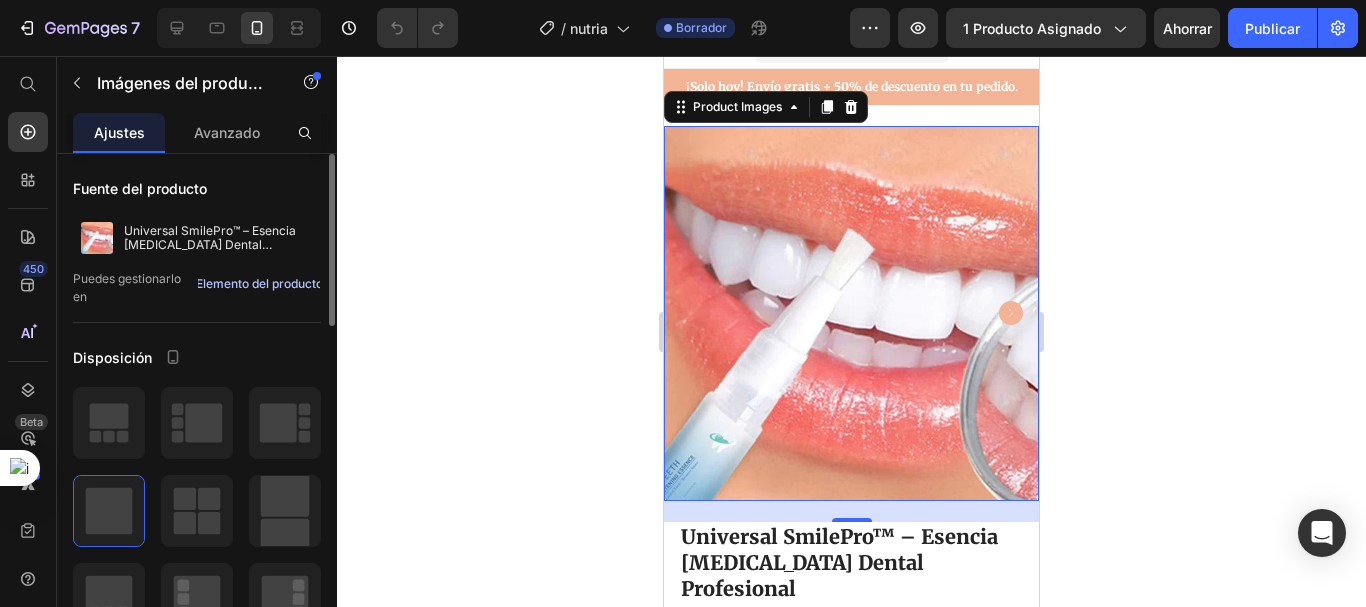 click on "Elemento del producto" at bounding box center (259, 283) 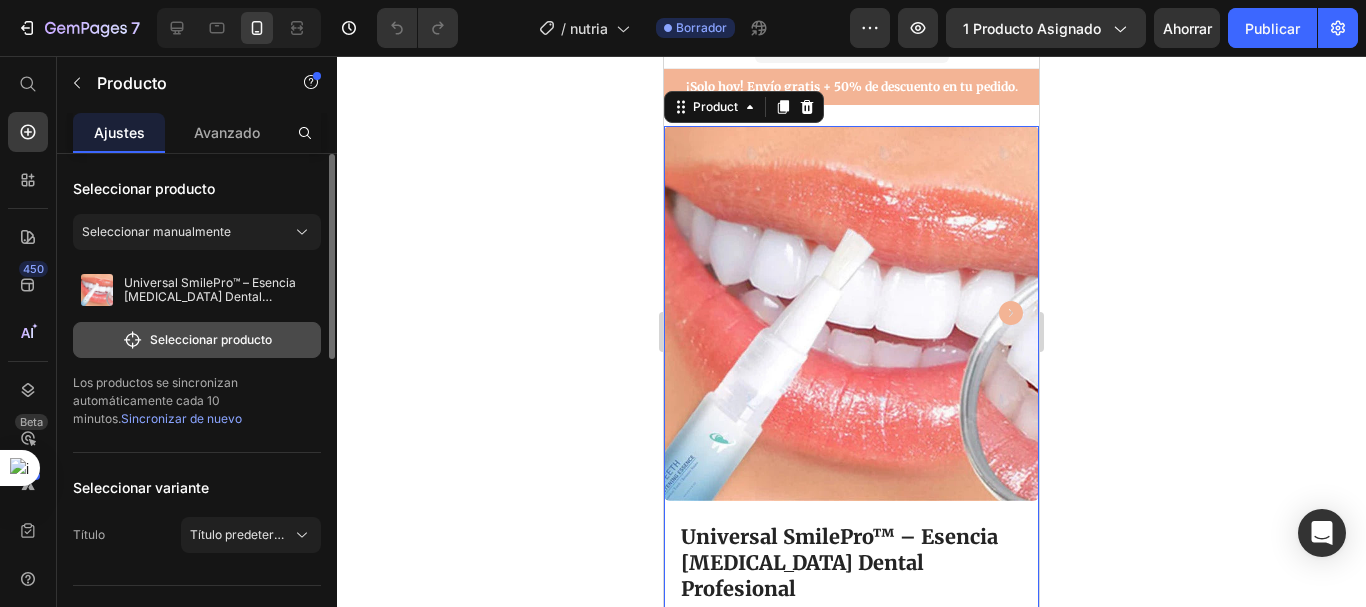 click on "Seleccionar producto" at bounding box center (211, 339) 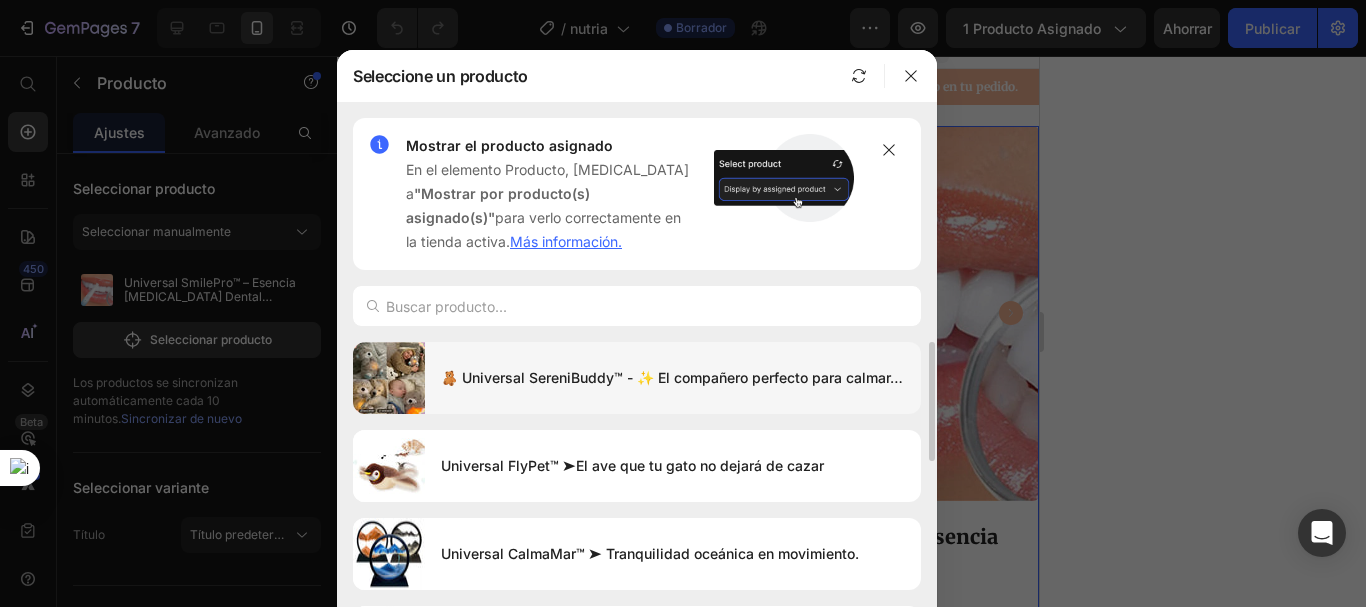 click on "🧸 Universal SereniBuddy™ - ✨ El compañero perfecto para calmar, relajar y dormir profundamente" at bounding box center [673, 378] 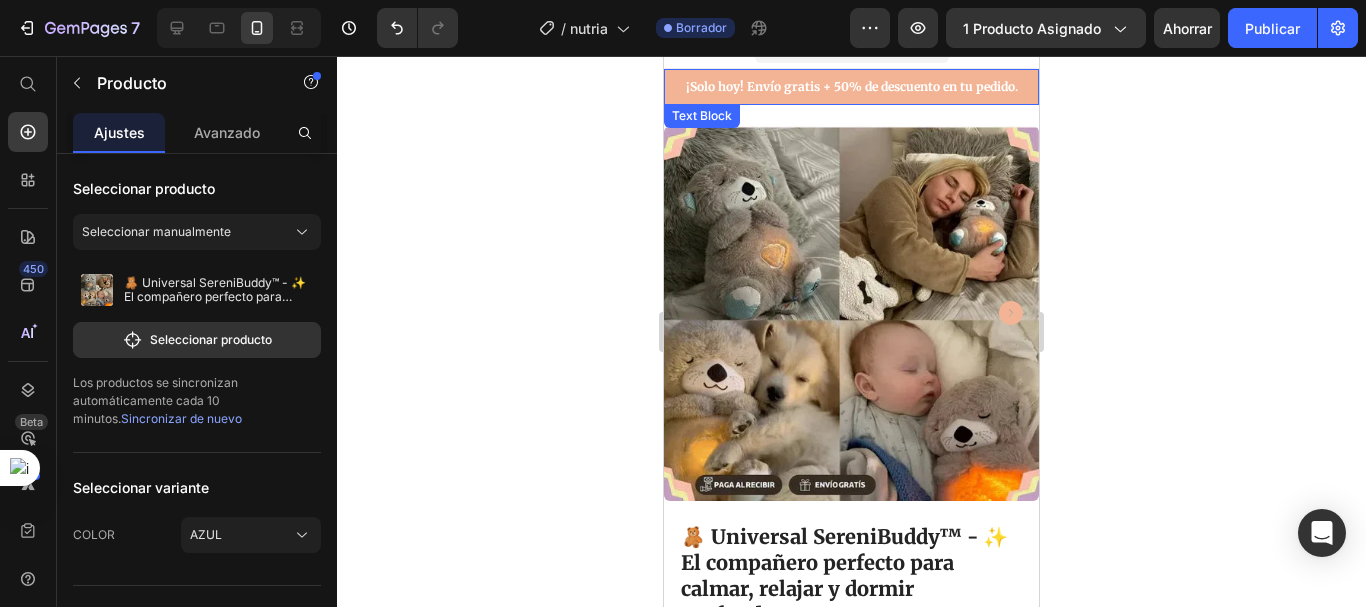 click on "¡Solo hoy! Envío gratis + 50% de descuento en tu pedido ." at bounding box center [851, 87] 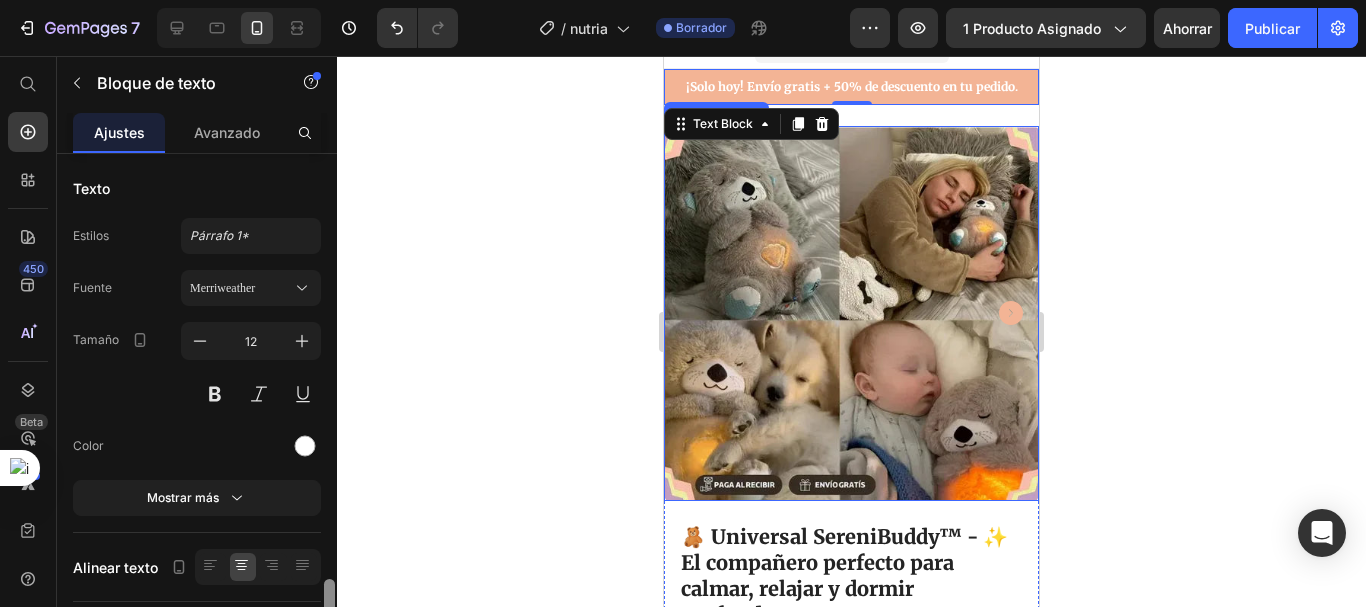 scroll, scrollTop: 278, scrollLeft: 0, axis: vertical 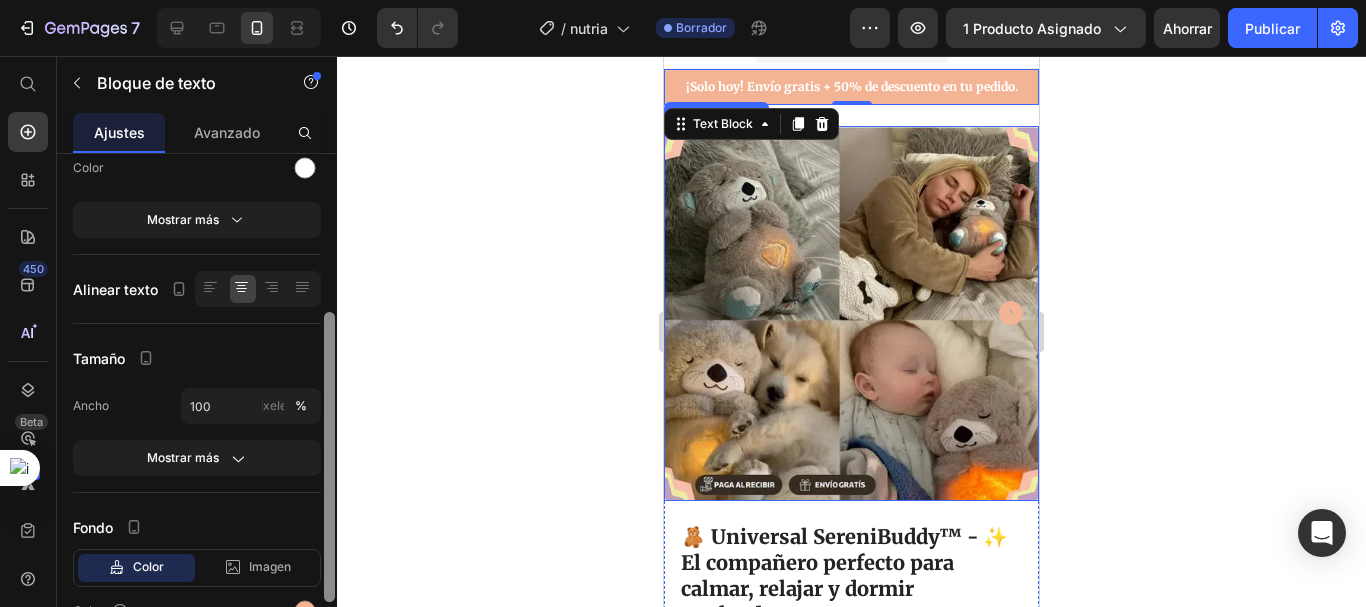 drag, startPoint x: 332, startPoint y: 345, endPoint x: 338, endPoint y: 504, distance: 159.11317 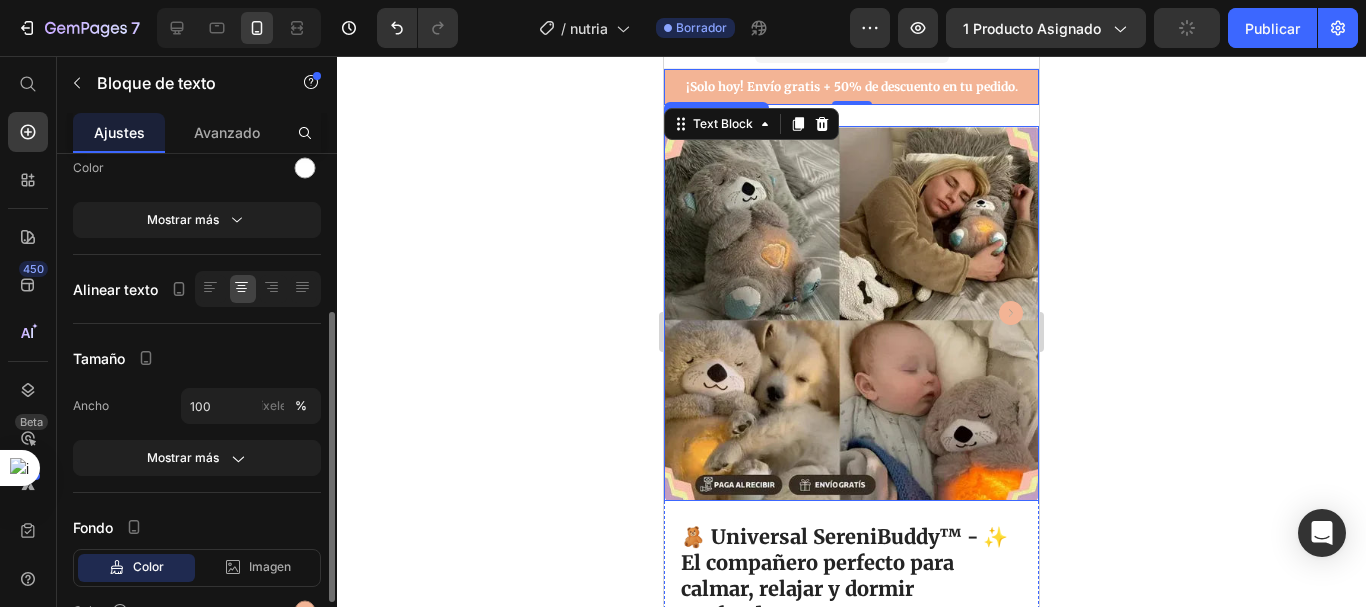 drag, startPoint x: 337, startPoint y: 502, endPoint x: 336, endPoint y: 540, distance: 38.013157 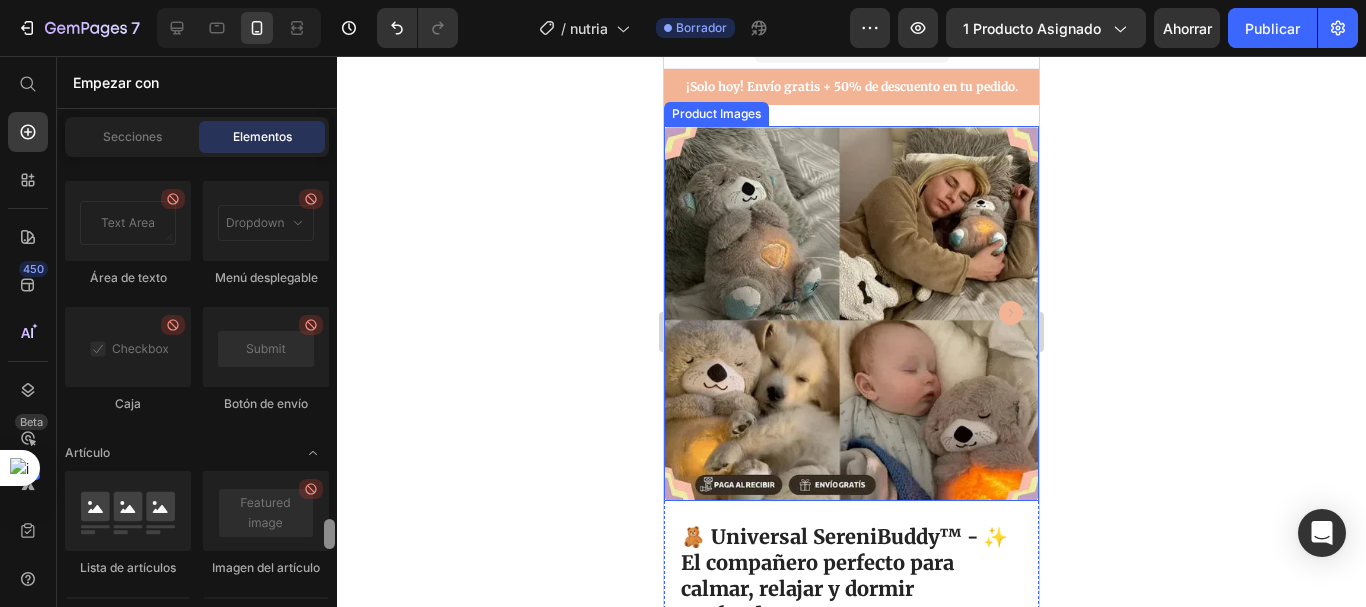 scroll, scrollTop: 6066, scrollLeft: 0, axis: vertical 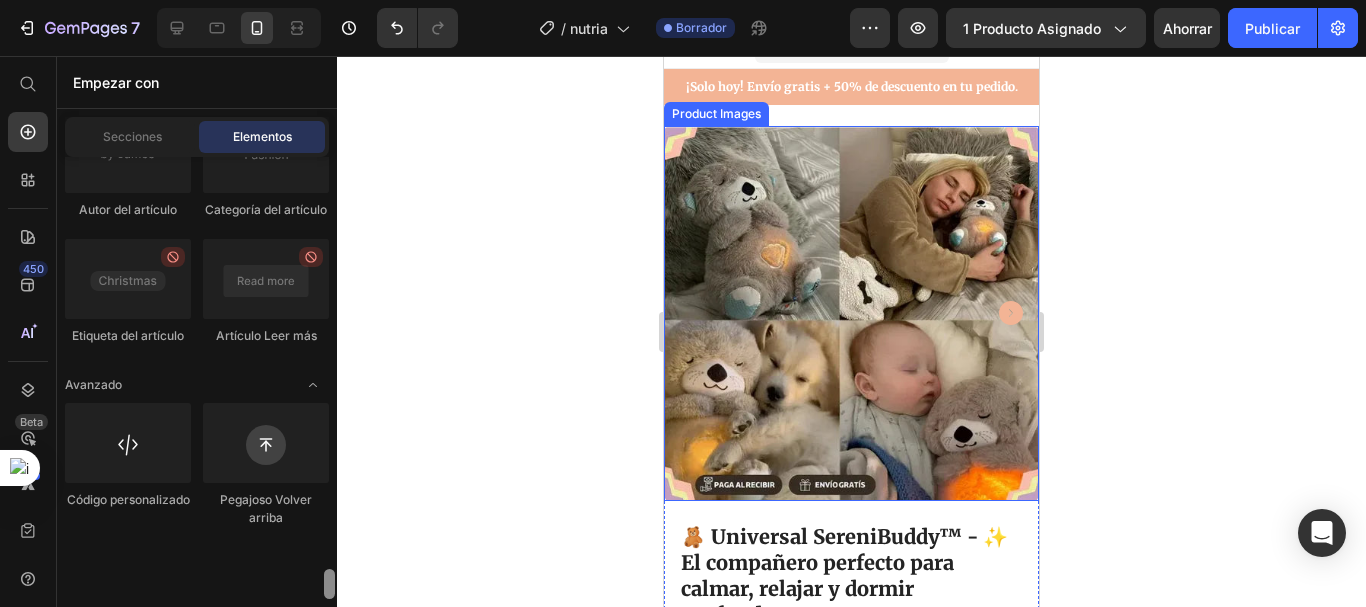 drag, startPoint x: 326, startPoint y: 181, endPoint x: 342, endPoint y: 608, distance: 427.29965 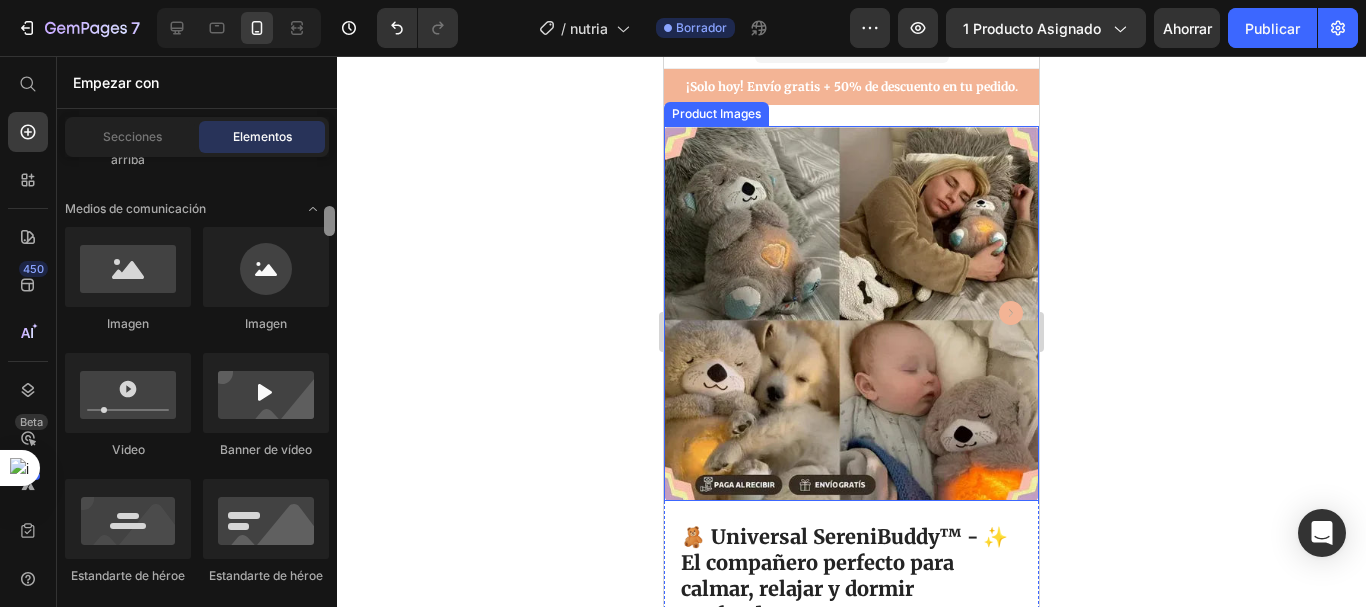 drag, startPoint x: 326, startPoint y: 577, endPoint x: 319, endPoint y: 172, distance: 405.0605 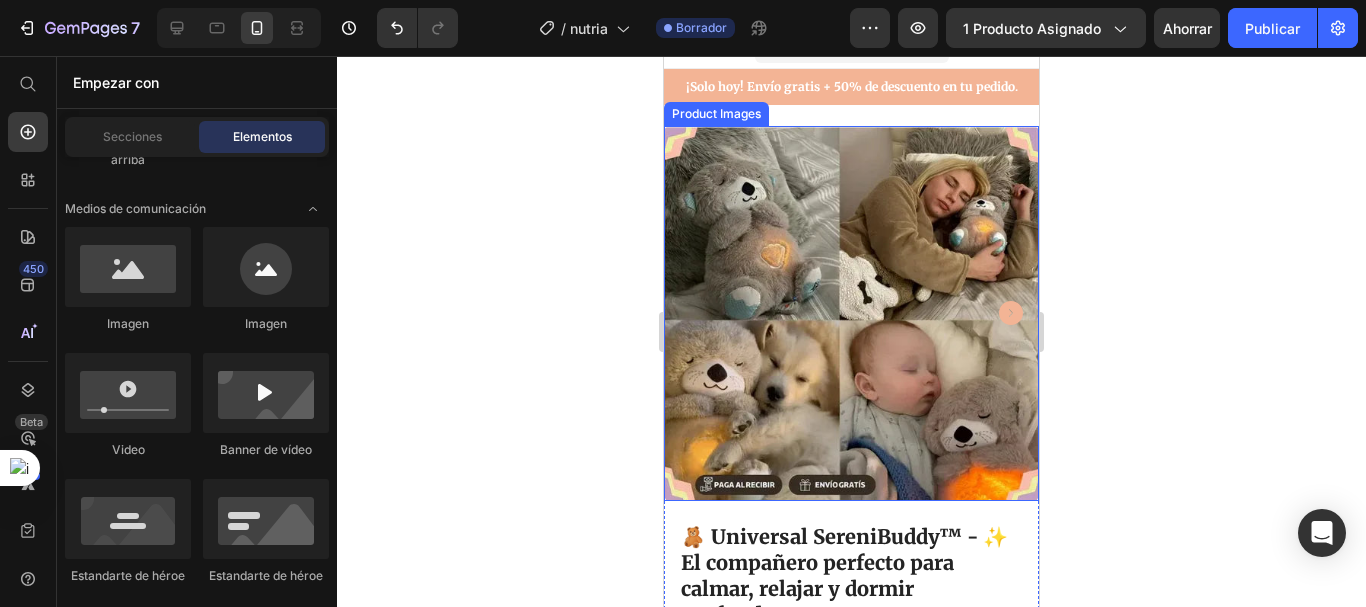 scroll, scrollTop: 118, scrollLeft: 0, axis: vertical 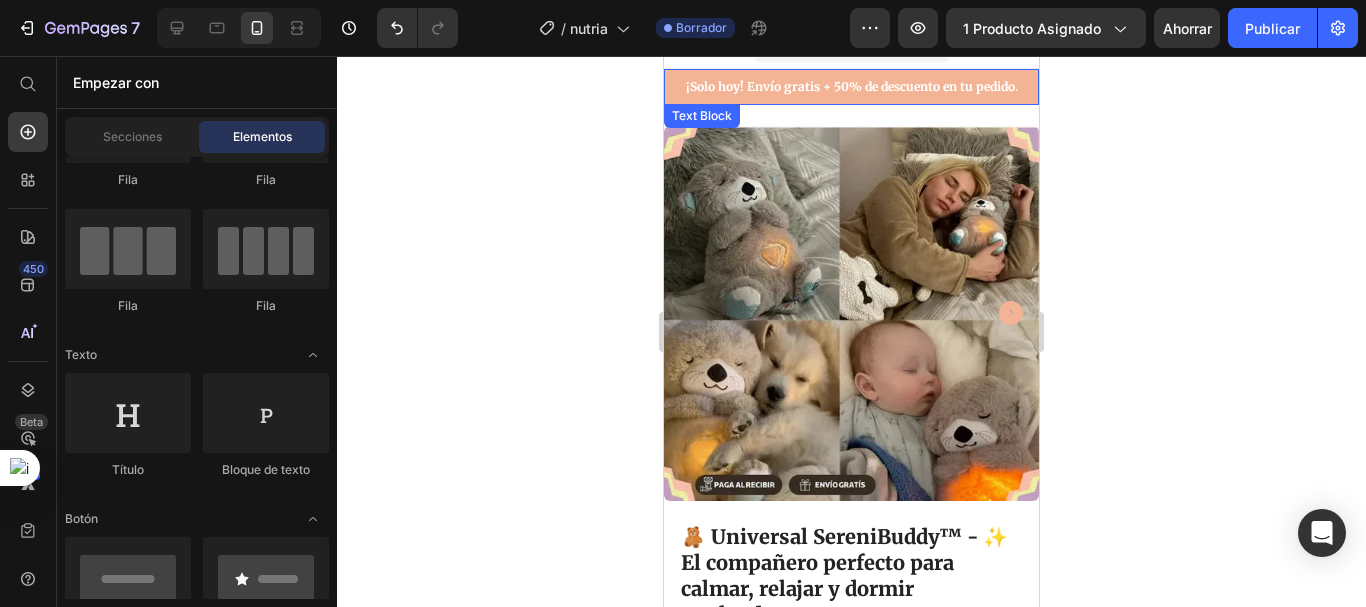 click on "¡Solo hoy! Envío gratis + 50% de descuento en tu pedido" at bounding box center (850, 86) 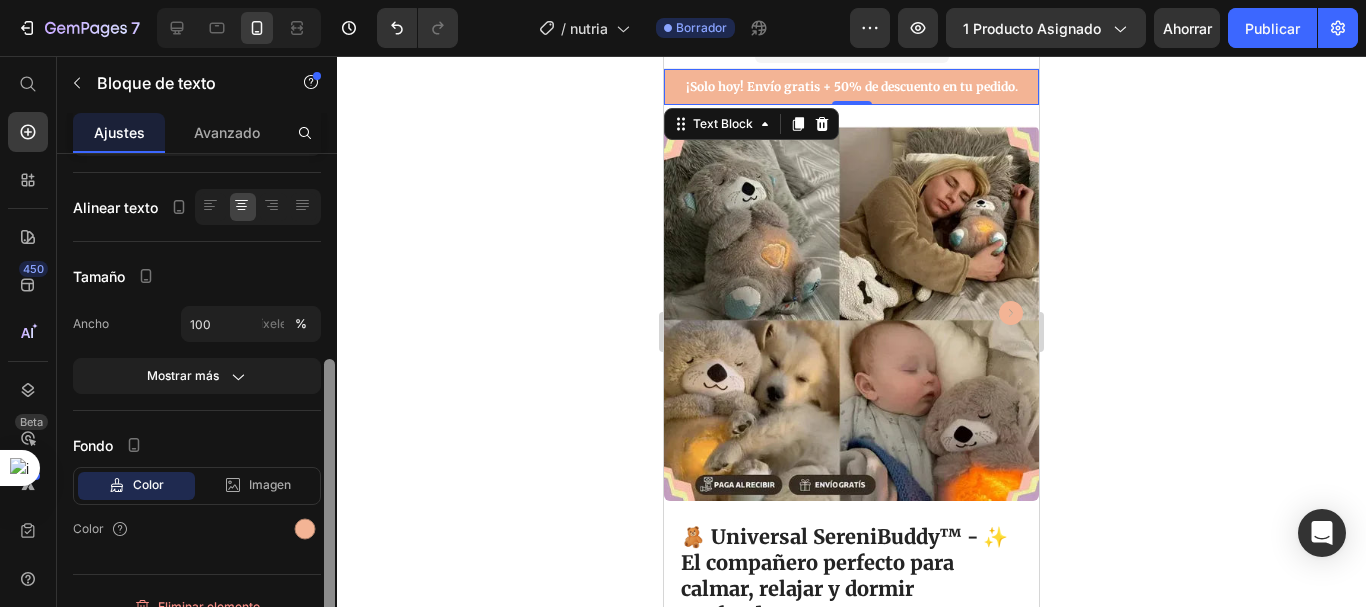 drag, startPoint x: 333, startPoint y: 354, endPoint x: 328, endPoint y: 406, distance: 52.23983 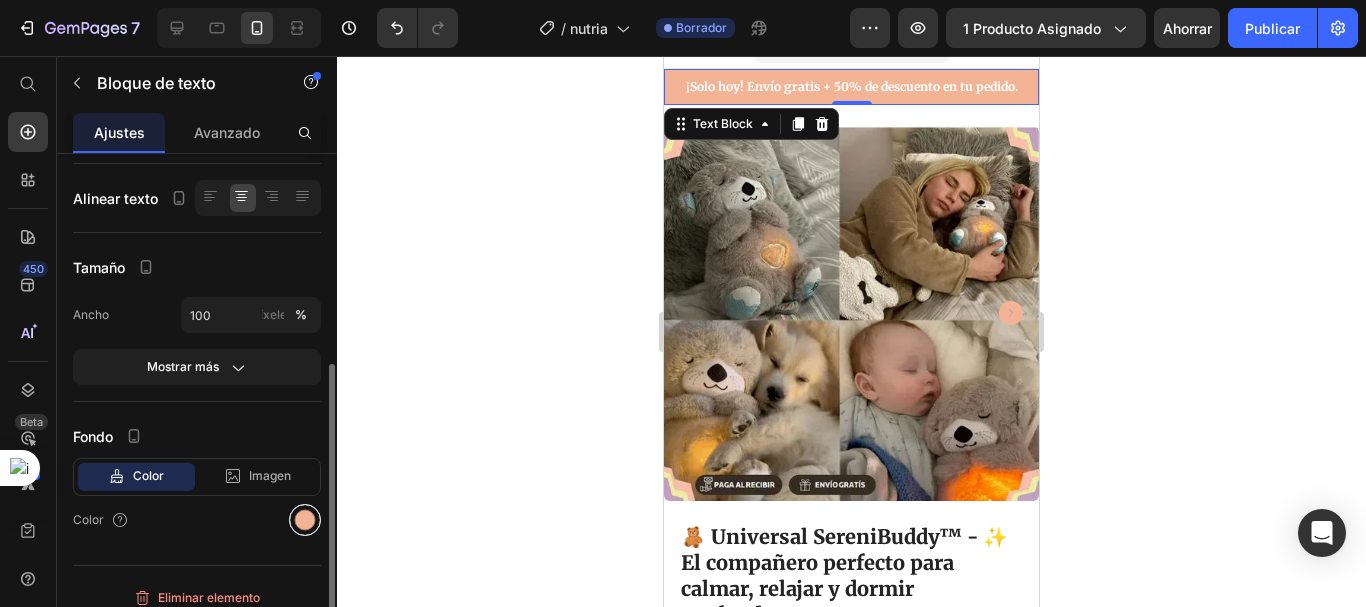 click at bounding box center [305, 520] 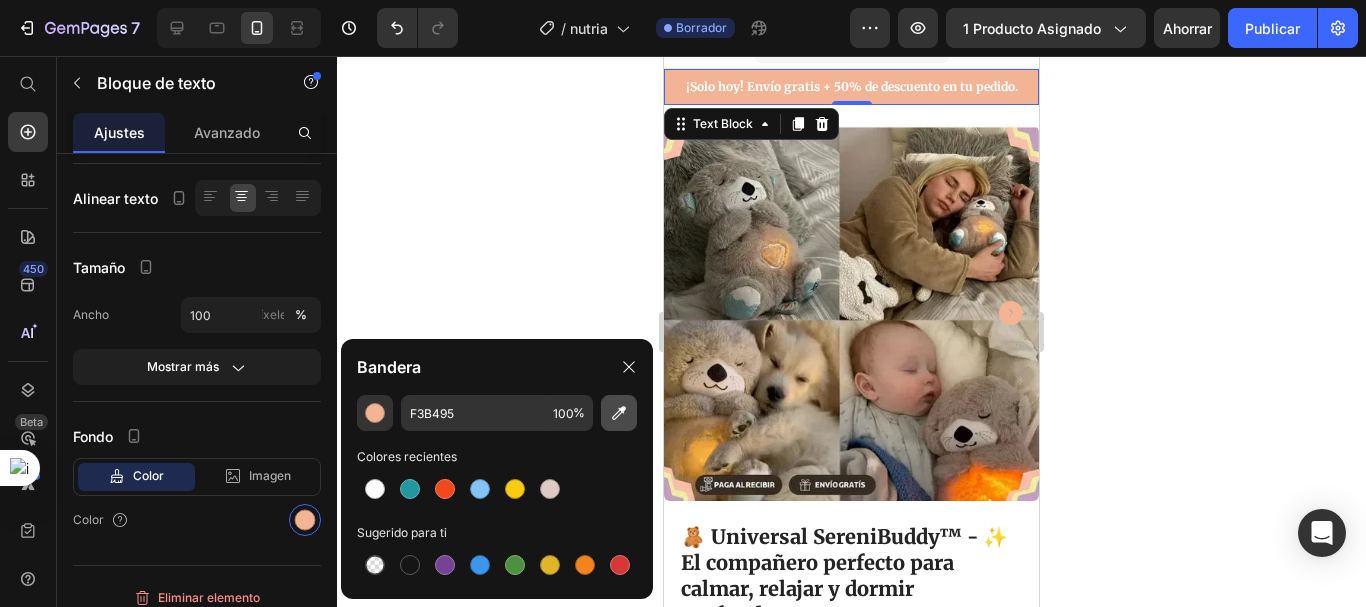 click at bounding box center (619, 413) 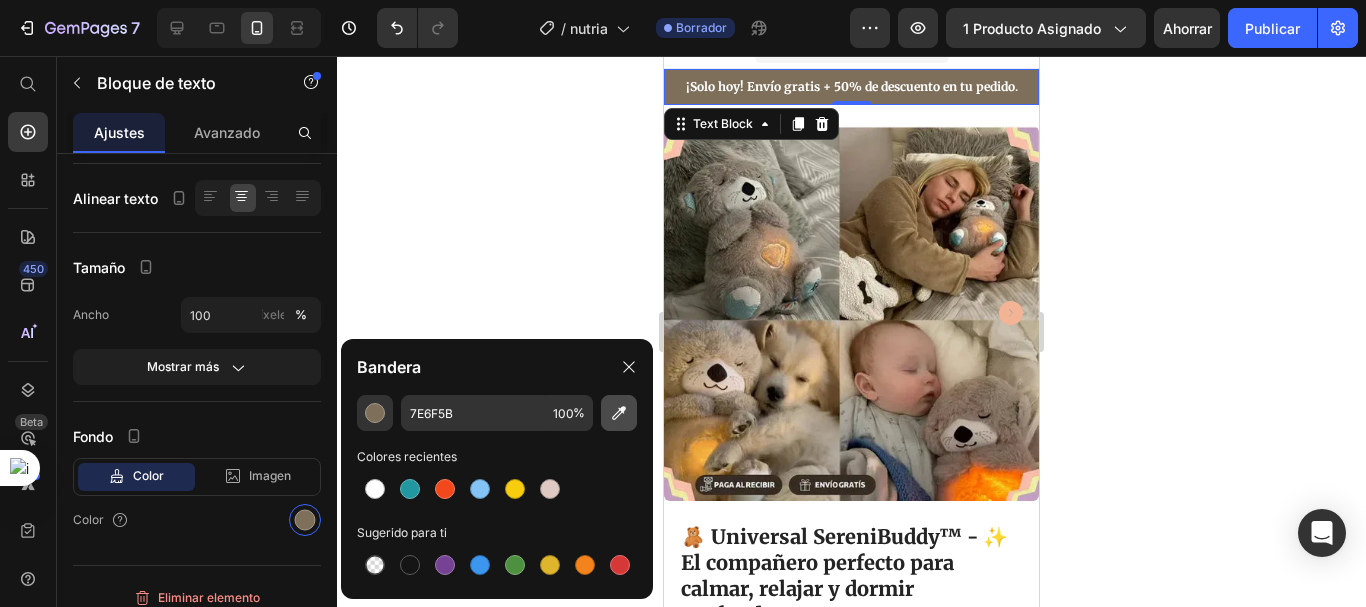 click 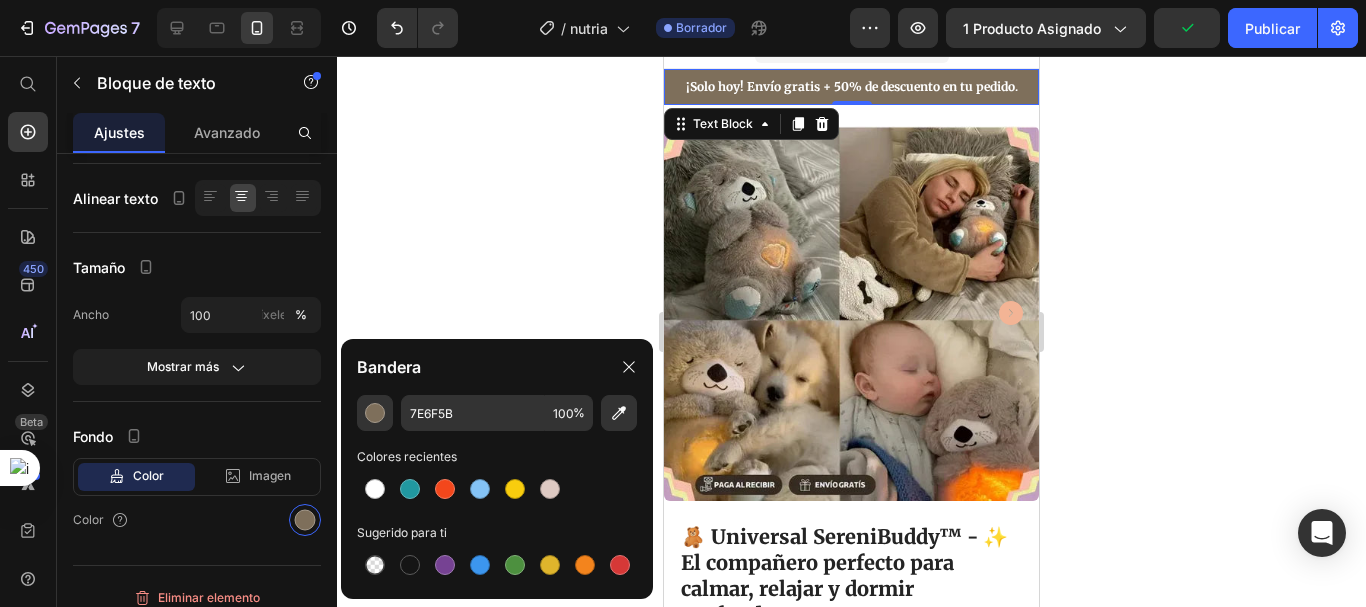 type on "4B5B57" 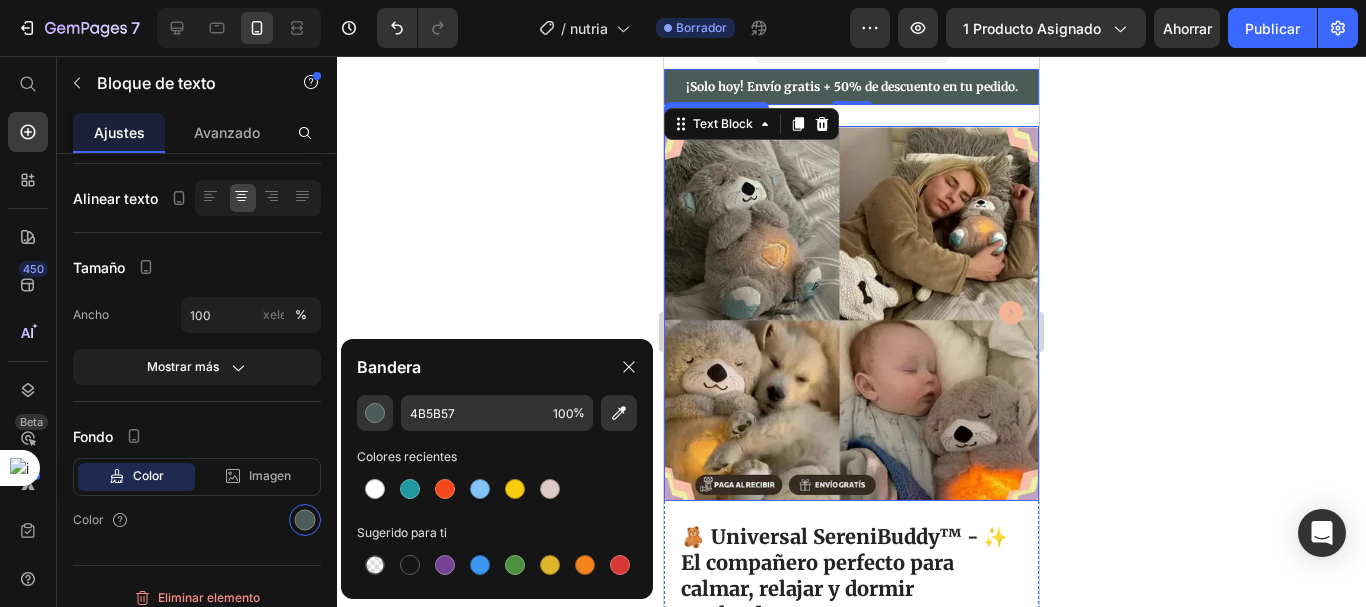 click 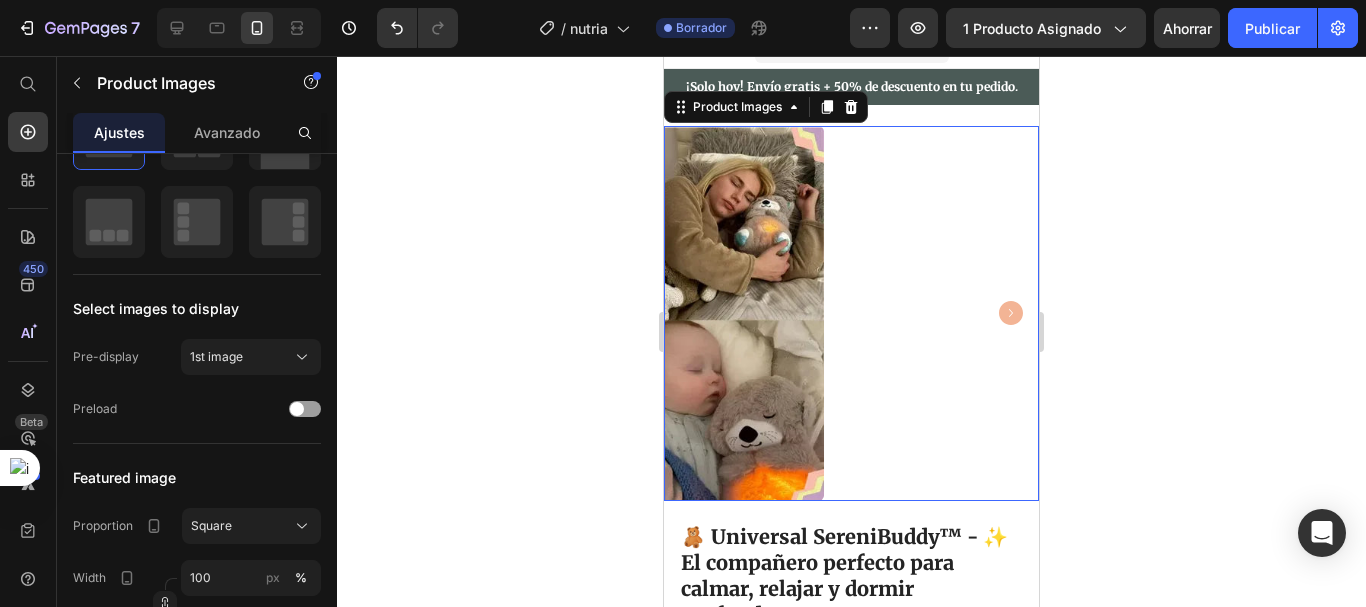 scroll, scrollTop: 0, scrollLeft: 0, axis: both 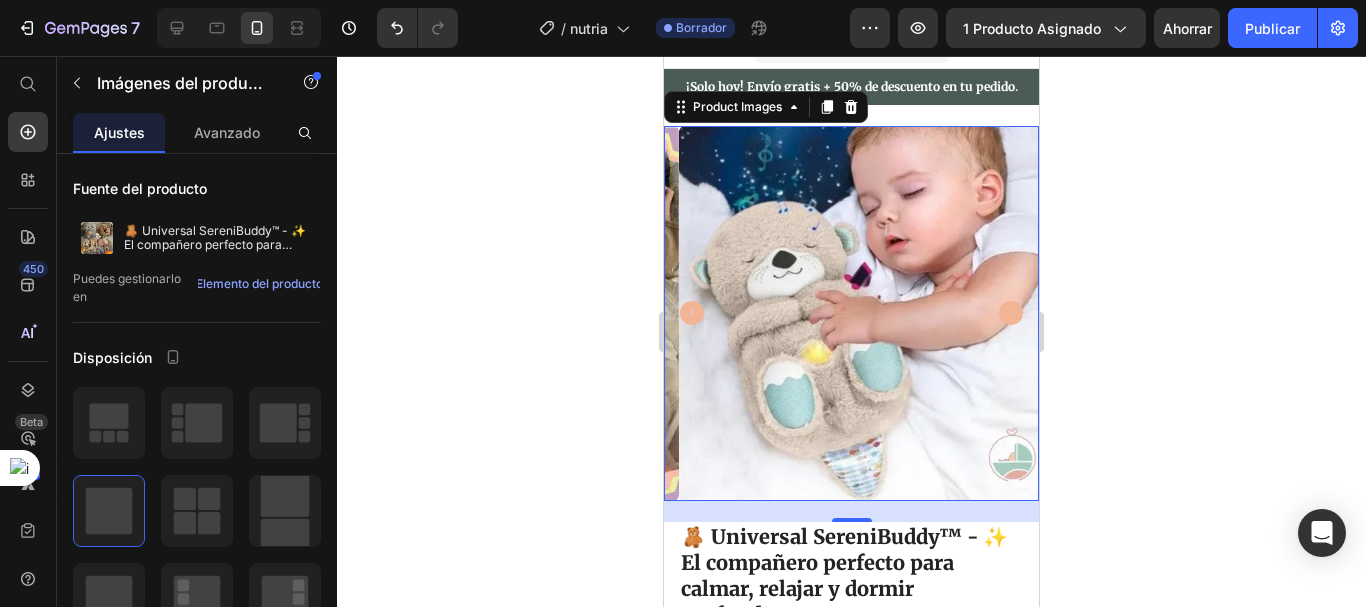 click 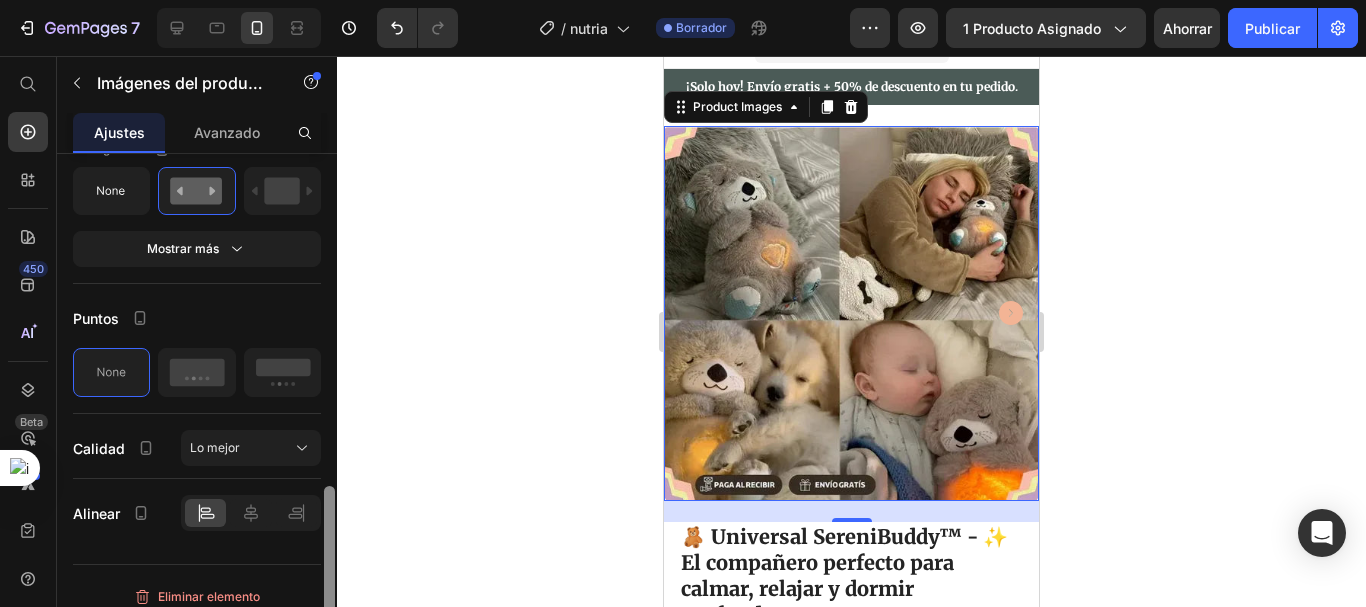 drag, startPoint x: 328, startPoint y: 233, endPoint x: 349, endPoint y: 567, distance: 334.65952 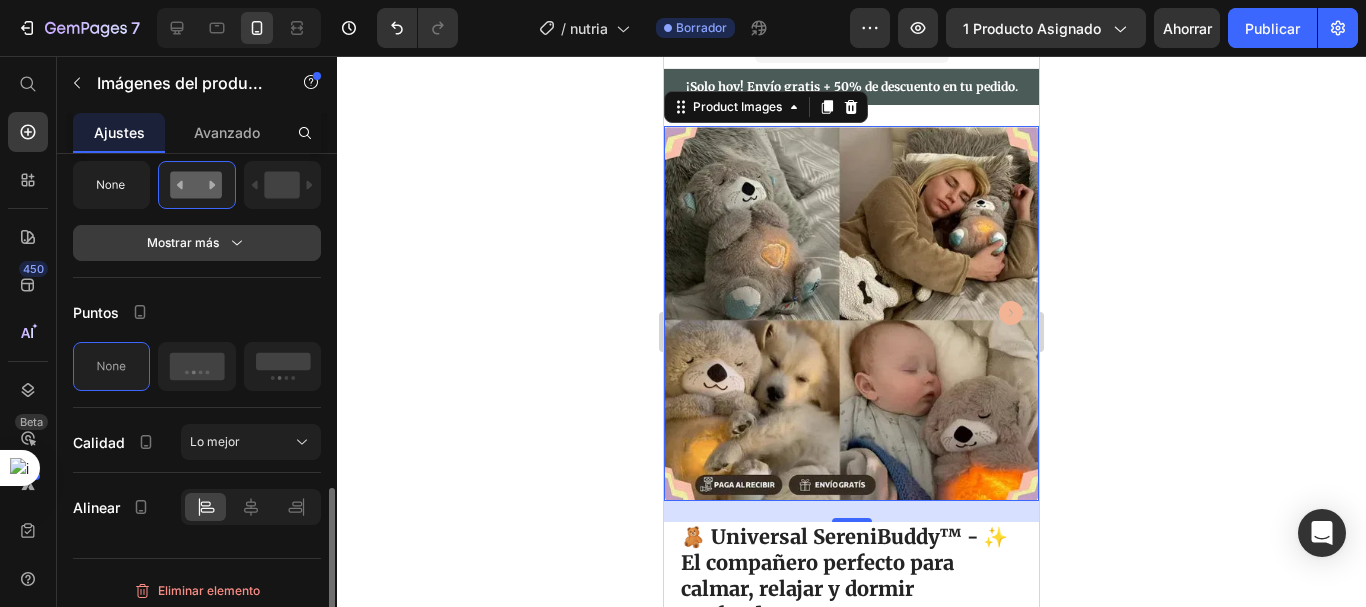 click on "Mostrar más" at bounding box center [197, 243] 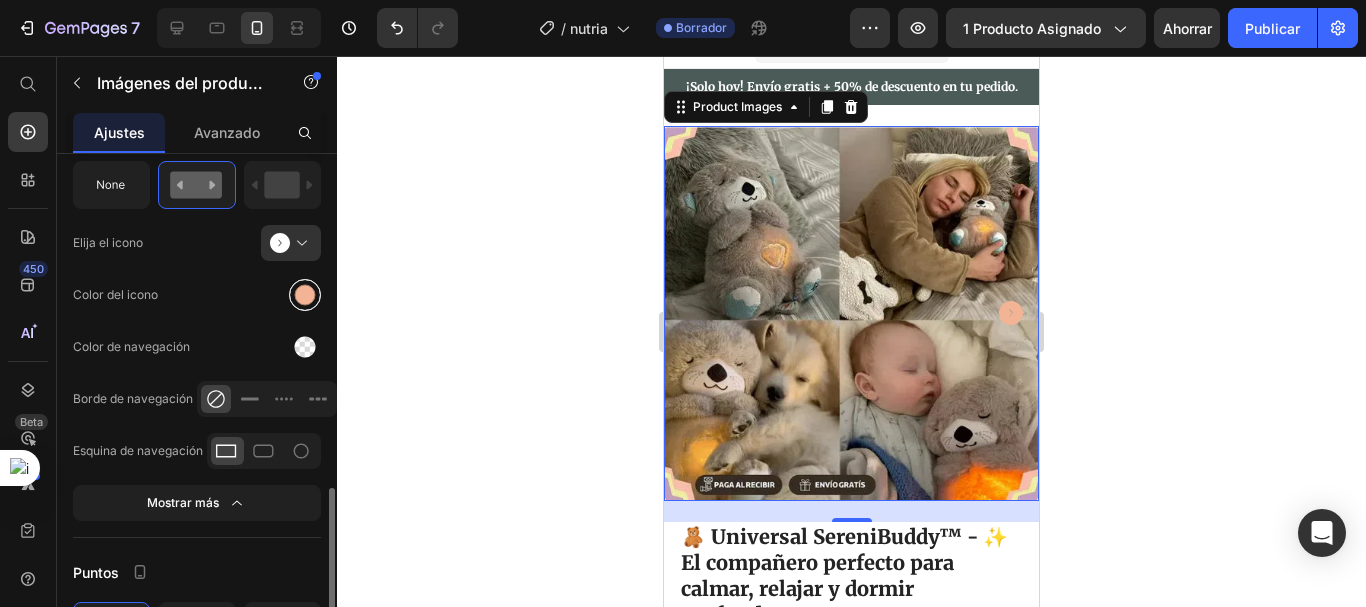 click at bounding box center (305, 295) 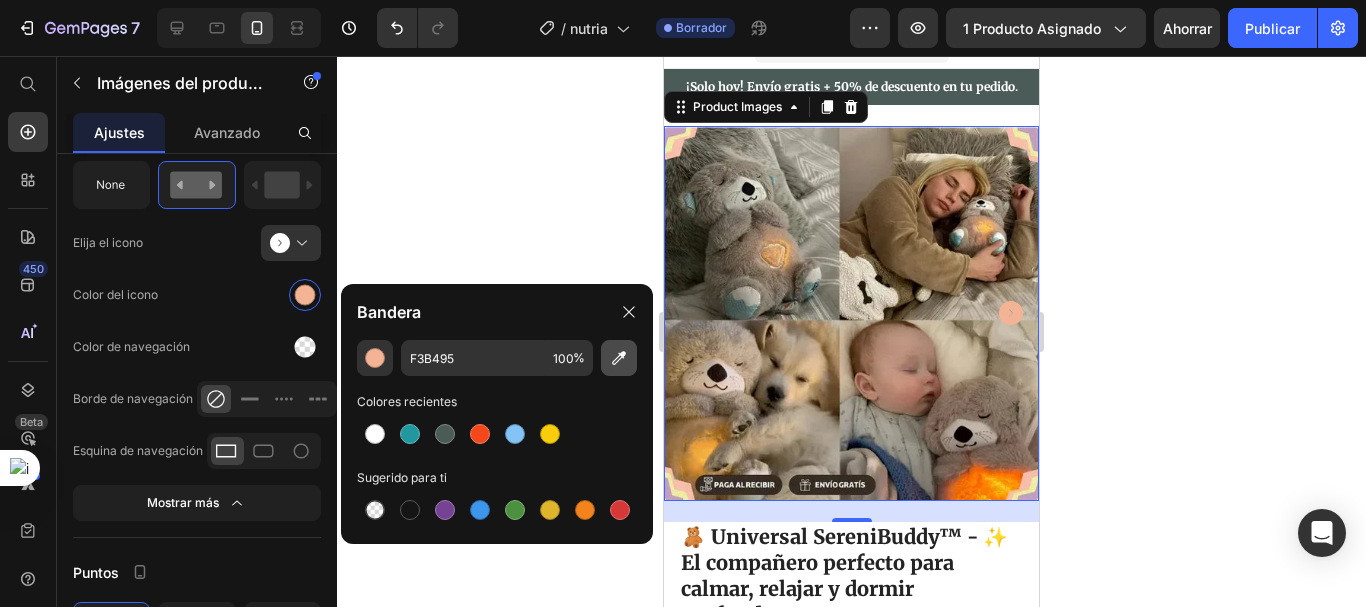 click at bounding box center [619, 358] 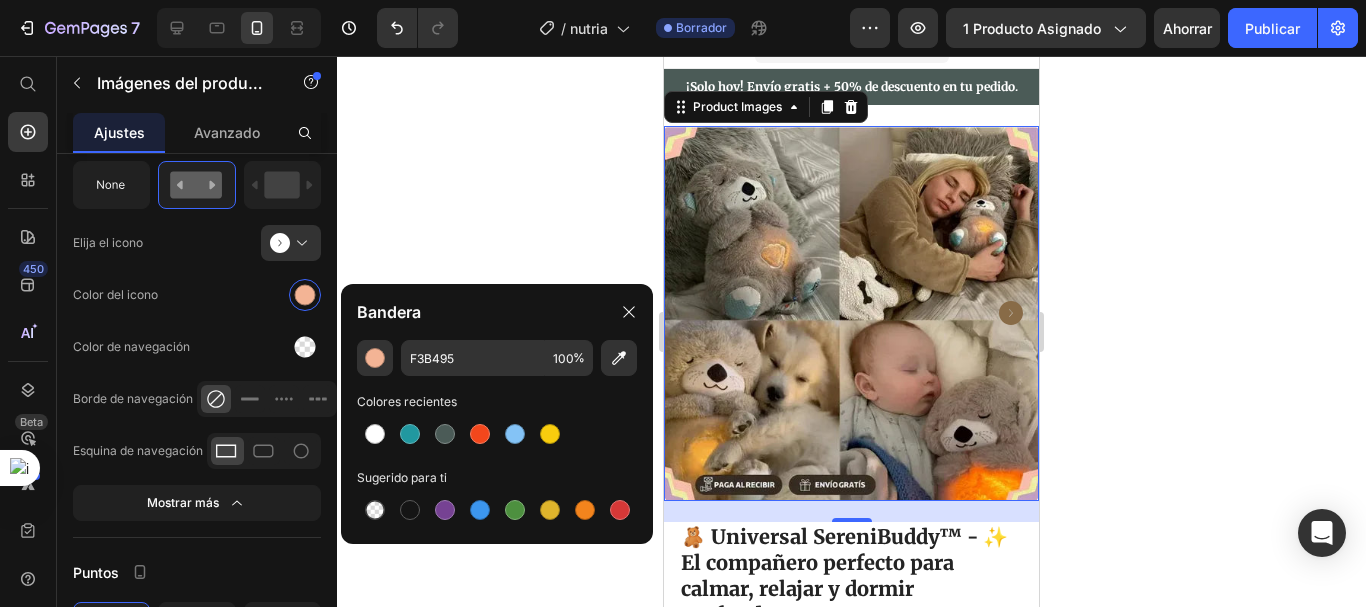 type on "886B47" 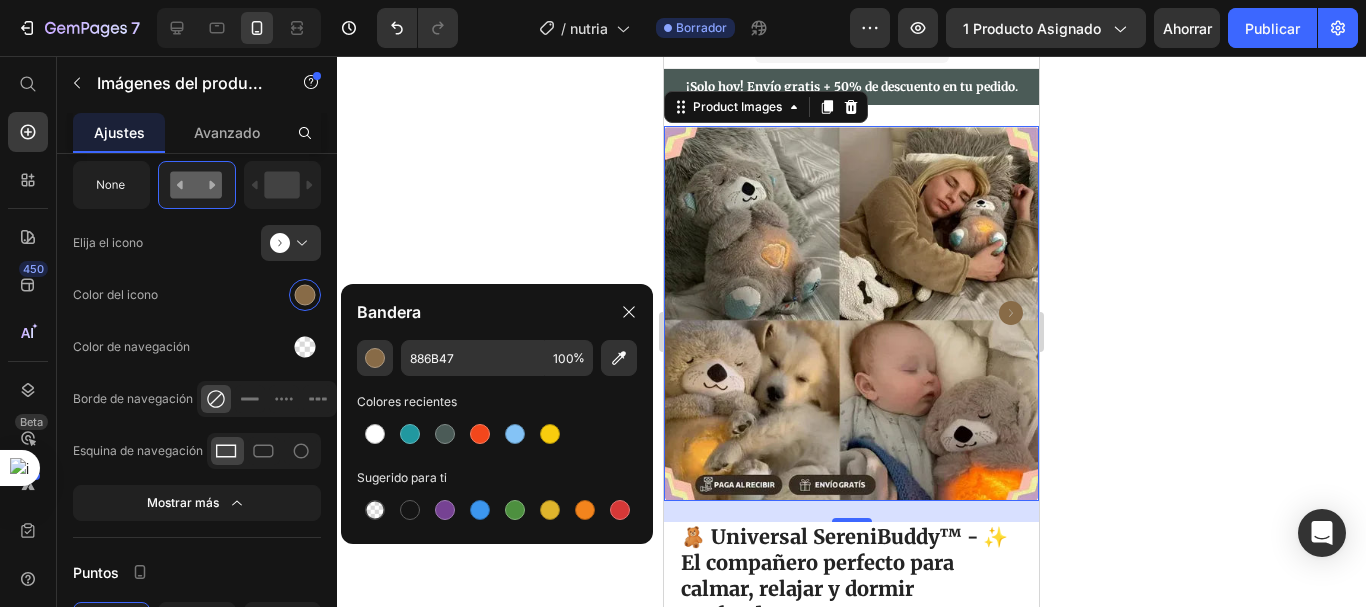 click 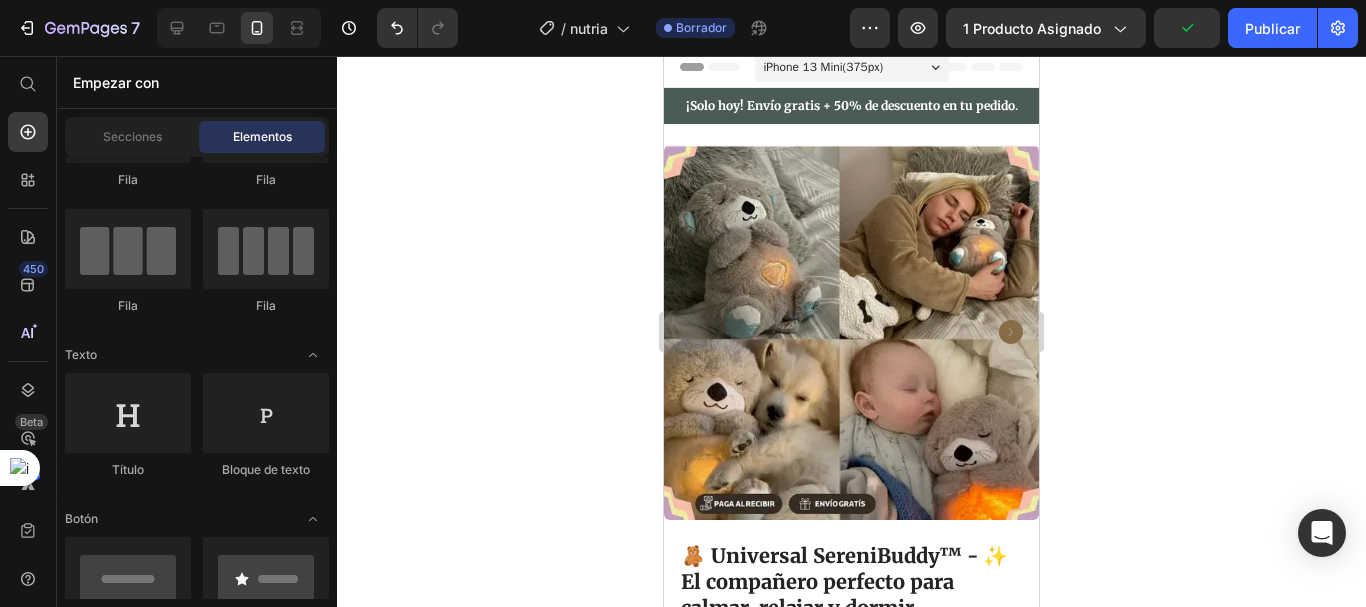 scroll, scrollTop: 0, scrollLeft: 0, axis: both 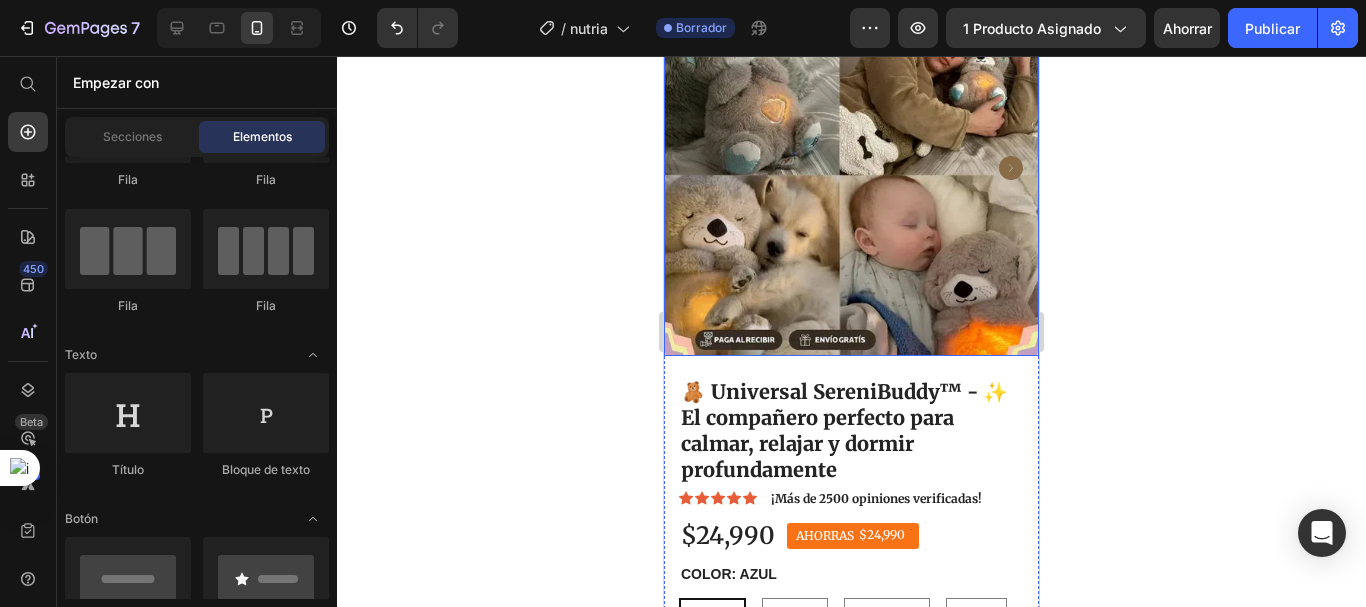 click 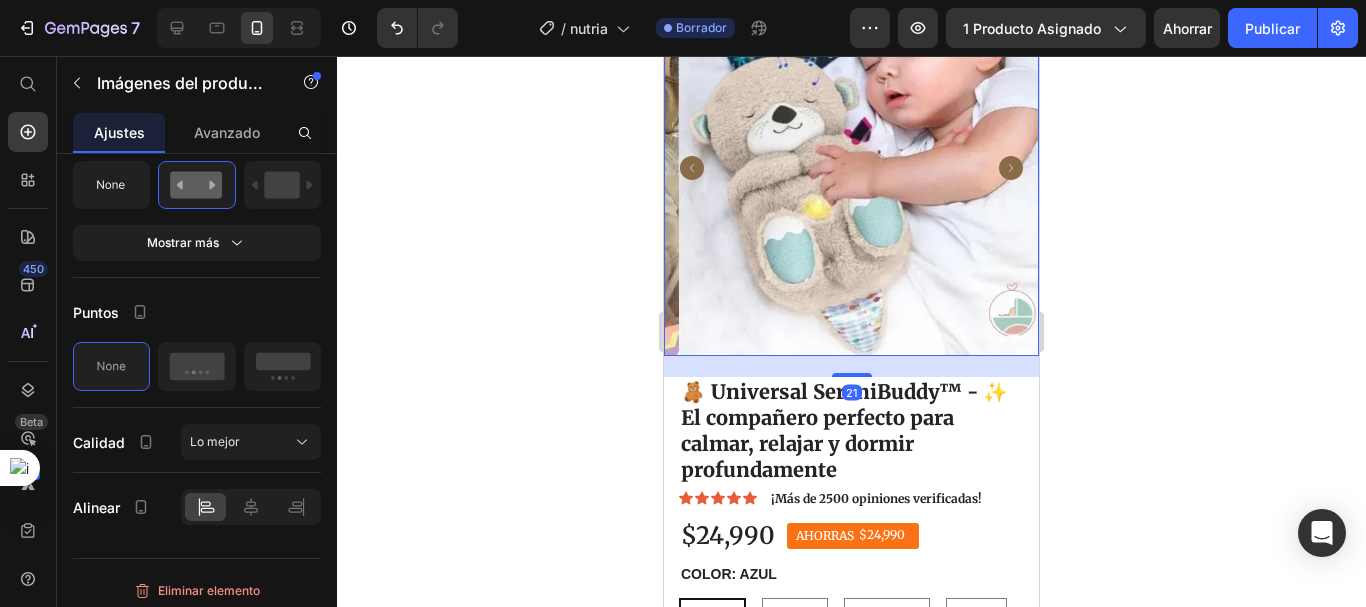 click 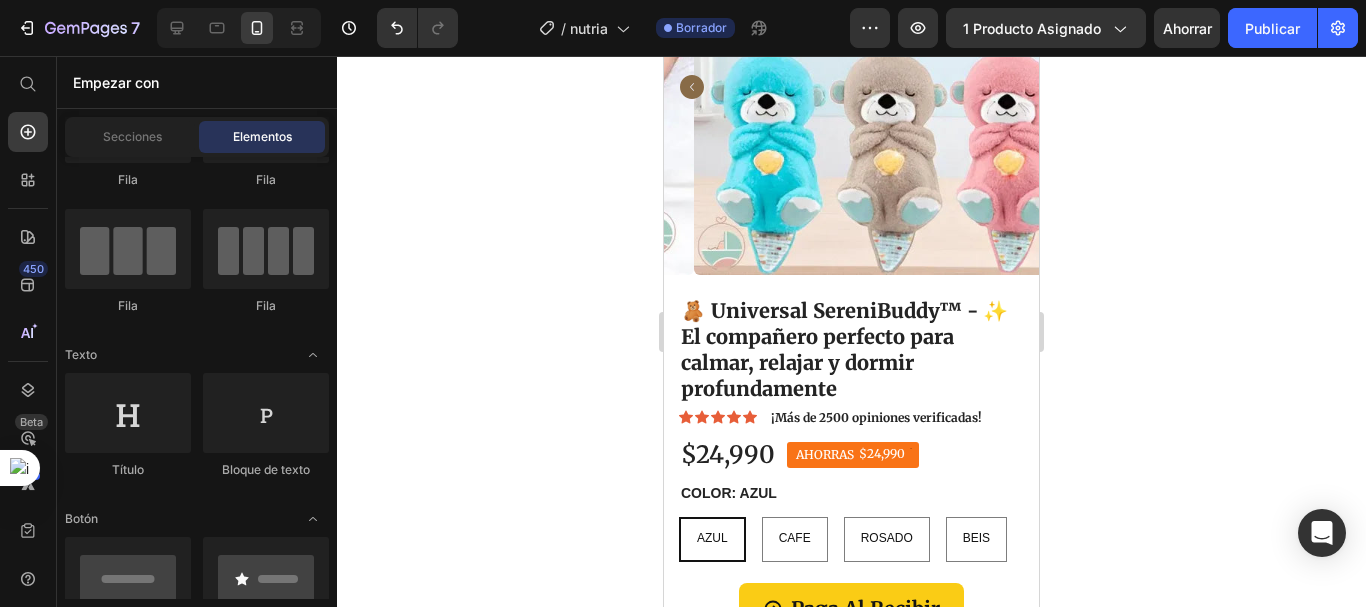 scroll, scrollTop: 242, scrollLeft: 0, axis: vertical 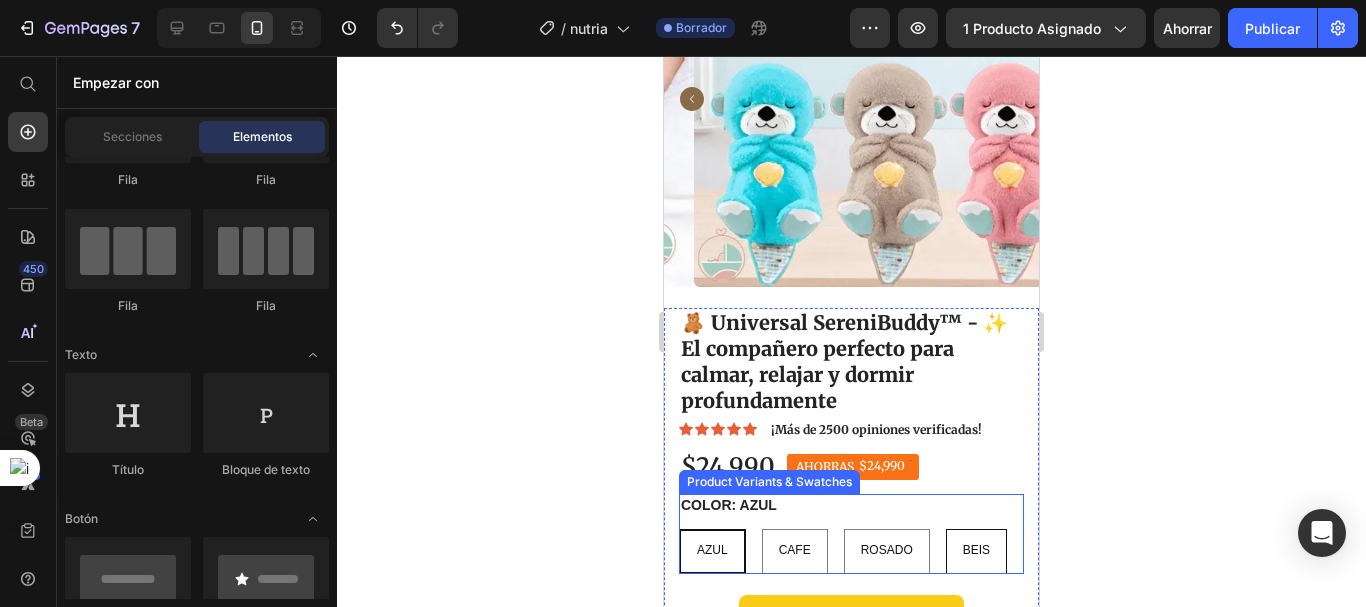 click on "BEIS" at bounding box center [976, 551] 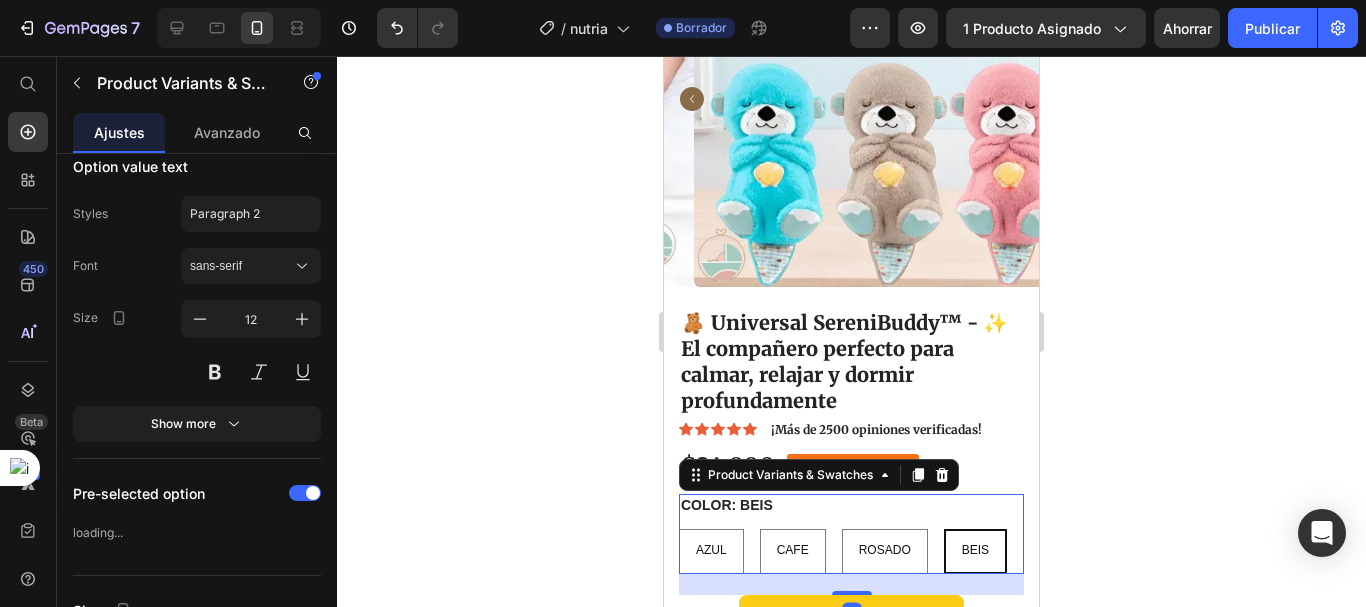 scroll, scrollTop: 0, scrollLeft: 0, axis: both 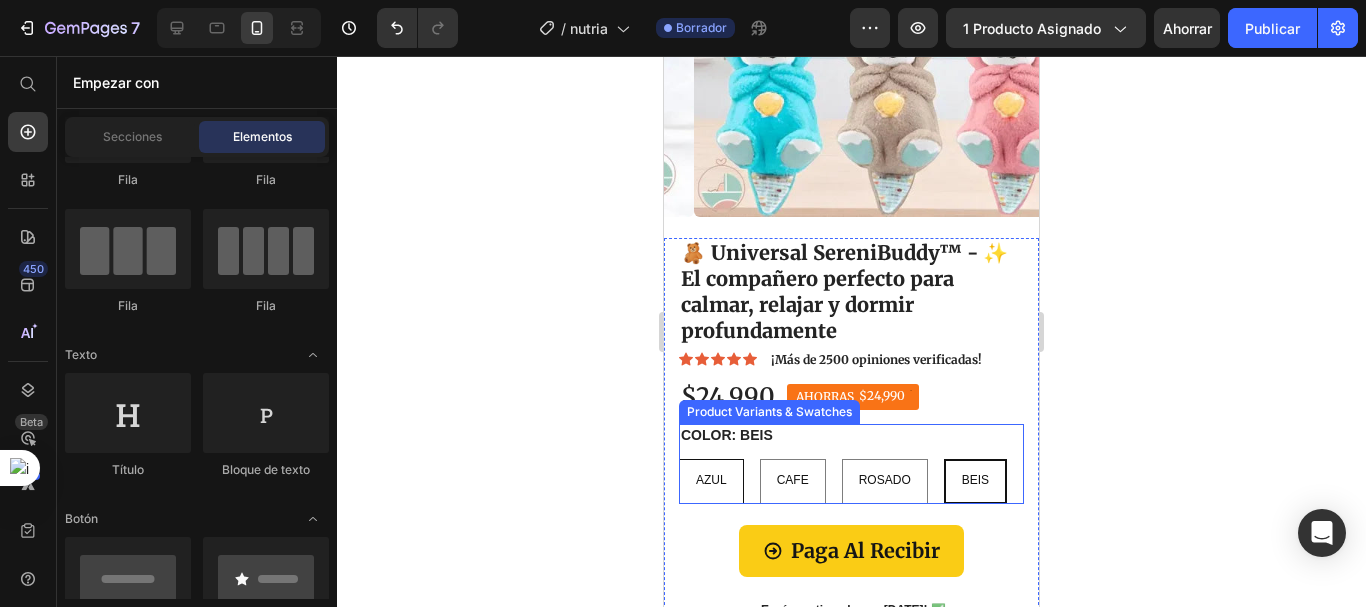 click on "AZUL" at bounding box center (711, 481) 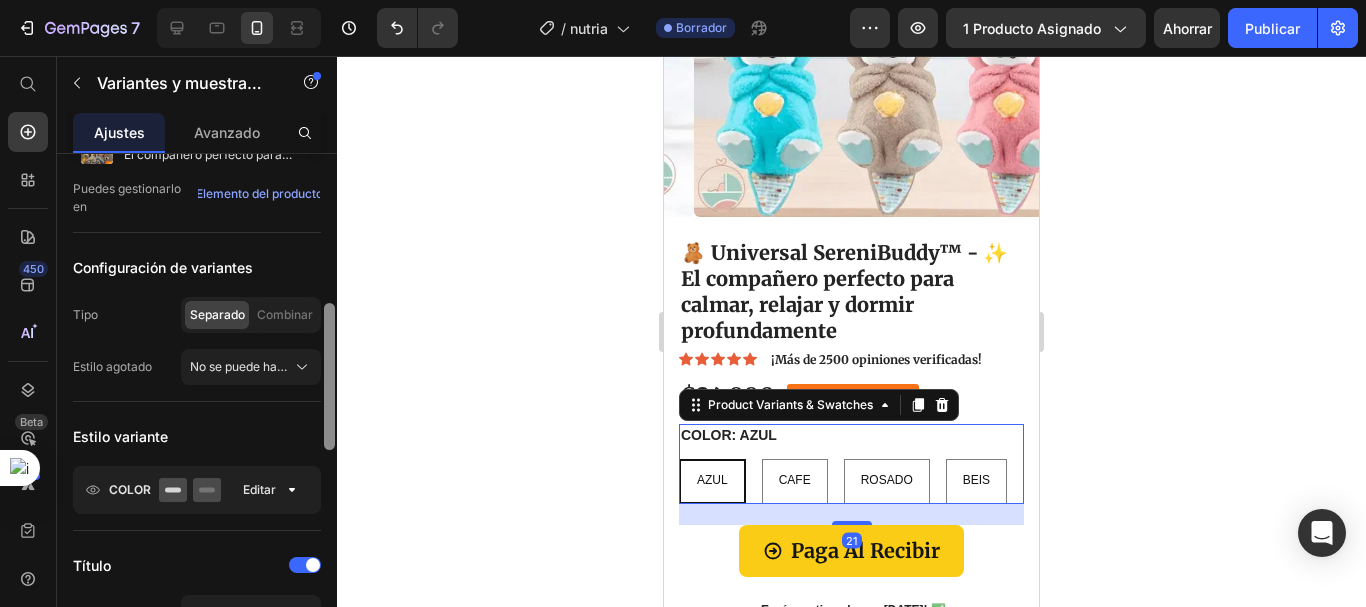 drag, startPoint x: 326, startPoint y: 262, endPoint x: 326, endPoint y: 315, distance: 53 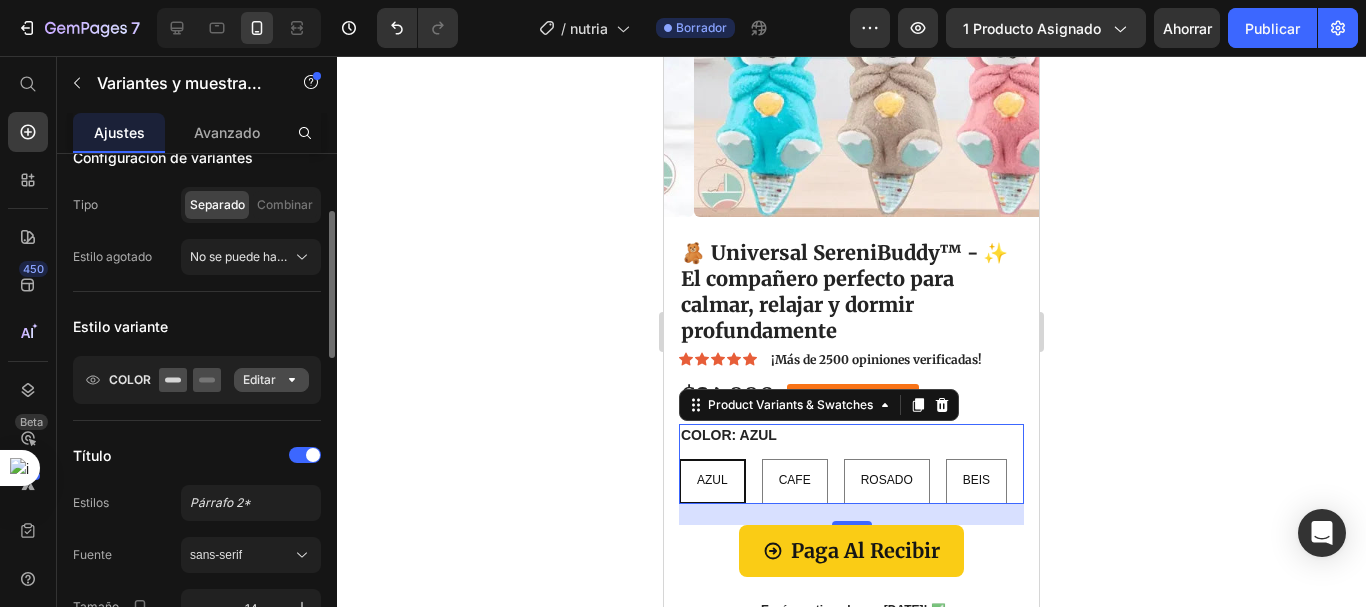 click on "Editar" at bounding box center [271, 380] 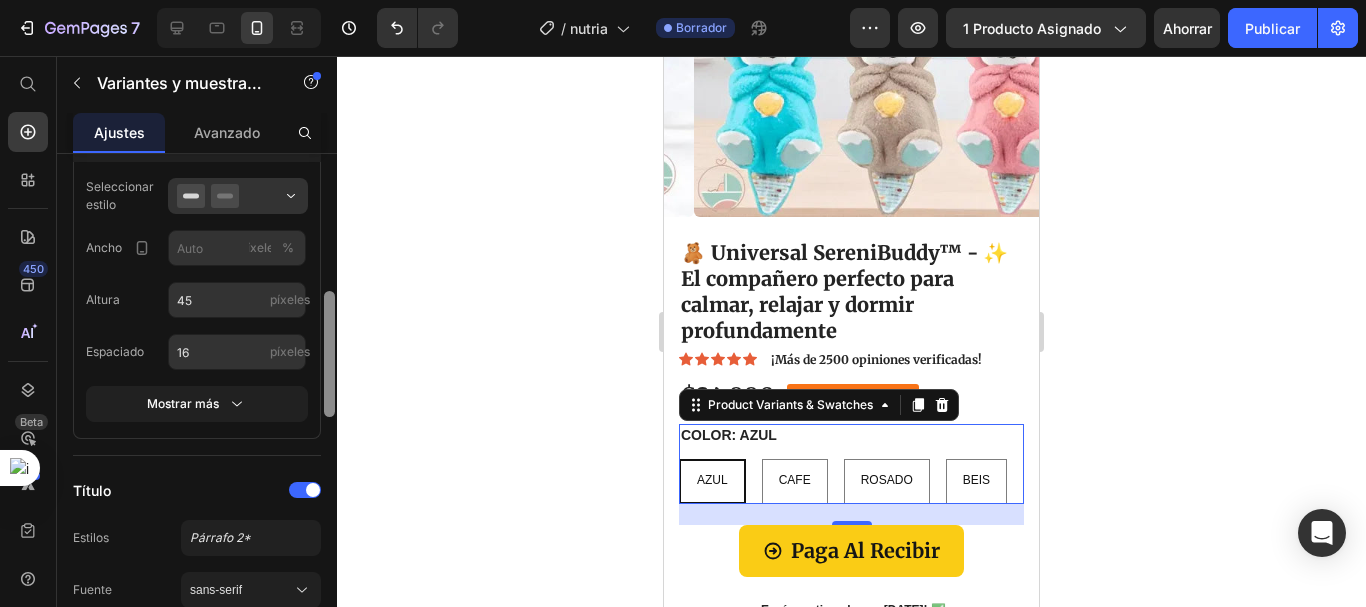 drag, startPoint x: 327, startPoint y: 362, endPoint x: 326, endPoint y: 395, distance: 33.01515 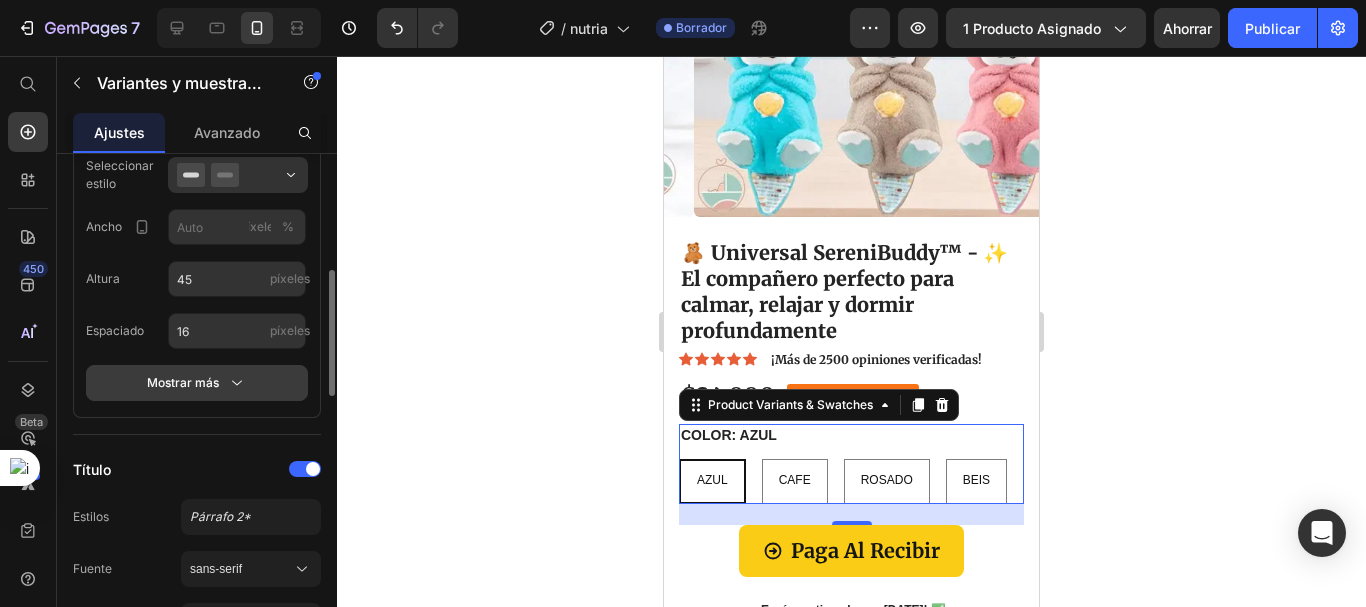 click on "Mostrar más" at bounding box center [197, 383] 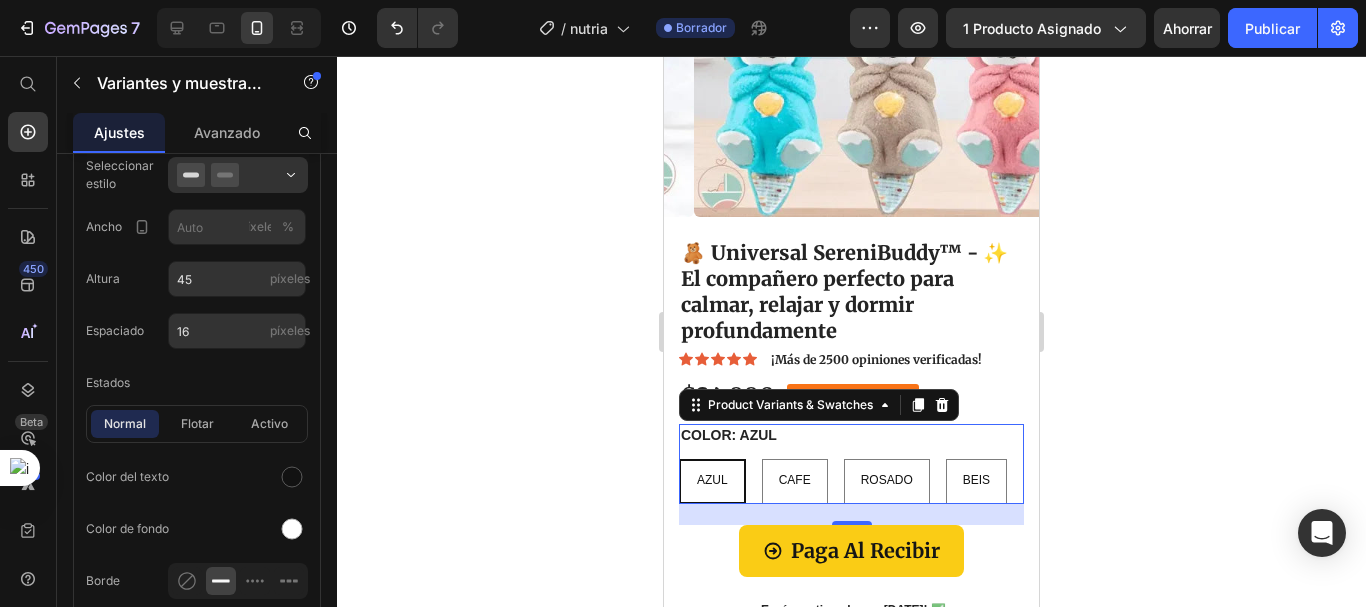 scroll, scrollTop: 977, scrollLeft: 0, axis: vertical 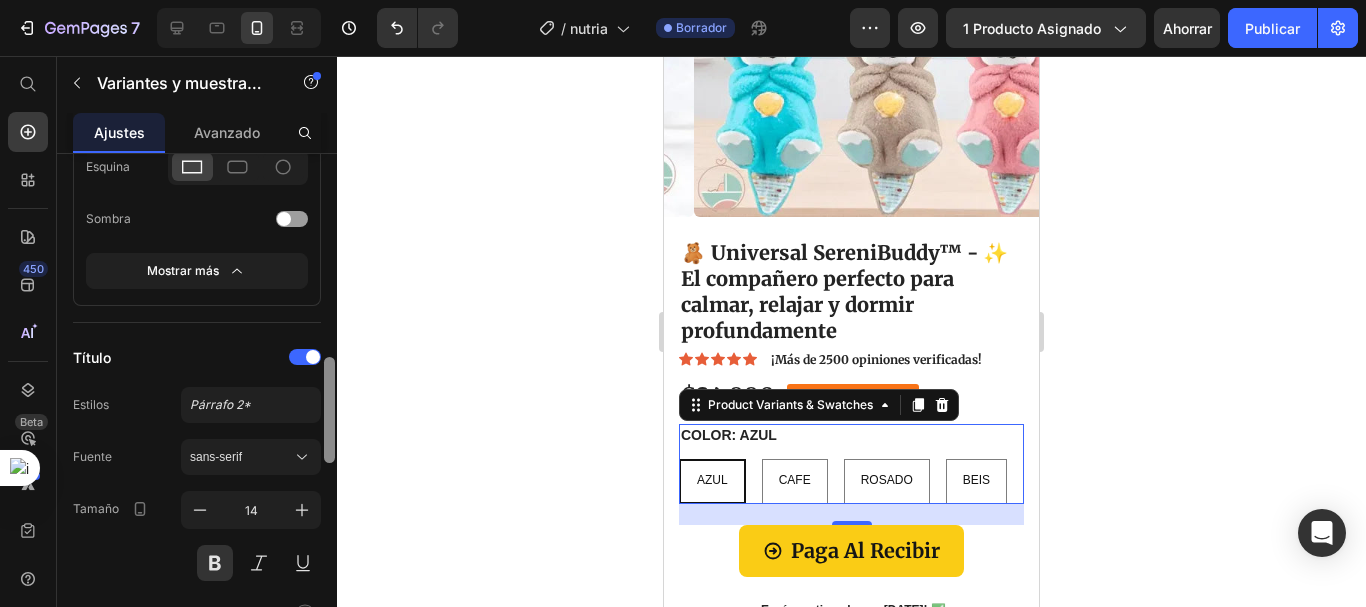 drag, startPoint x: 332, startPoint y: 360, endPoint x: 332, endPoint y: 422, distance: 62 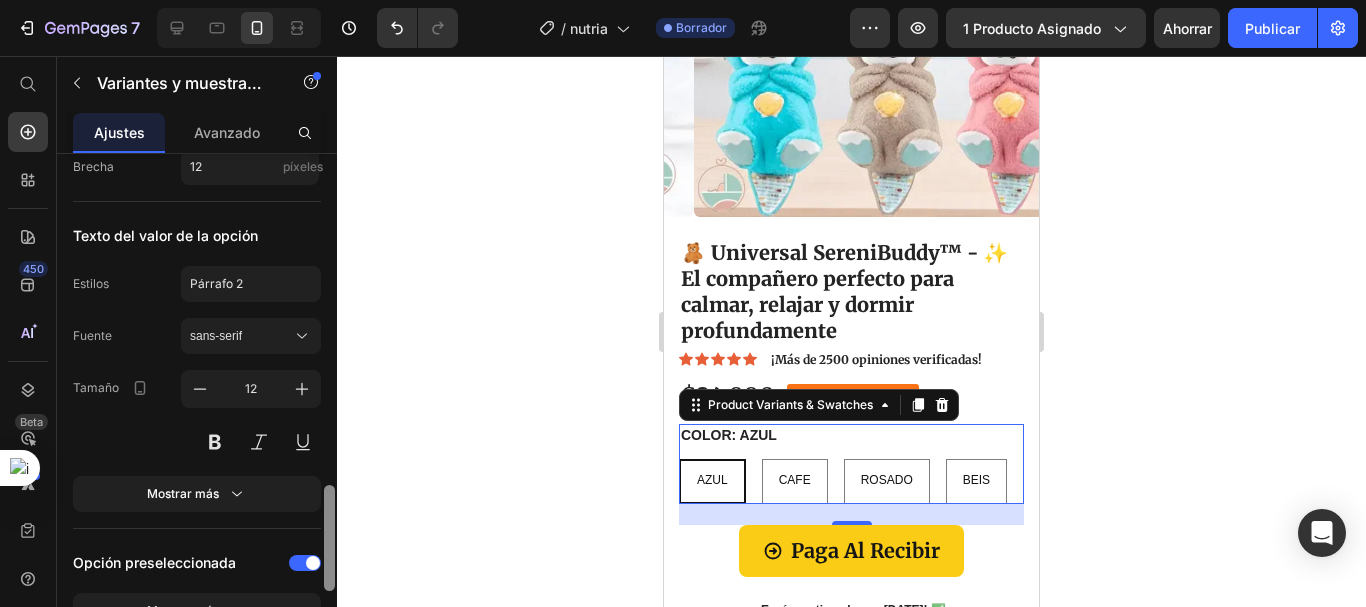 drag, startPoint x: 327, startPoint y: 403, endPoint x: 332, endPoint y: 526, distance: 123.101585 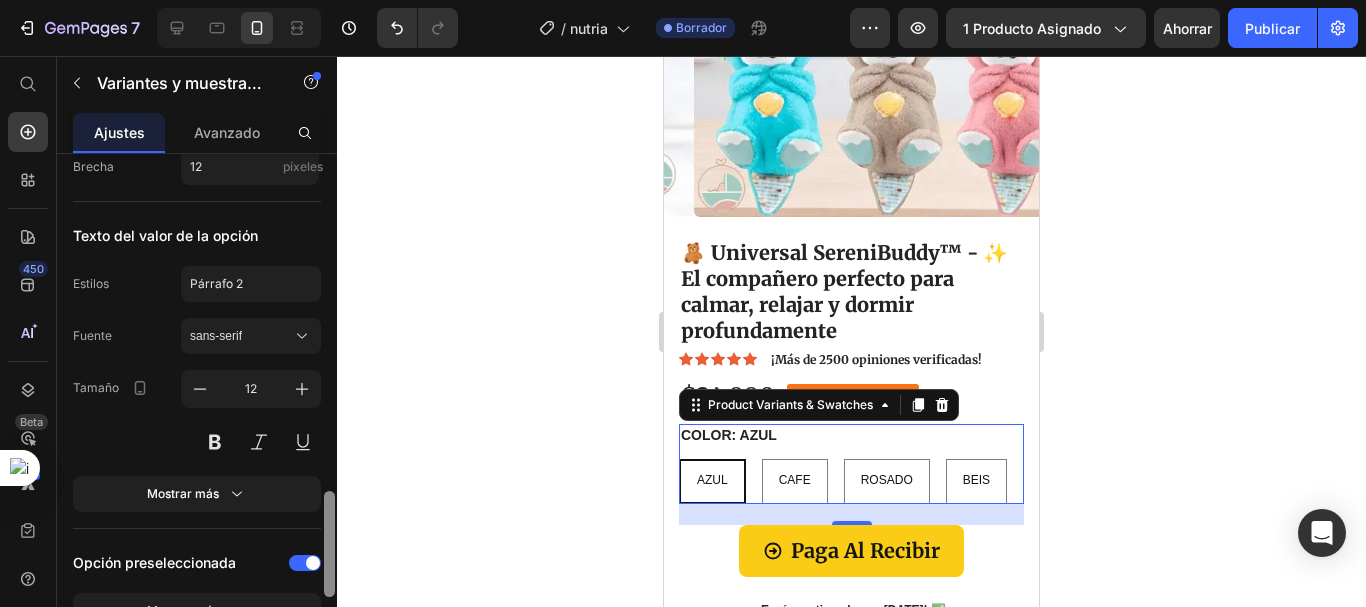scroll, scrollTop: 1596, scrollLeft: 0, axis: vertical 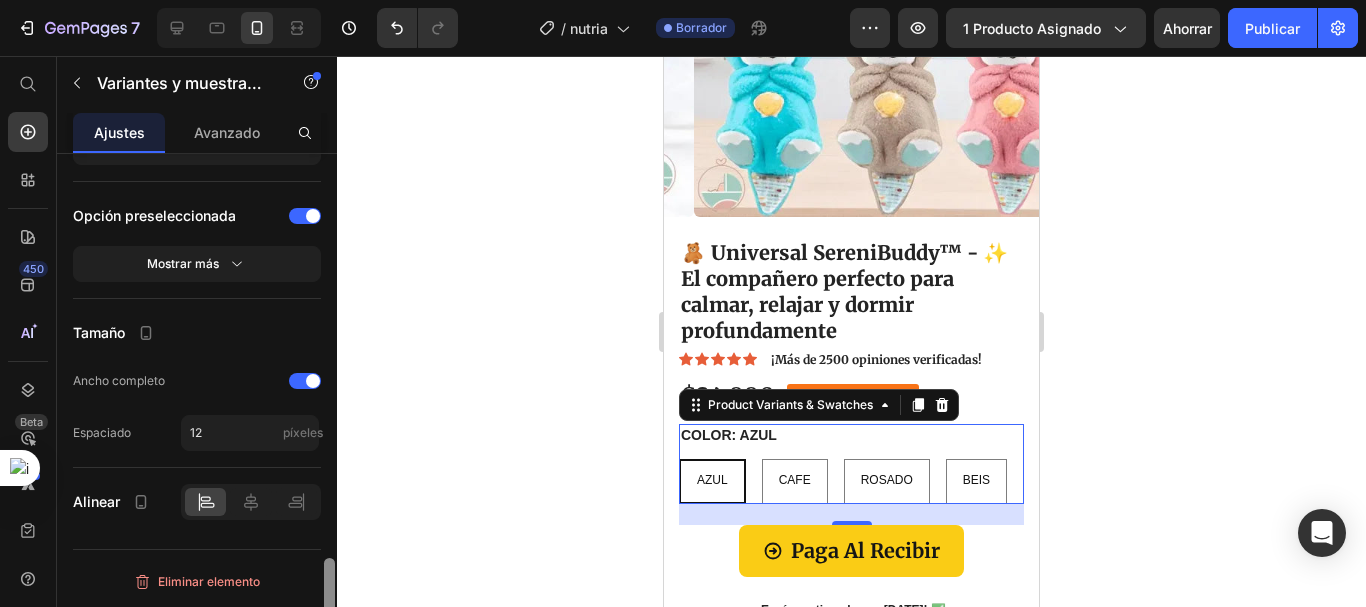drag, startPoint x: 335, startPoint y: 527, endPoint x: 332, endPoint y: 560, distance: 33.13608 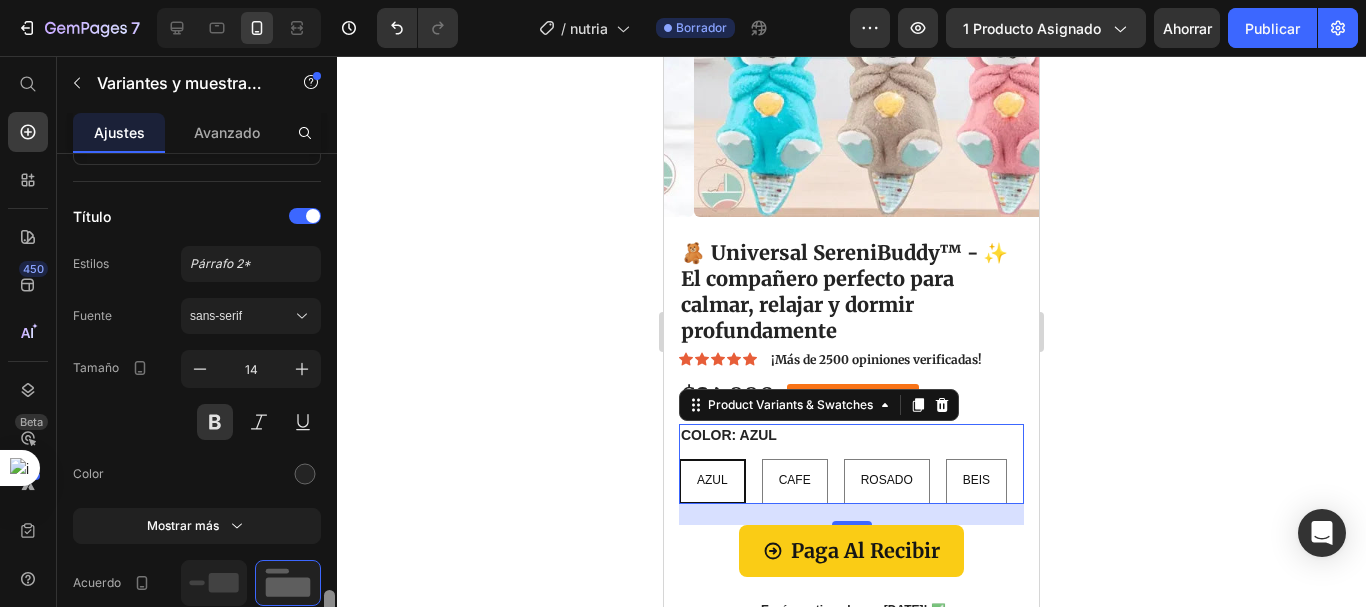 drag, startPoint x: 332, startPoint y: 560, endPoint x: 316, endPoint y: 424, distance: 136.93794 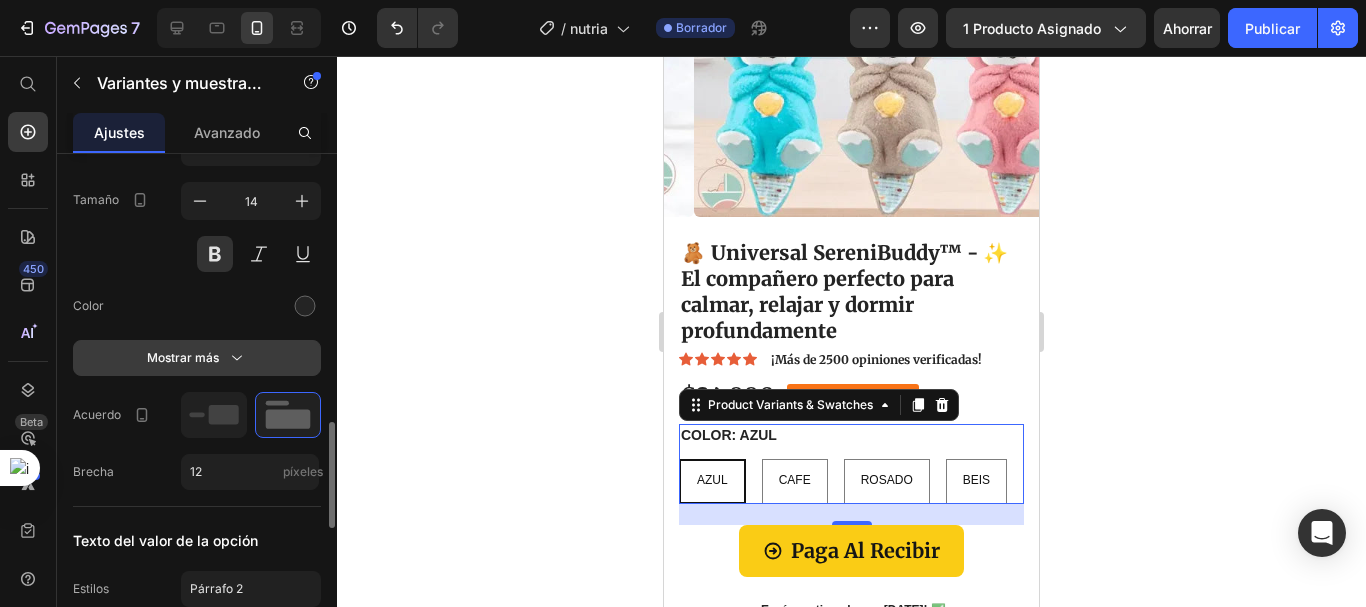 click on "Mostrar más" at bounding box center [197, 358] 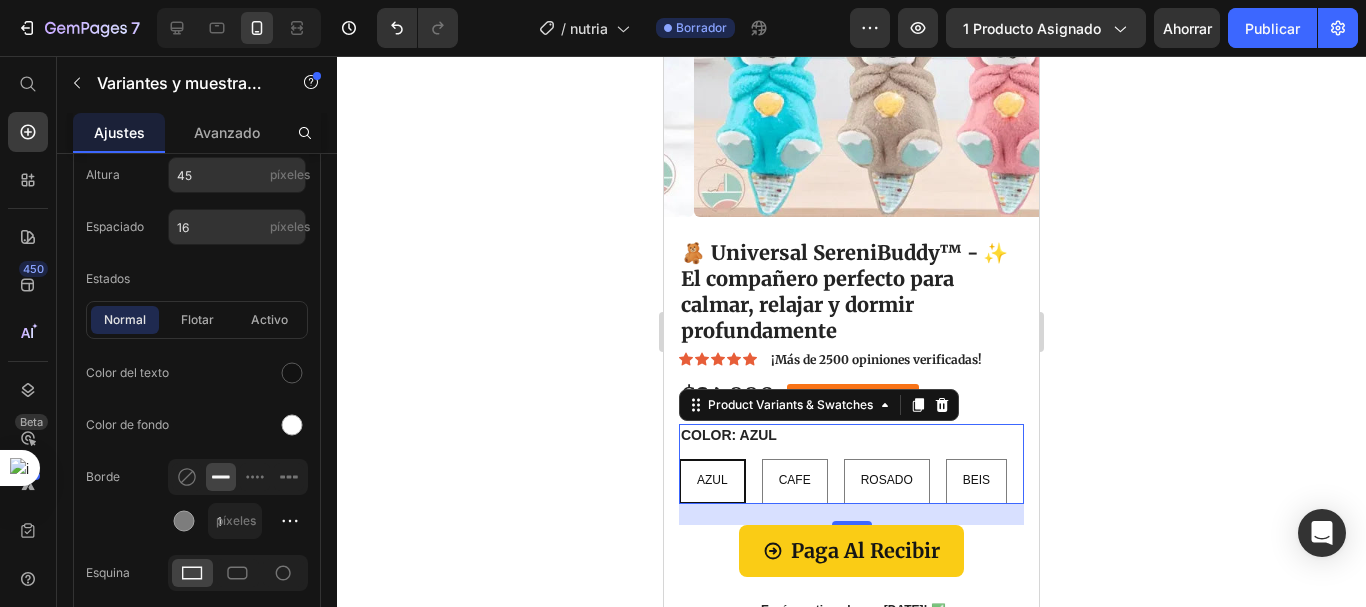 drag, startPoint x: 328, startPoint y: 439, endPoint x: 323, endPoint y: 215, distance: 224.0558 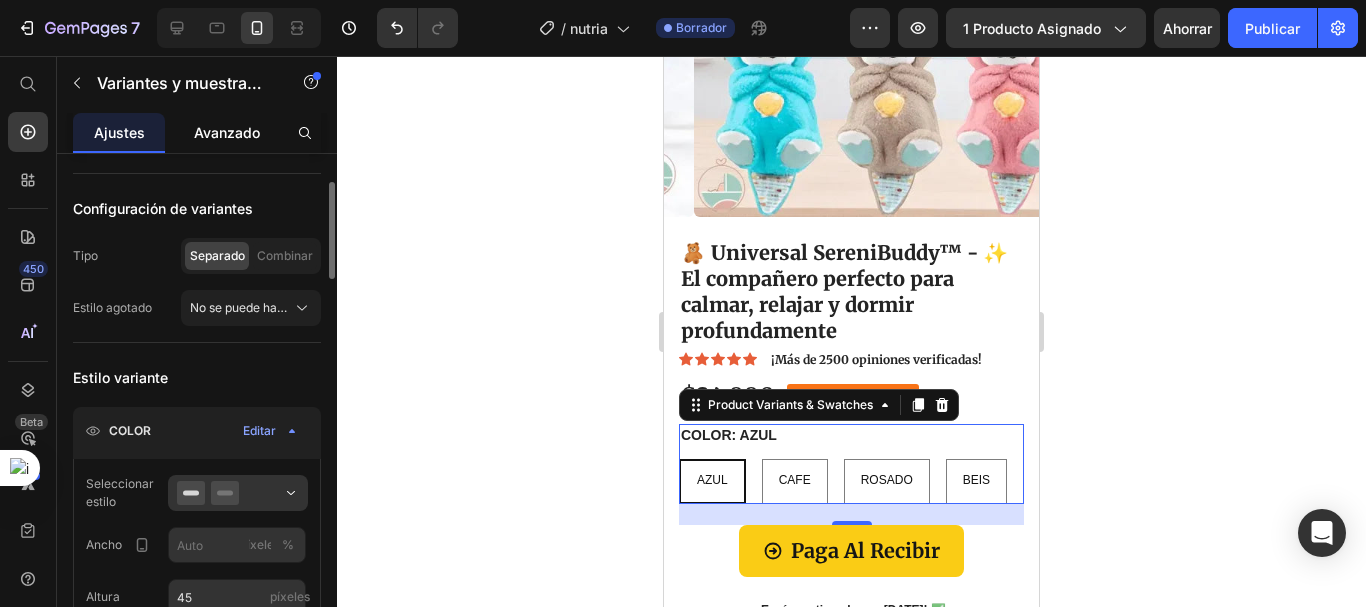drag, startPoint x: 237, startPoint y: 123, endPoint x: 264, endPoint y: 143, distance: 33.600594 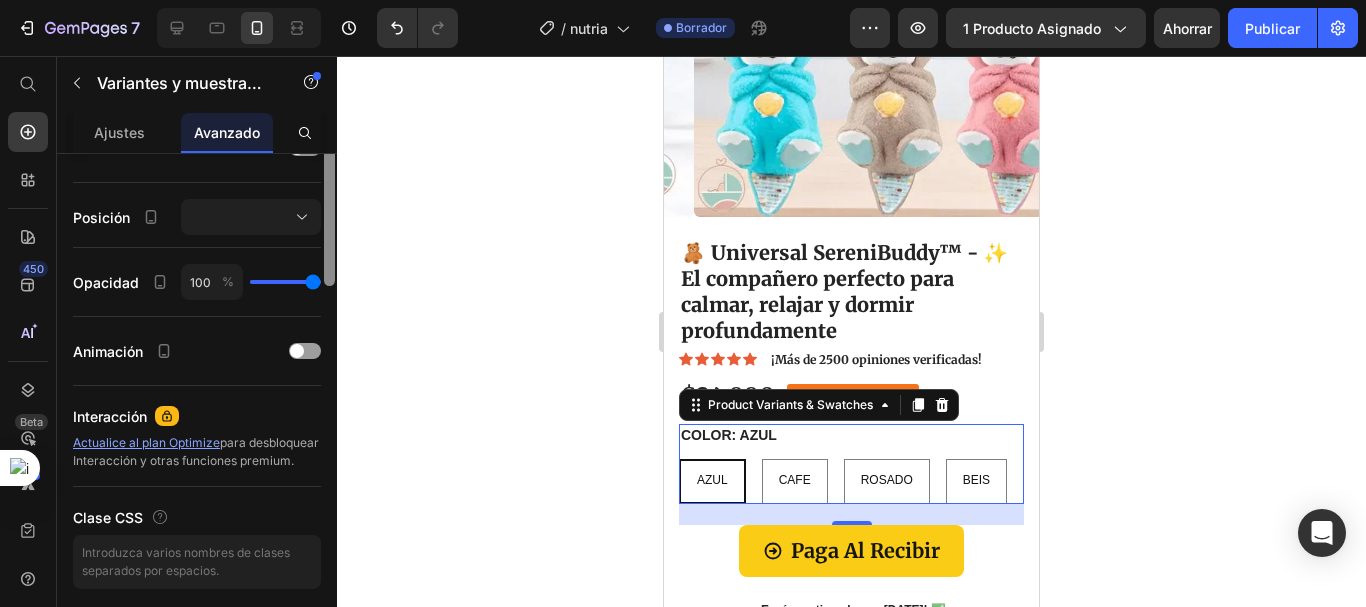 scroll, scrollTop: 444, scrollLeft: 0, axis: vertical 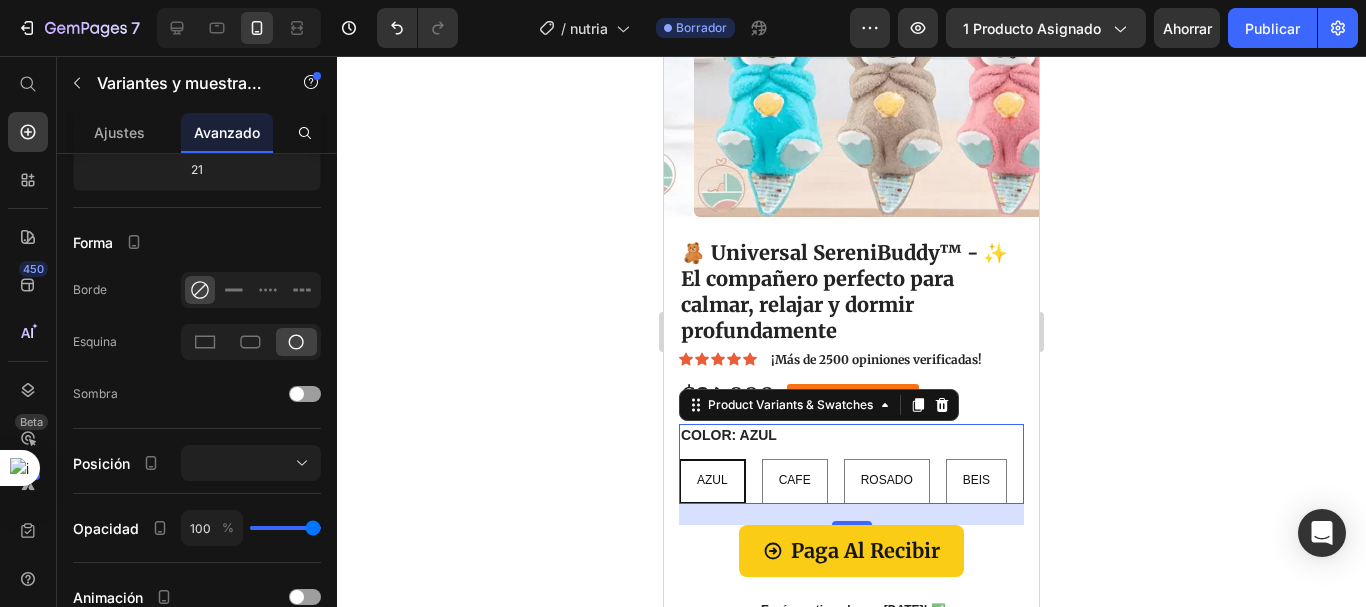 drag, startPoint x: 337, startPoint y: 367, endPoint x: 349, endPoint y: 244, distance: 123.58398 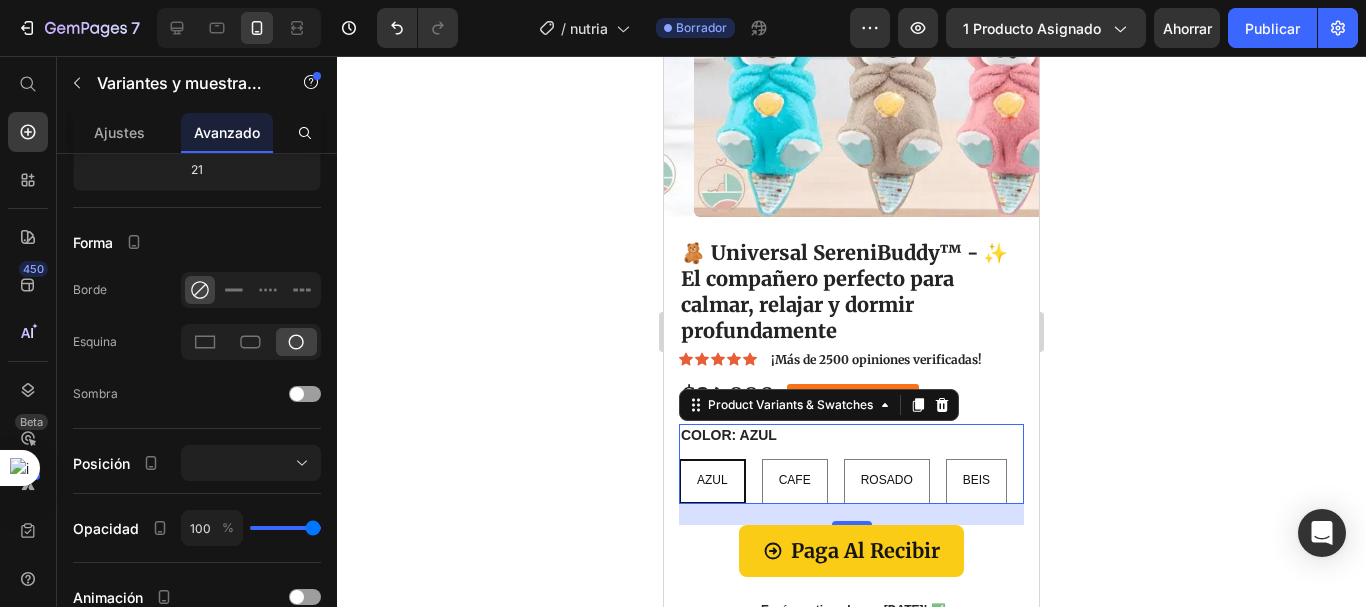 scroll, scrollTop: 72, scrollLeft: 0, axis: vertical 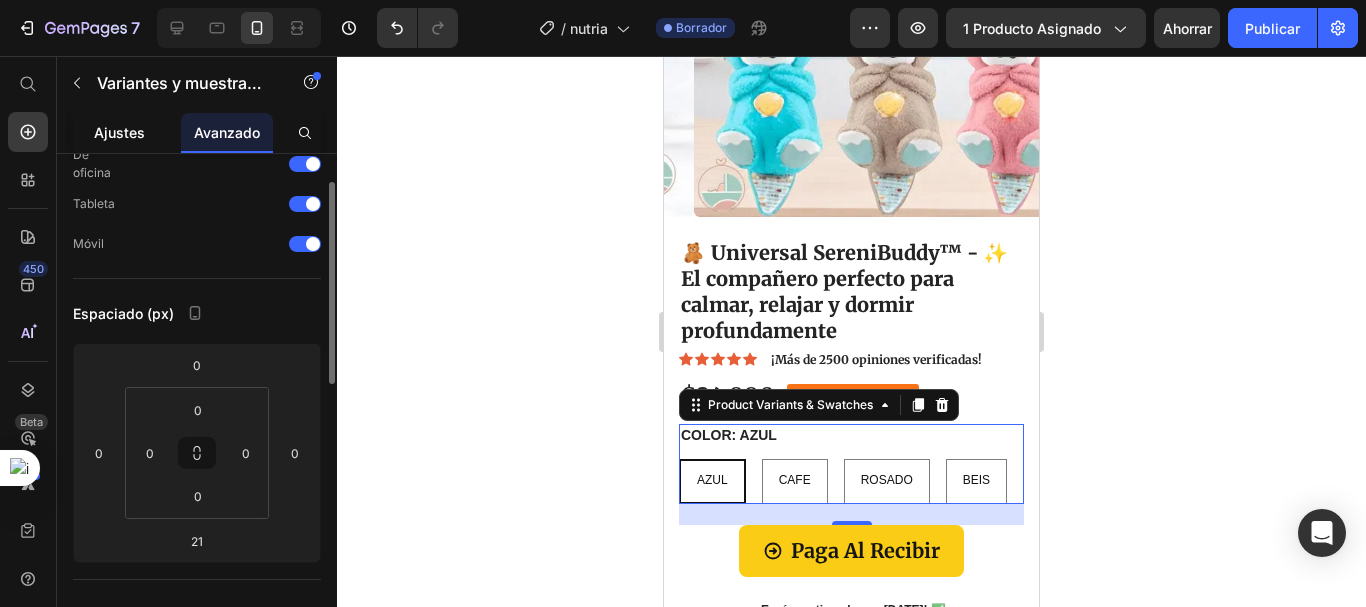 click on "Ajustes" at bounding box center (119, 132) 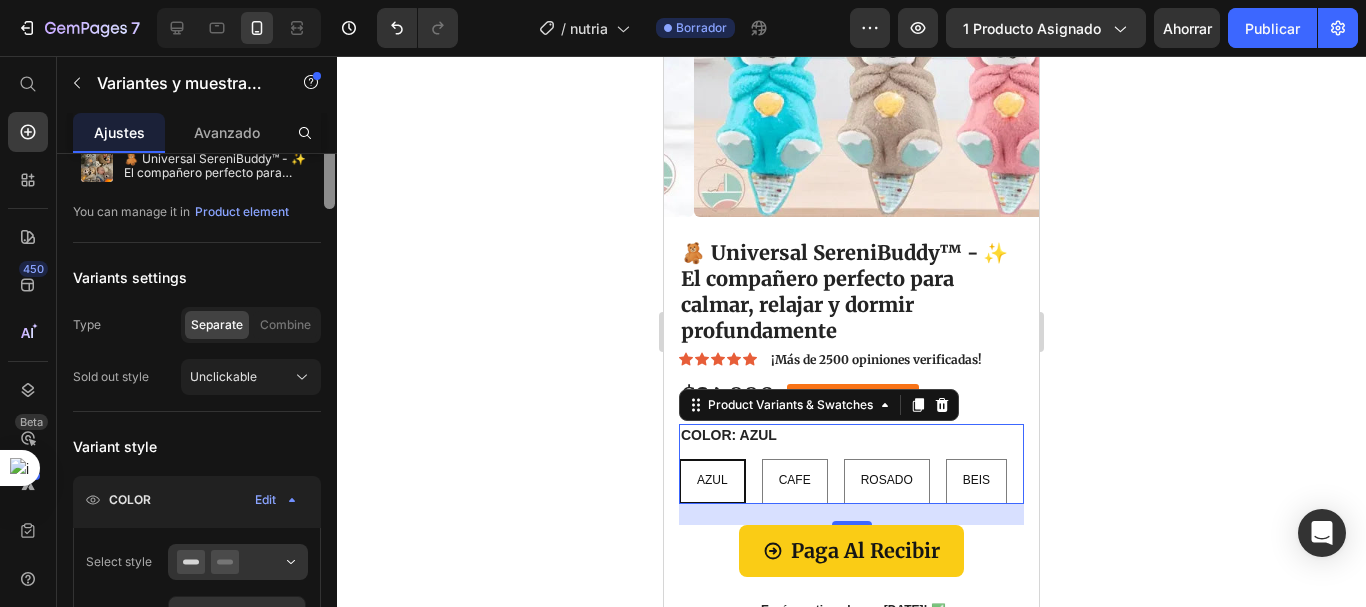 scroll, scrollTop: 0, scrollLeft: 0, axis: both 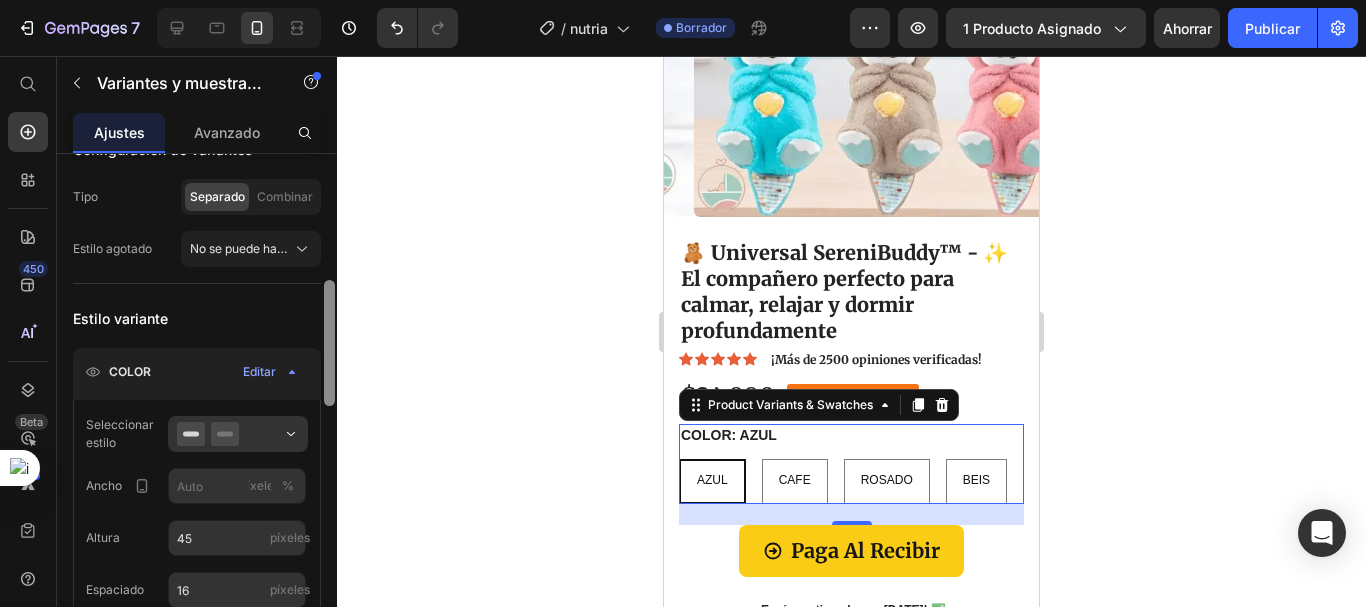 drag, startPoint x: 325, startPoint y: 221, endPoint x: 321, endPoint y: 288, distance: 67.11929 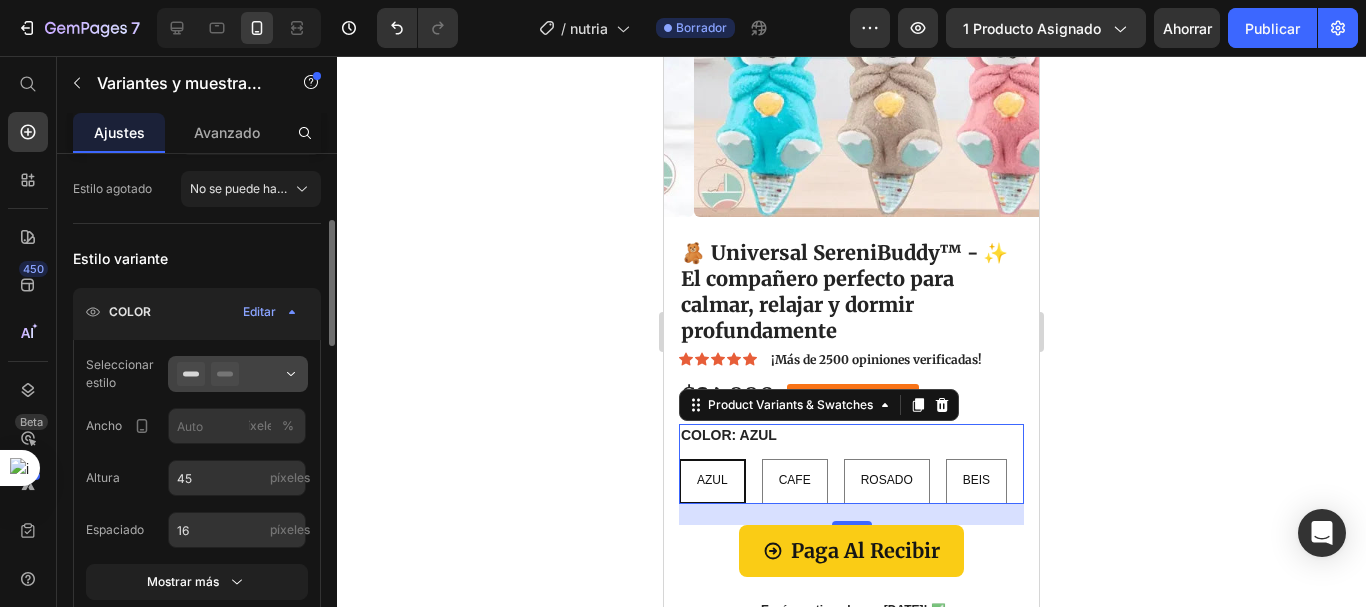 click at bounding box center (238, 374) 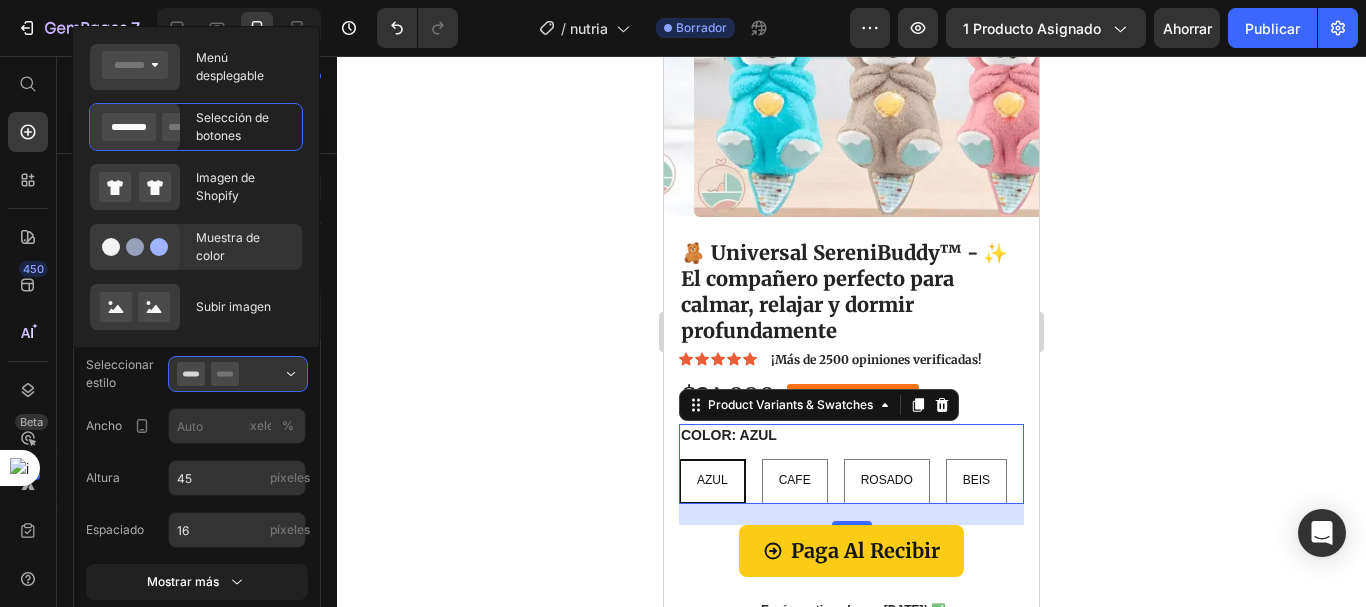click on "Muestra de color" at bounding box center (243, 247) 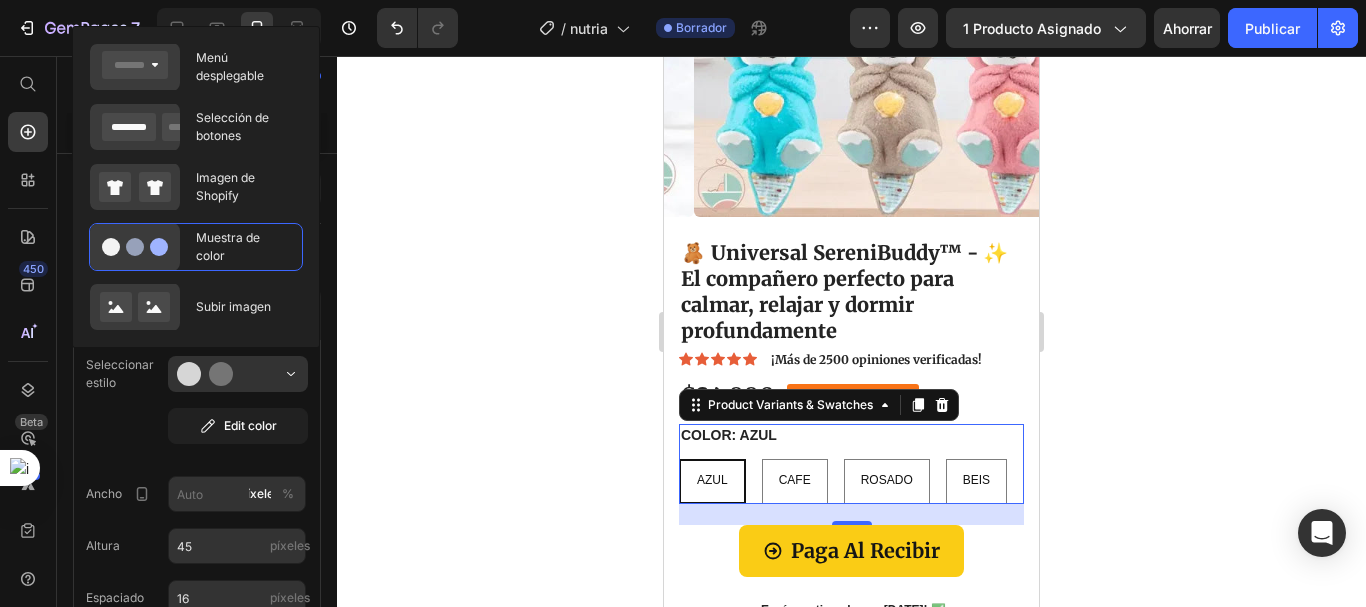 type on "45" 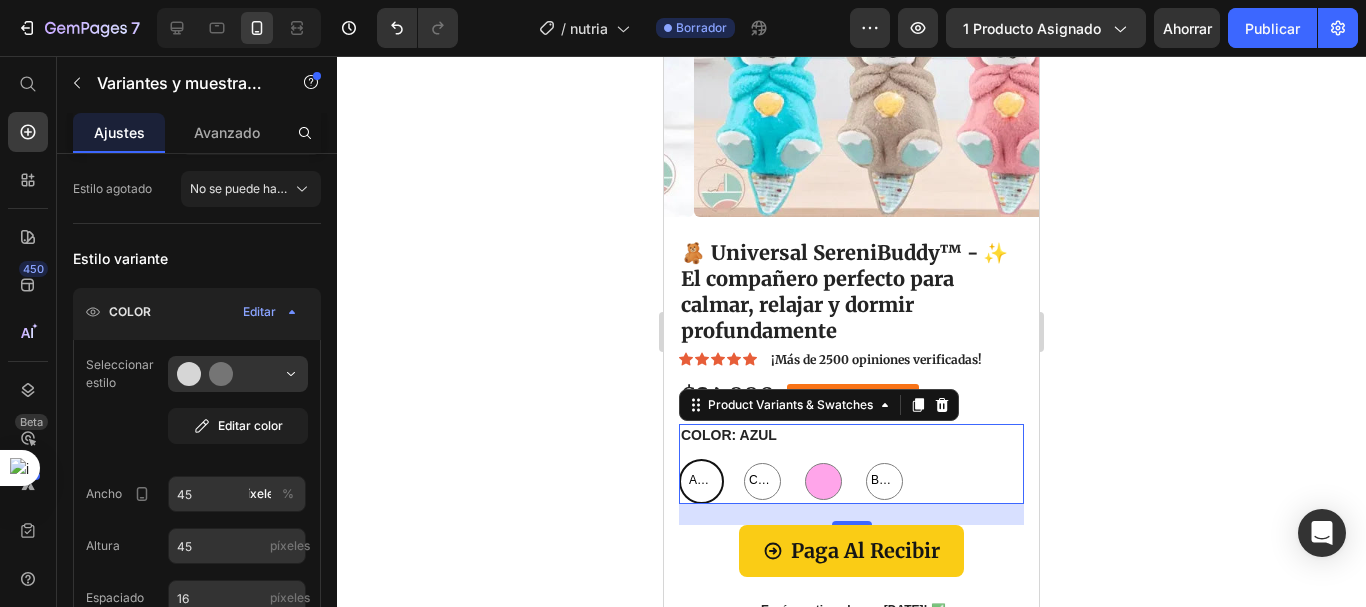 click on "AZUL" at bounding box center (701, 481) 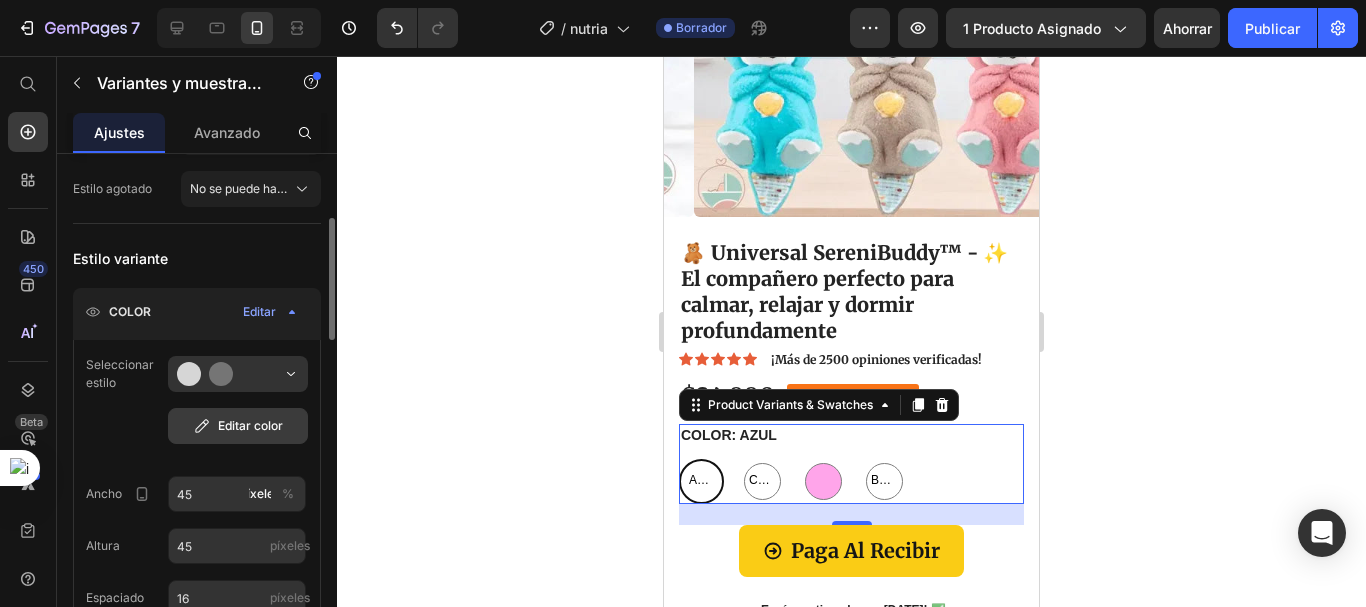 click 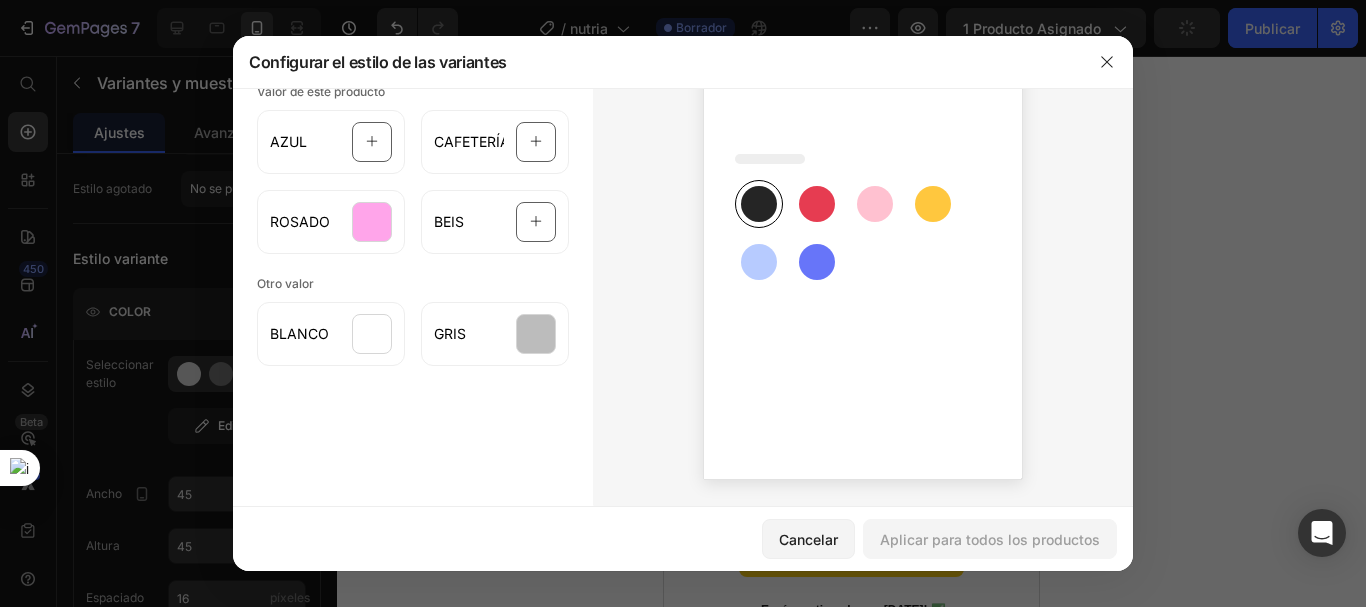 scroll, scrollTop: 0, scrollLeft: 0, axis: both 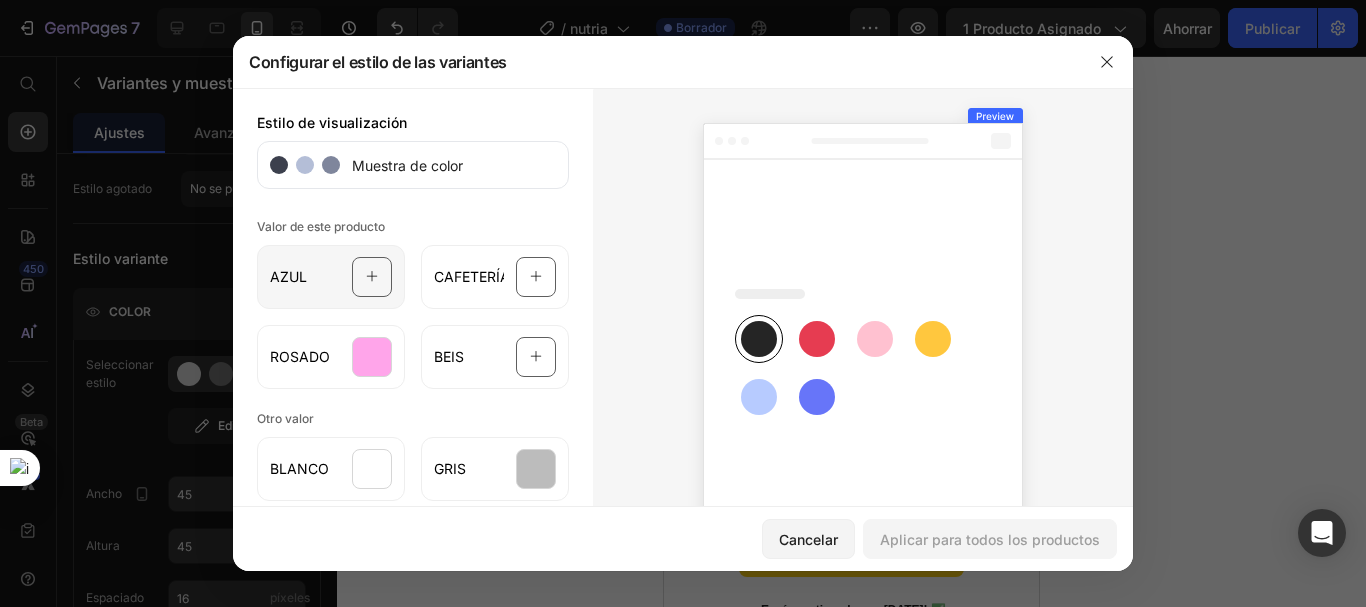 click 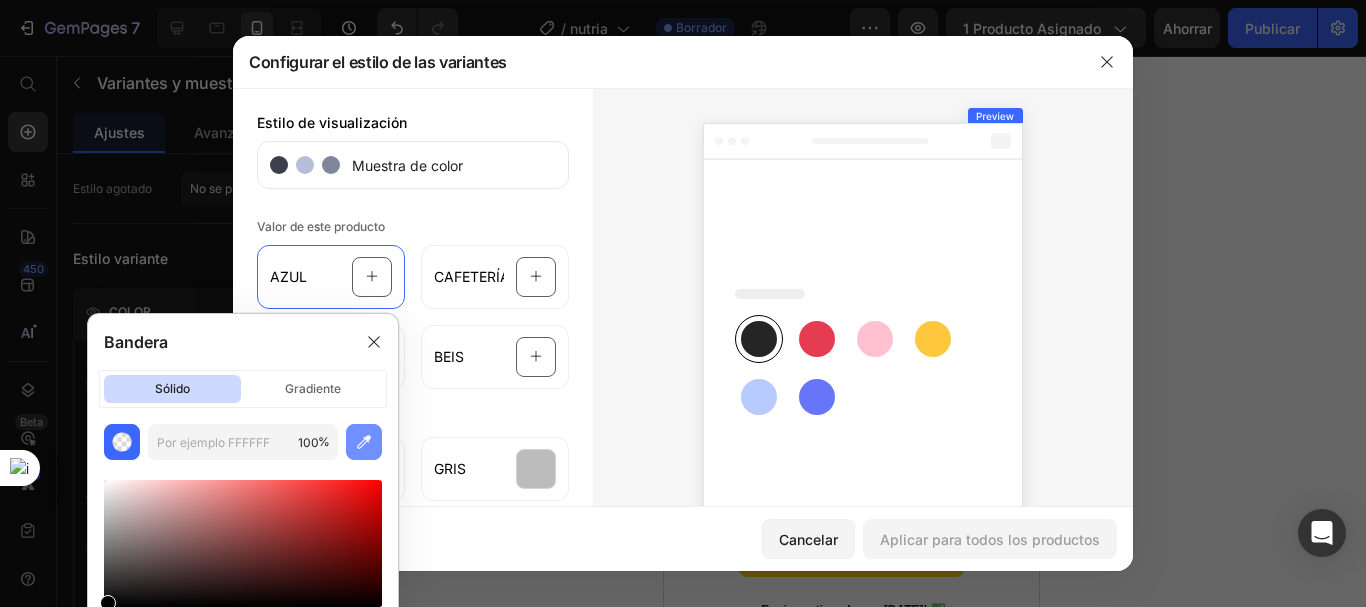 click 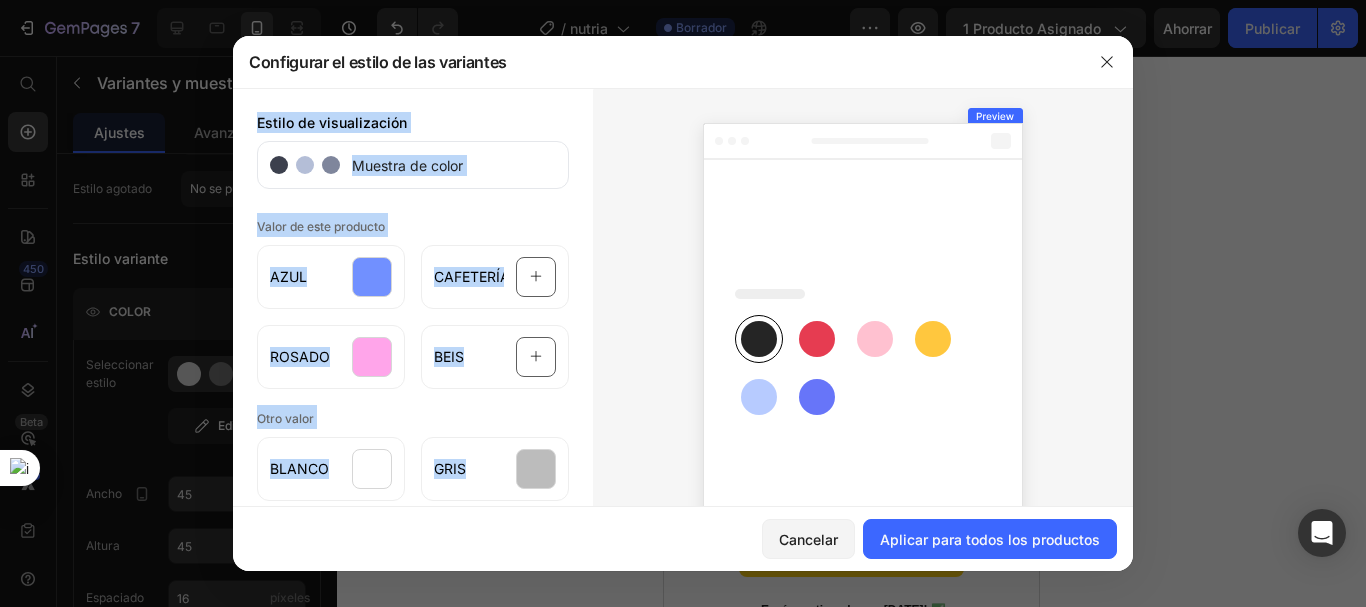 drag, startPoint x: 862, startPoint y: 65, endPoint x: 874, endPoint y: 134, distance: 70.035706 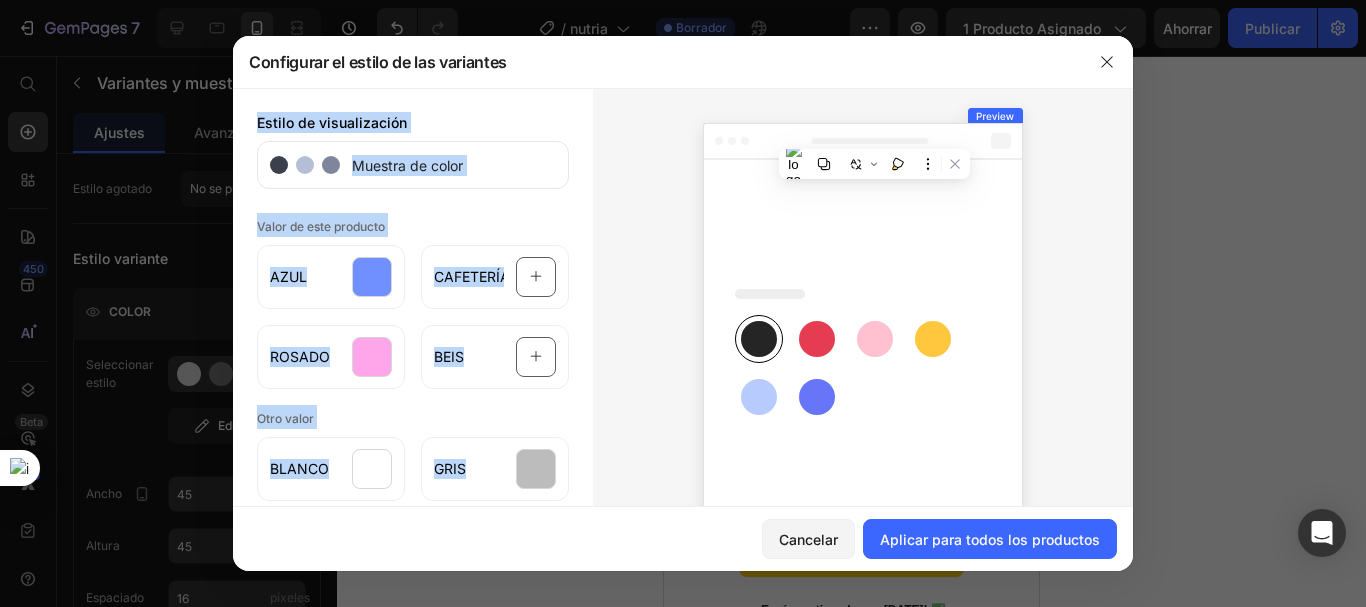 click at bounding box center (863, 365) 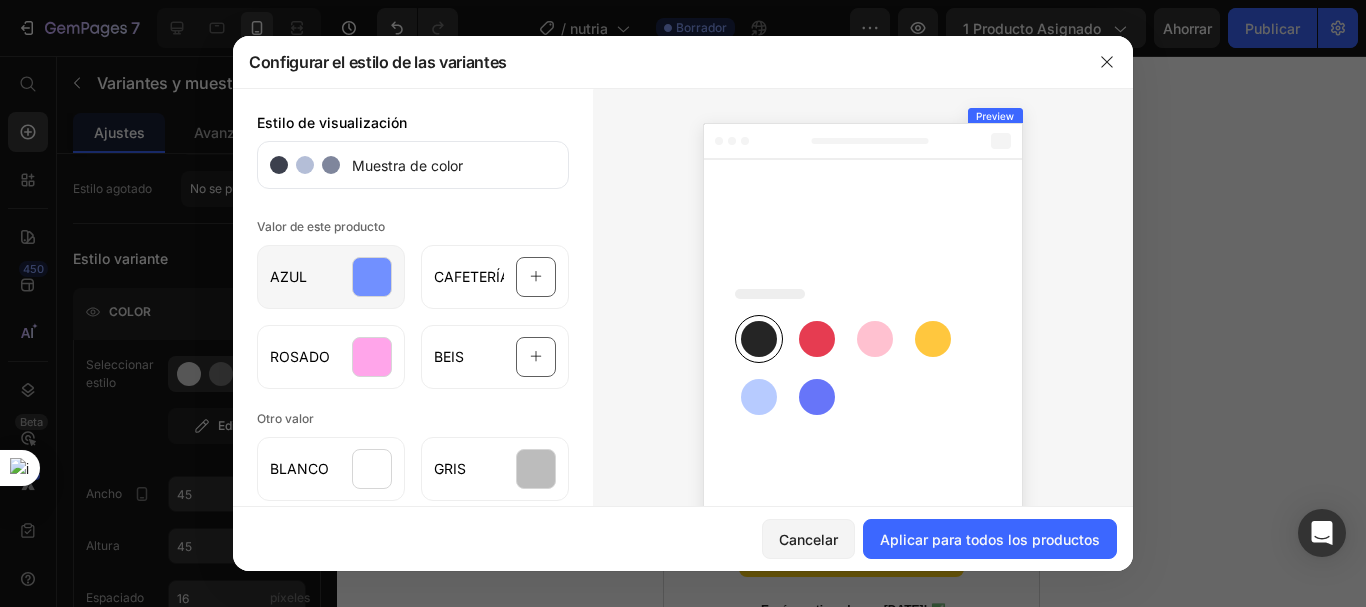 click at bounding box center [372, 277] 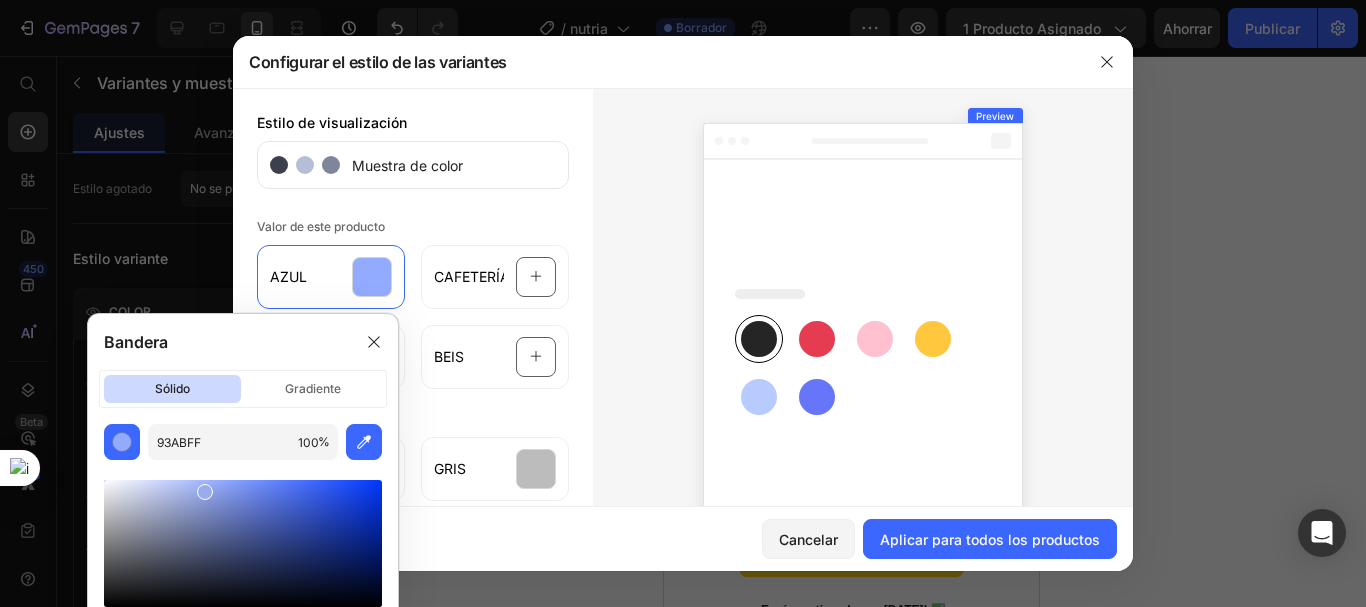 drag, startPoint x: 262, startPoint y: 490, endPoint x: 199, endPoint y: 488, distance: 63.03174 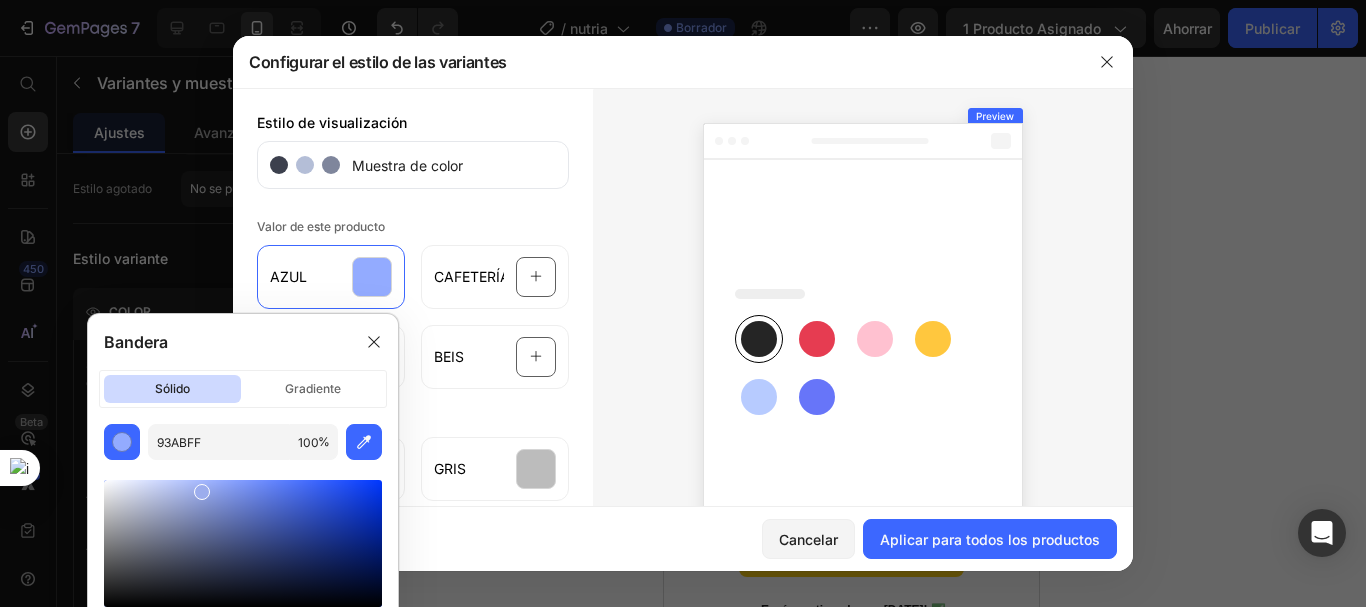 type on "9CADED" 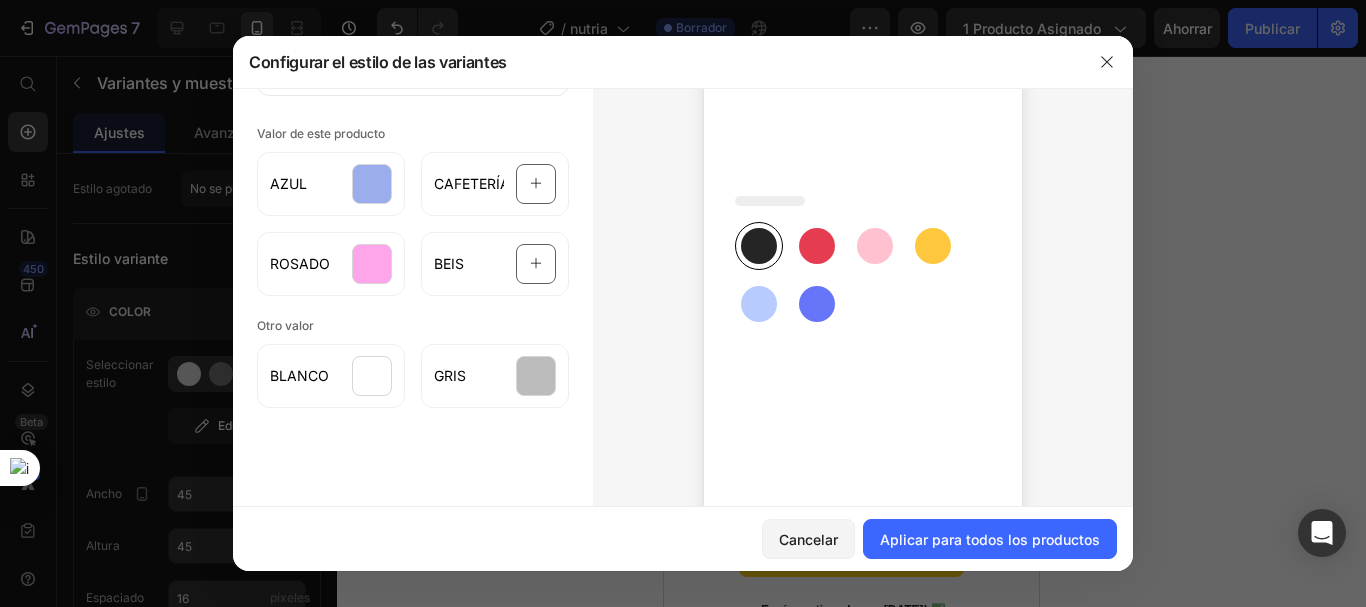 scroll, scrollTop: 135, scrollLeft: 0, axis: vertical 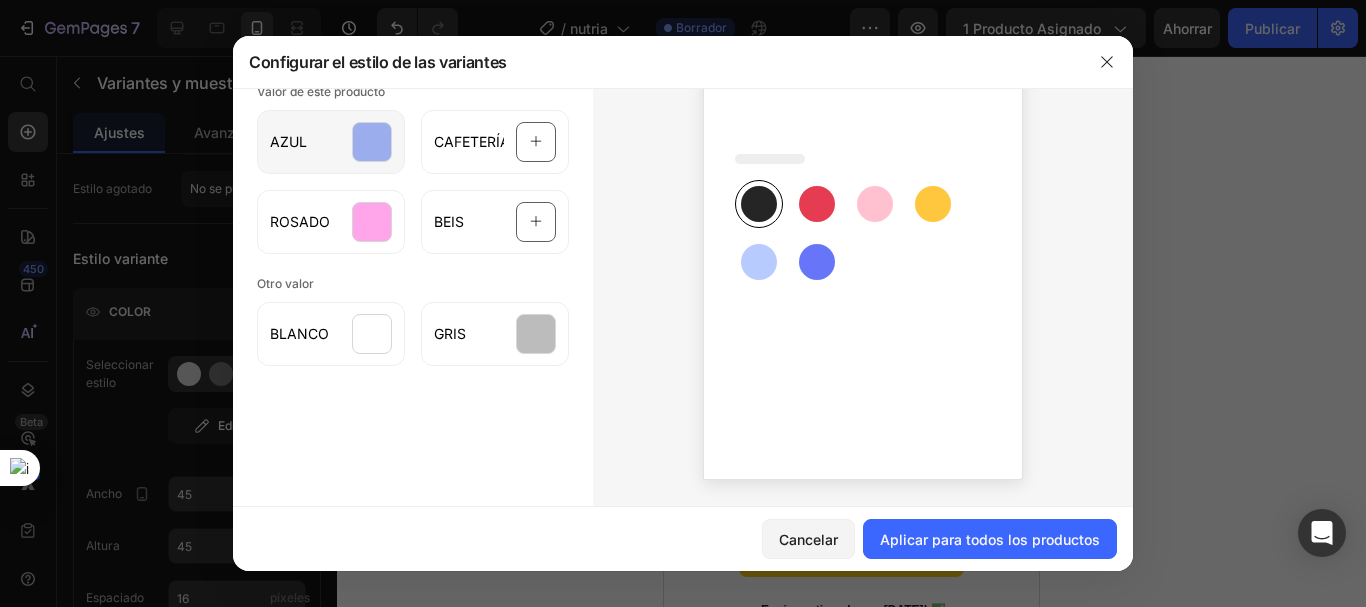 click on "AZUL" 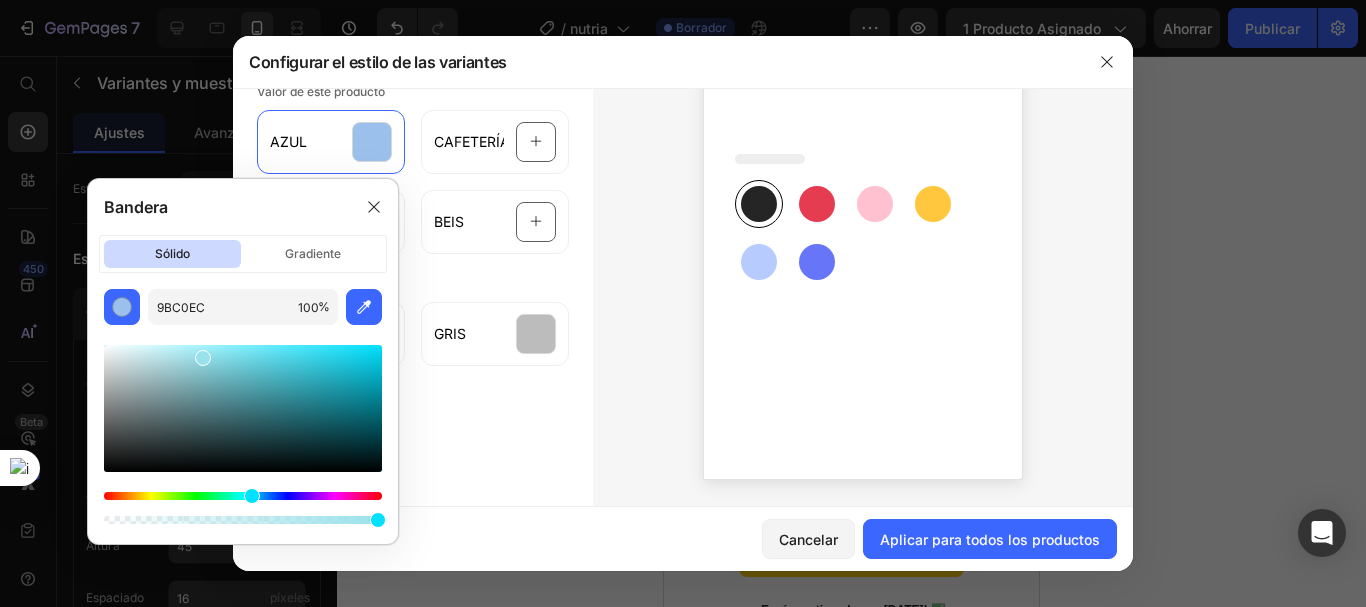drag, startPoint x: 284, startPoint y: 497, endPoint x: 248, endPoint y: 499, distance: 36.05551 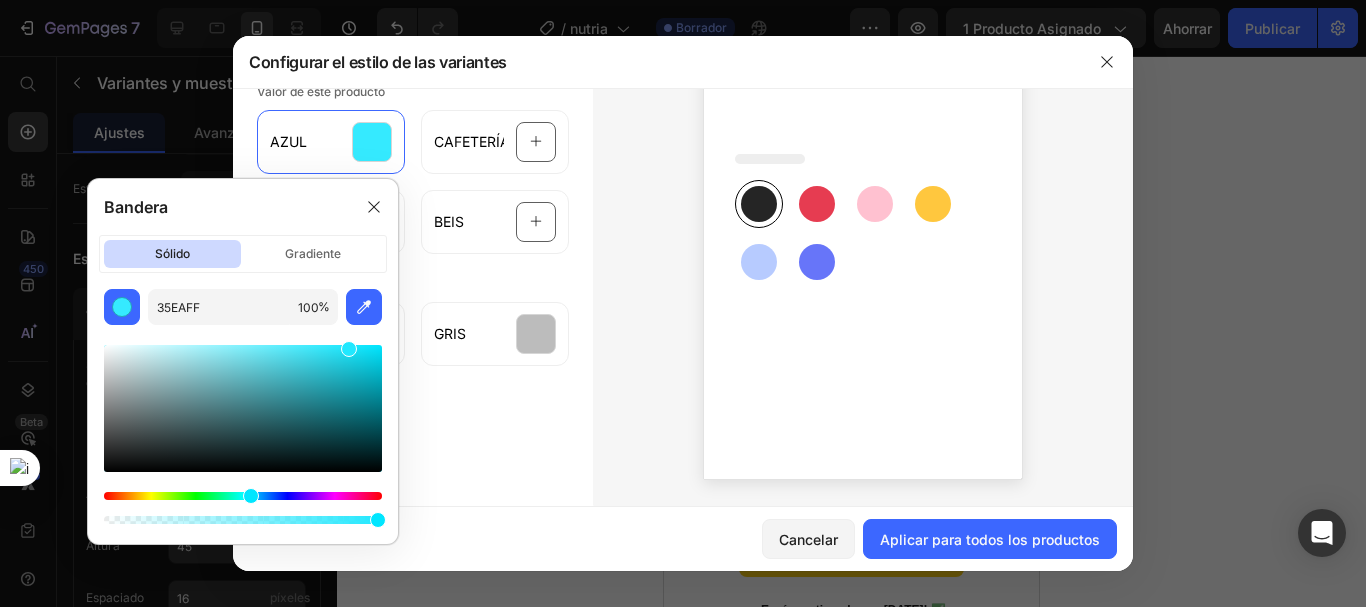 type on "21E8FF" 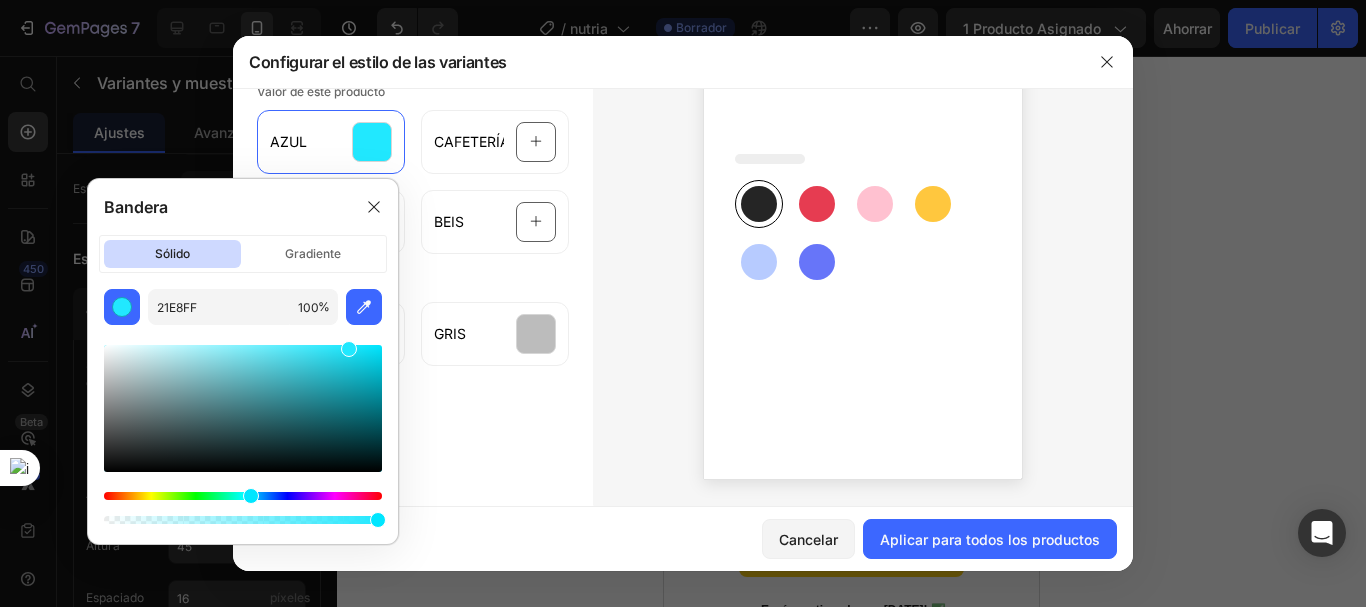 drag, startPoint x: 205, startPoint y: 362, endPoint x: 348, endPoint y: 337, distance: 145.16887 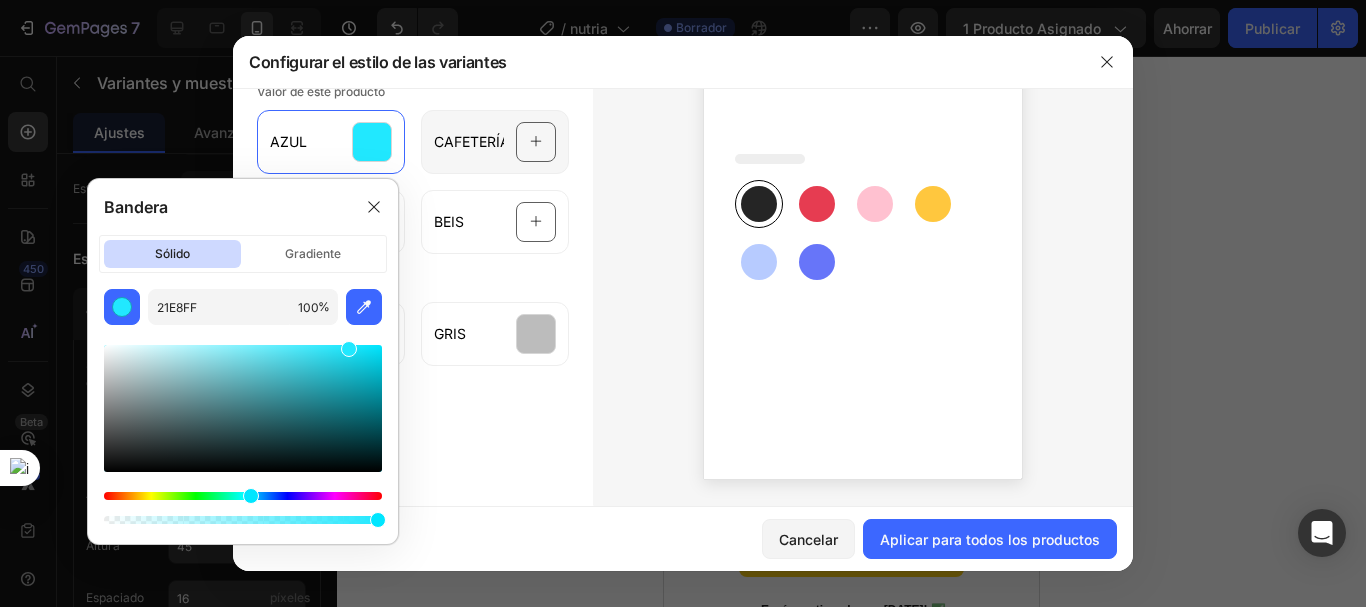 click at bounding box center (536, 142) 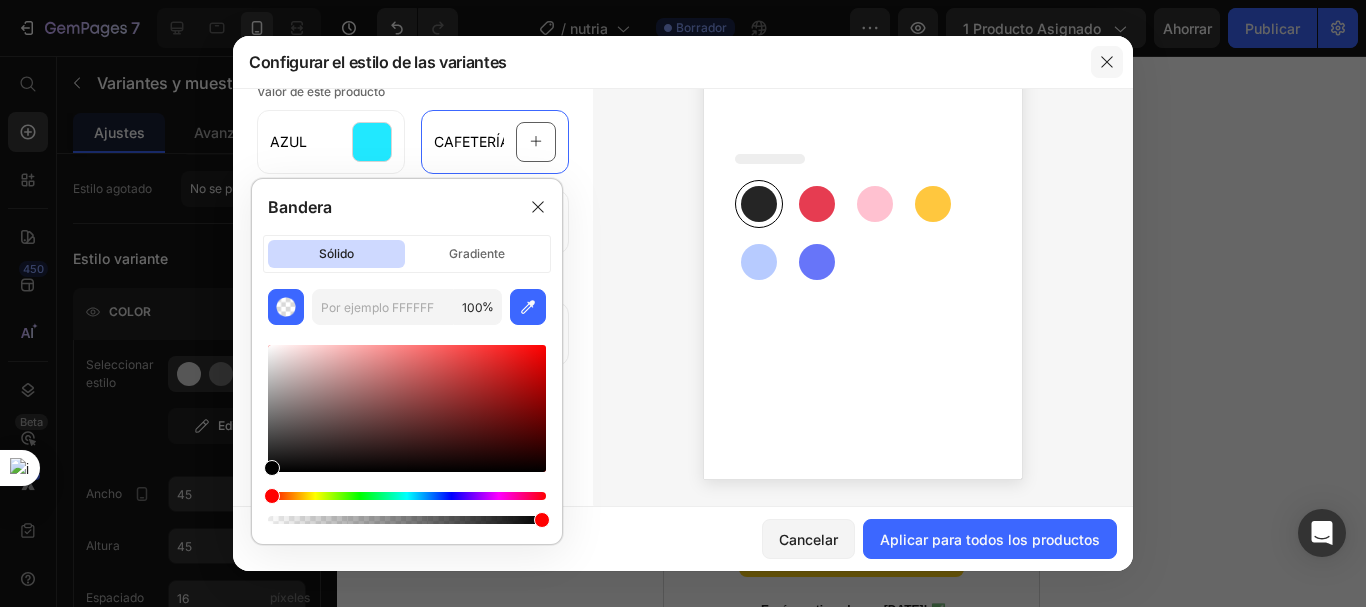 click at bounding box center [1107, 62] 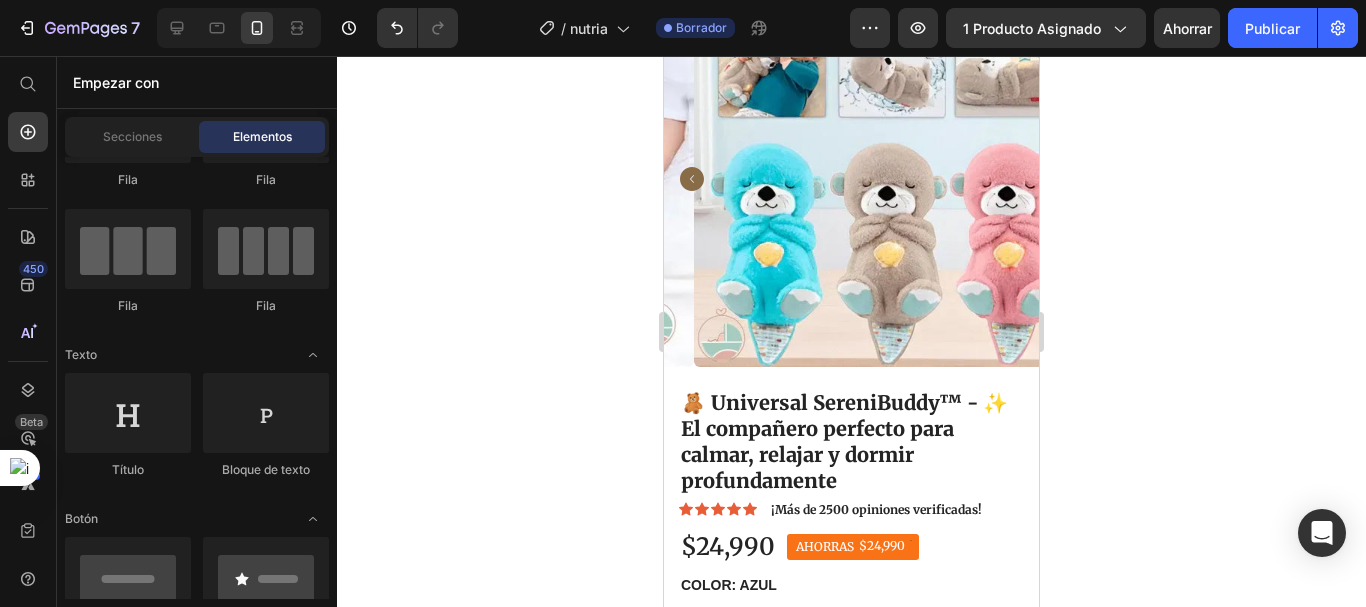 scroll, scrollTop: 92, scrollLeft: 0, axis: vertical 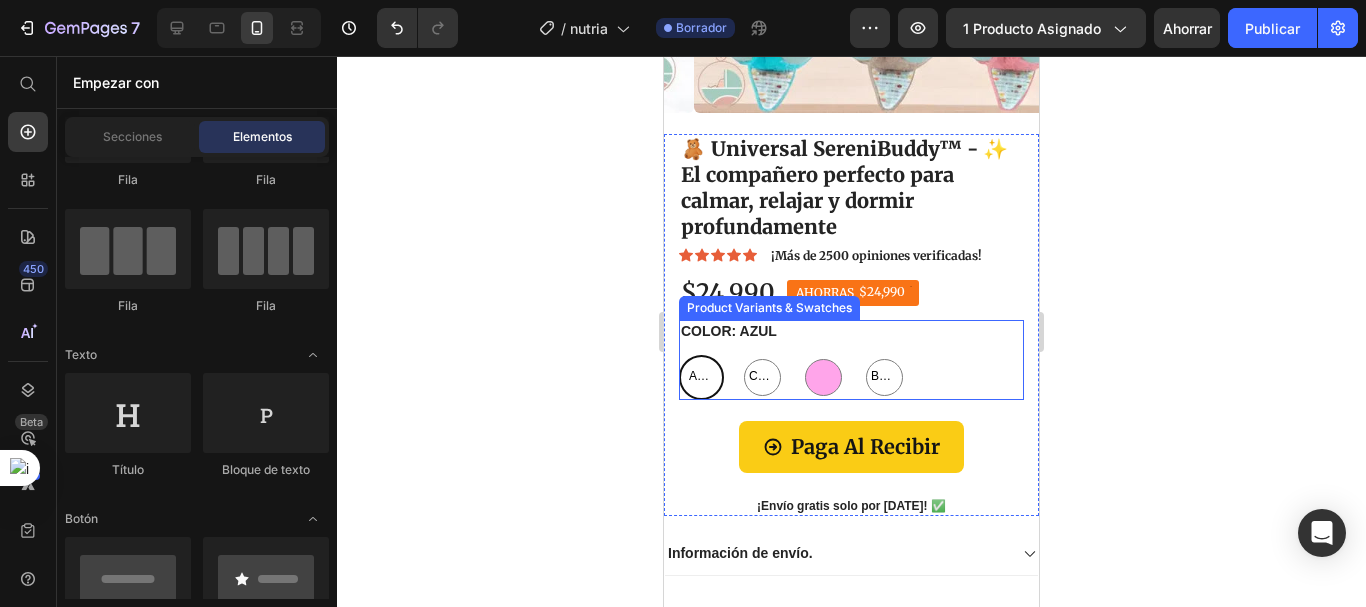 click on "AZUL" at bounding box center (701, 377) 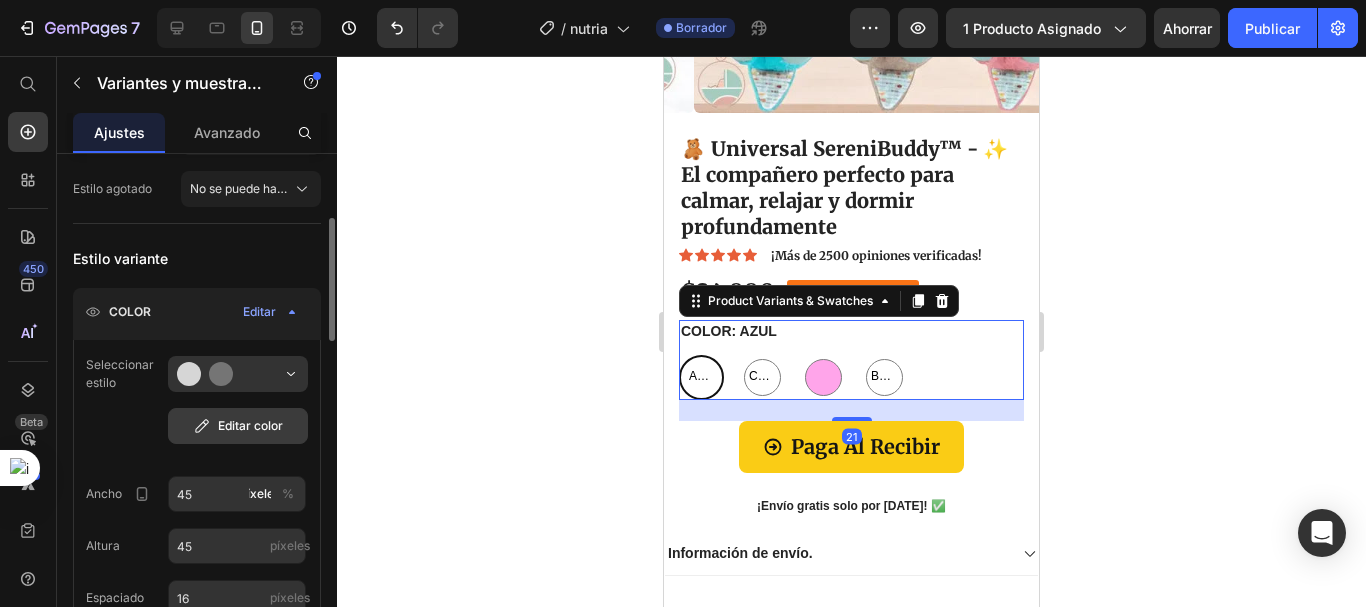 click on "Editar color" at bounding box center (250, 425) 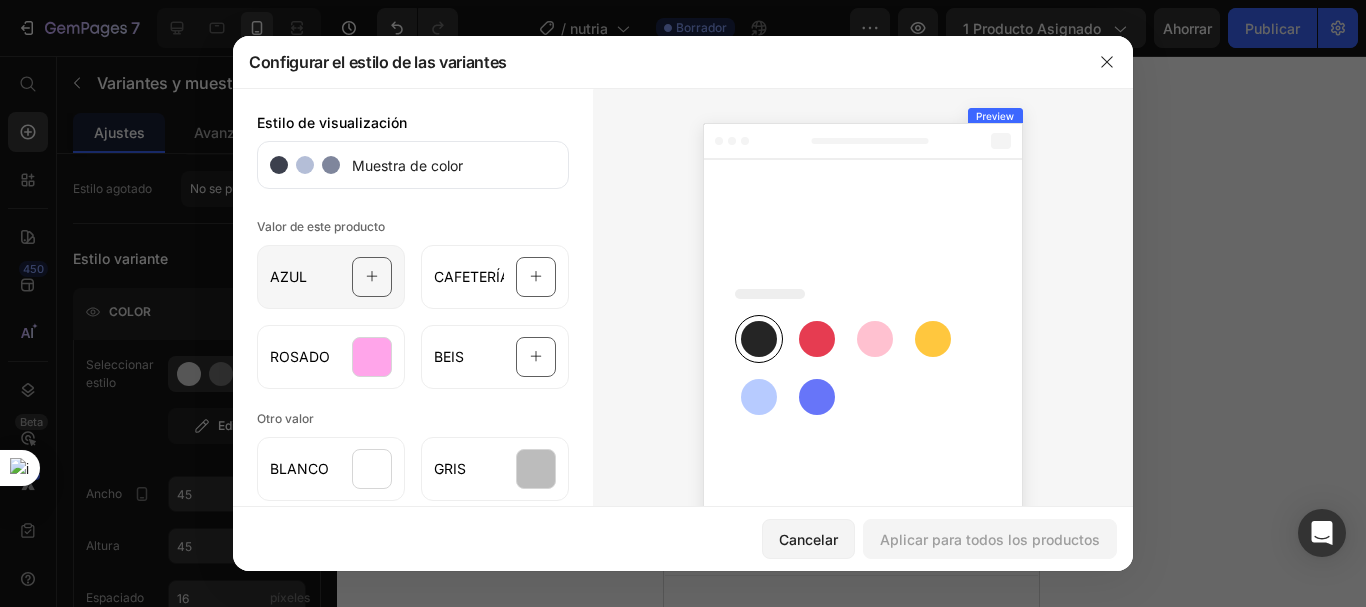 click at bounding box center (372, 277) 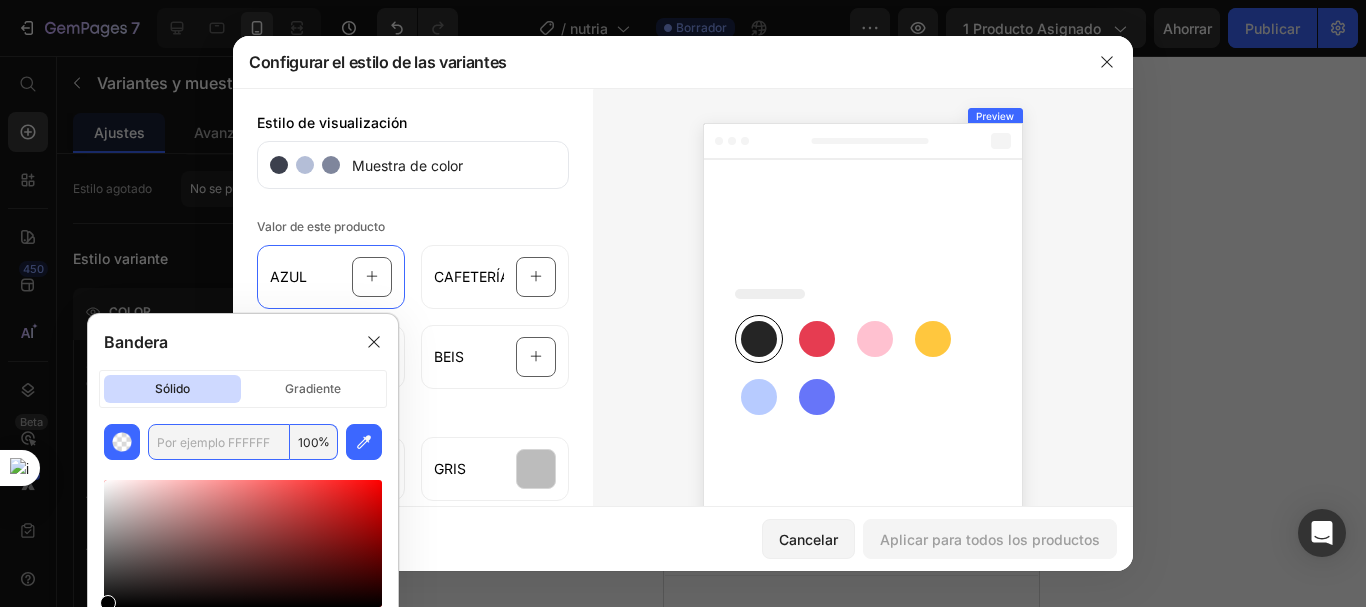 click at bounding box center [219, 442] 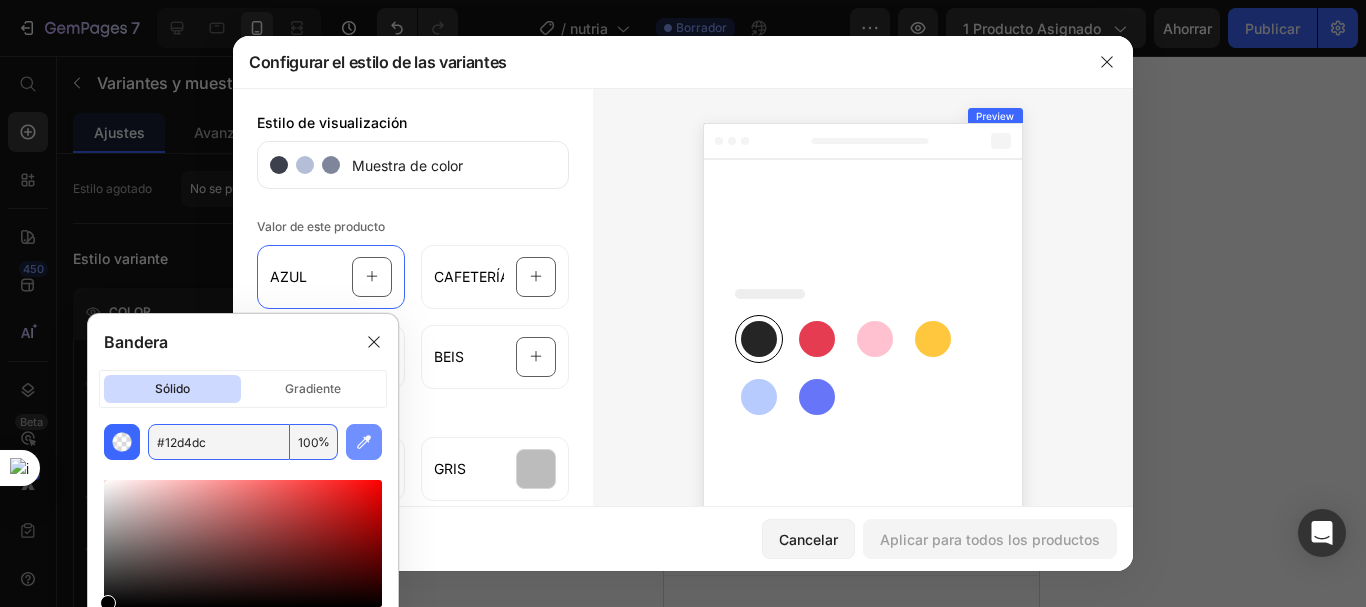type on "12D4DC" 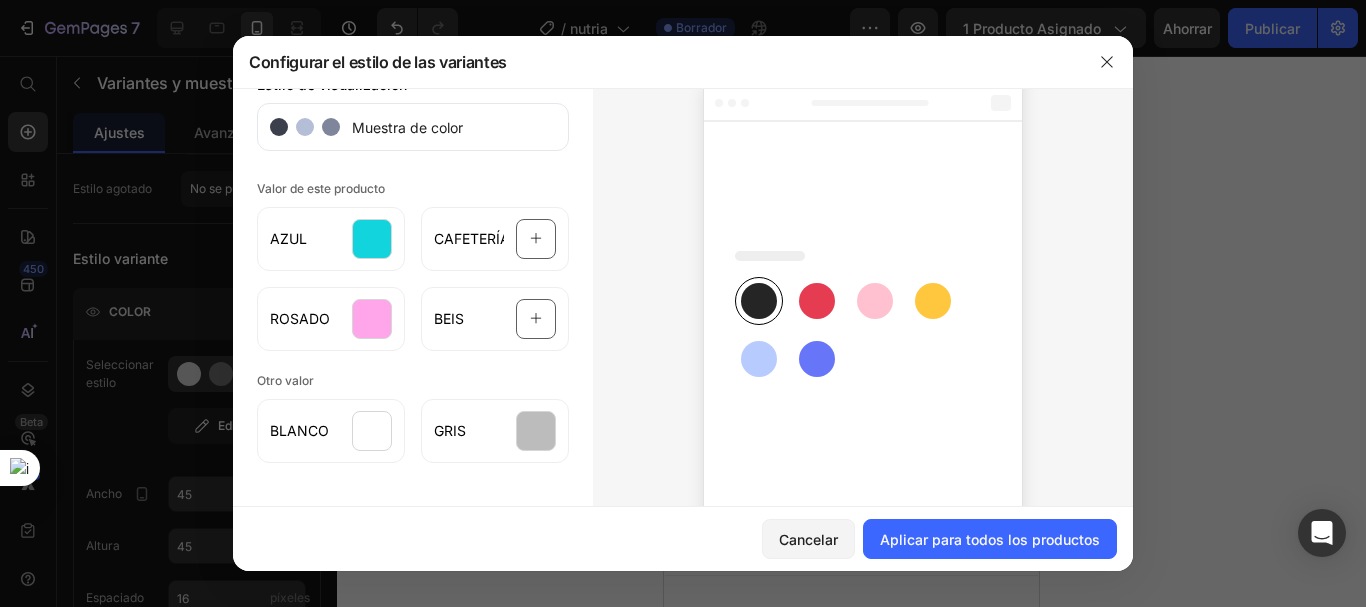 scroll, scrollTop: 44, scrollLeft: 0, axis: vertical 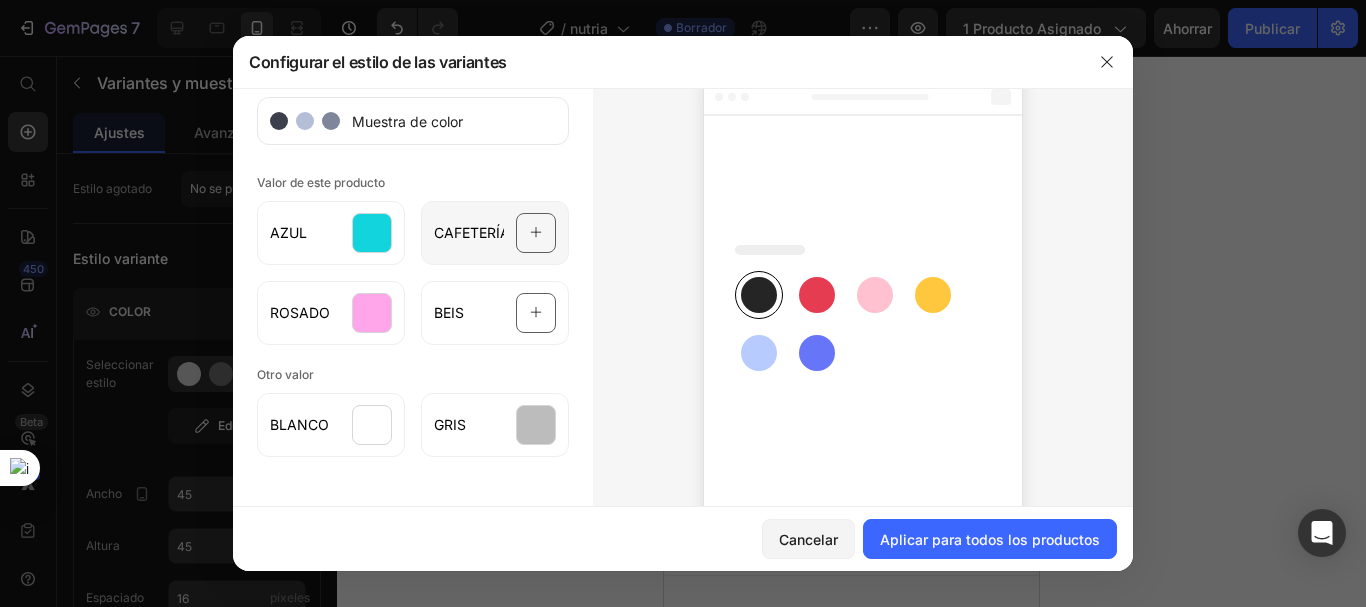 click 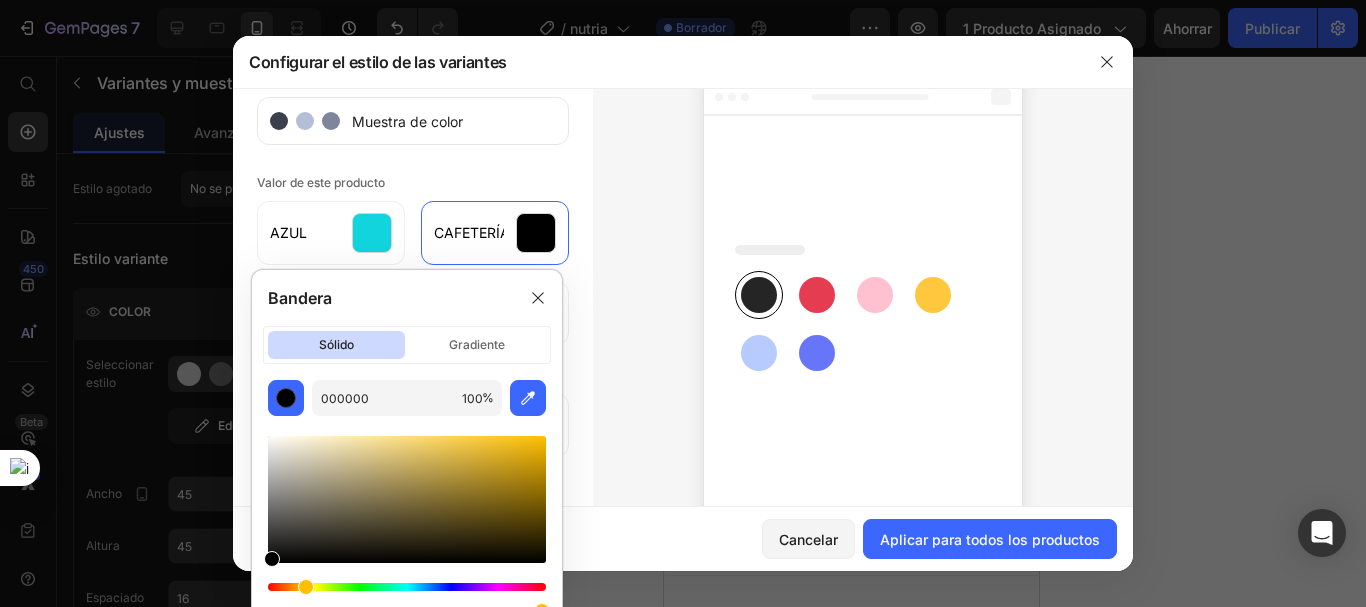 drag, startPoint x: 273, startPoint y: 587, endPoint x: 303, endPoint y: 588, distance: 30.016663 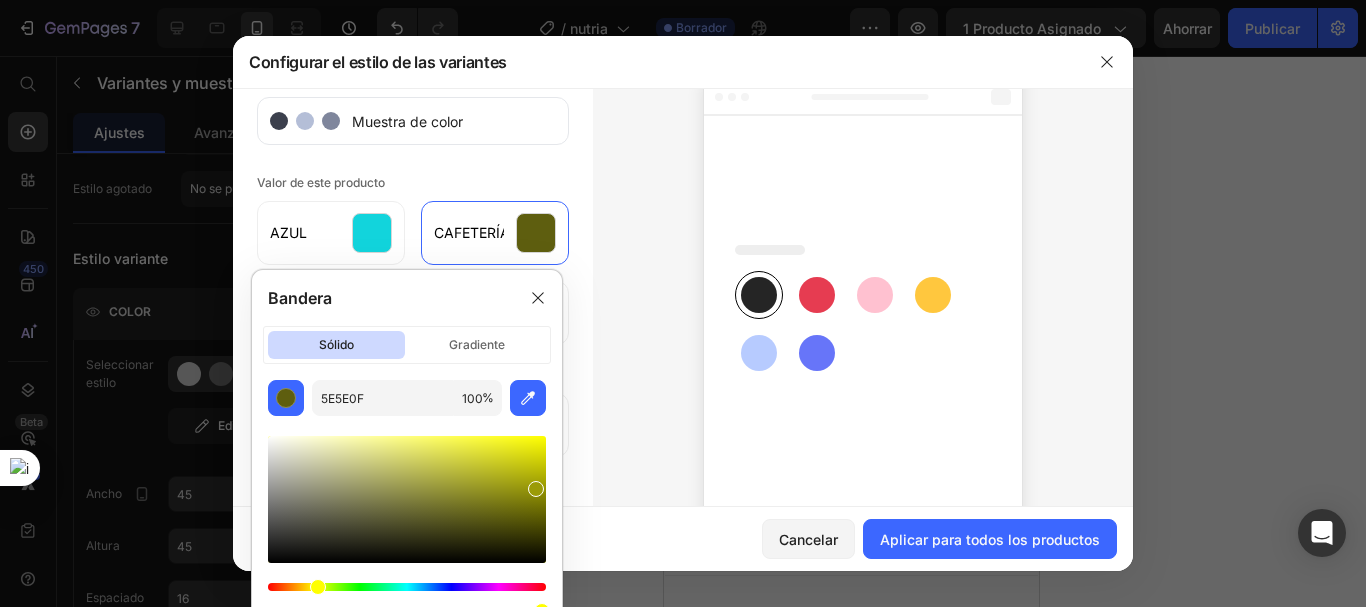 drag, startPoint x: 272, startPoint y: 560, endPoint x: 536, endPoint y: 481, distance: 275.56668 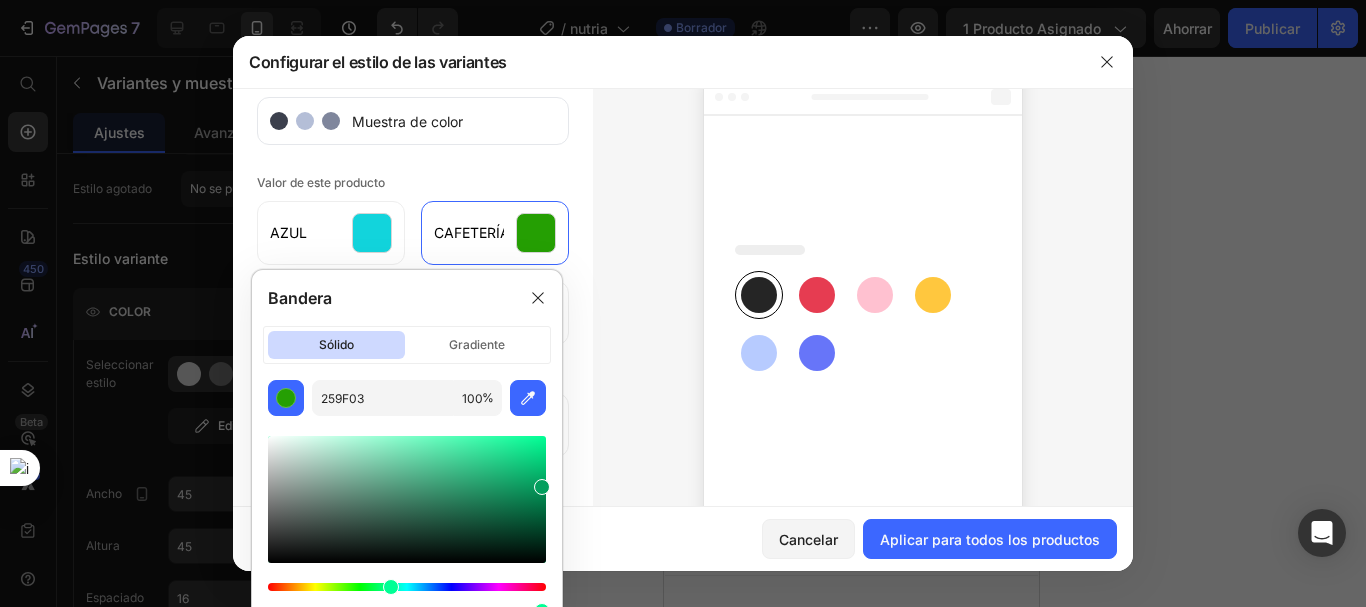 type on "039F5E" 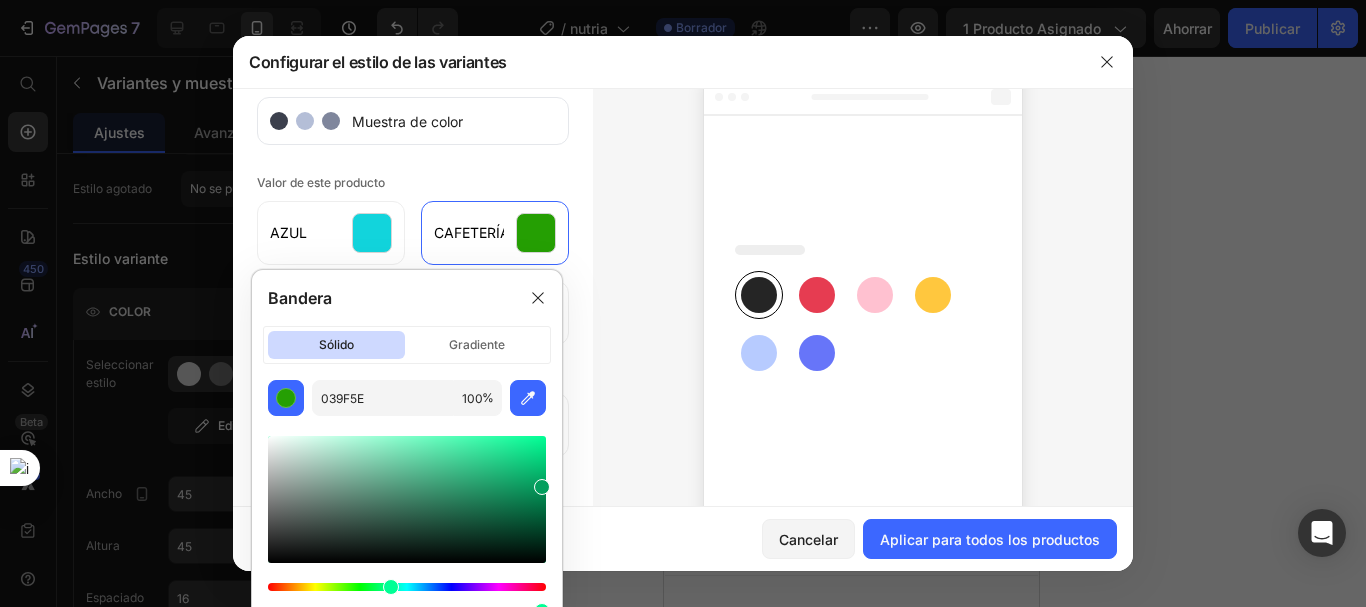 drag, startPoint x: 317, startPoint y: 589, endPoint x: 388, endPoint y: 585, distance: 71.11259 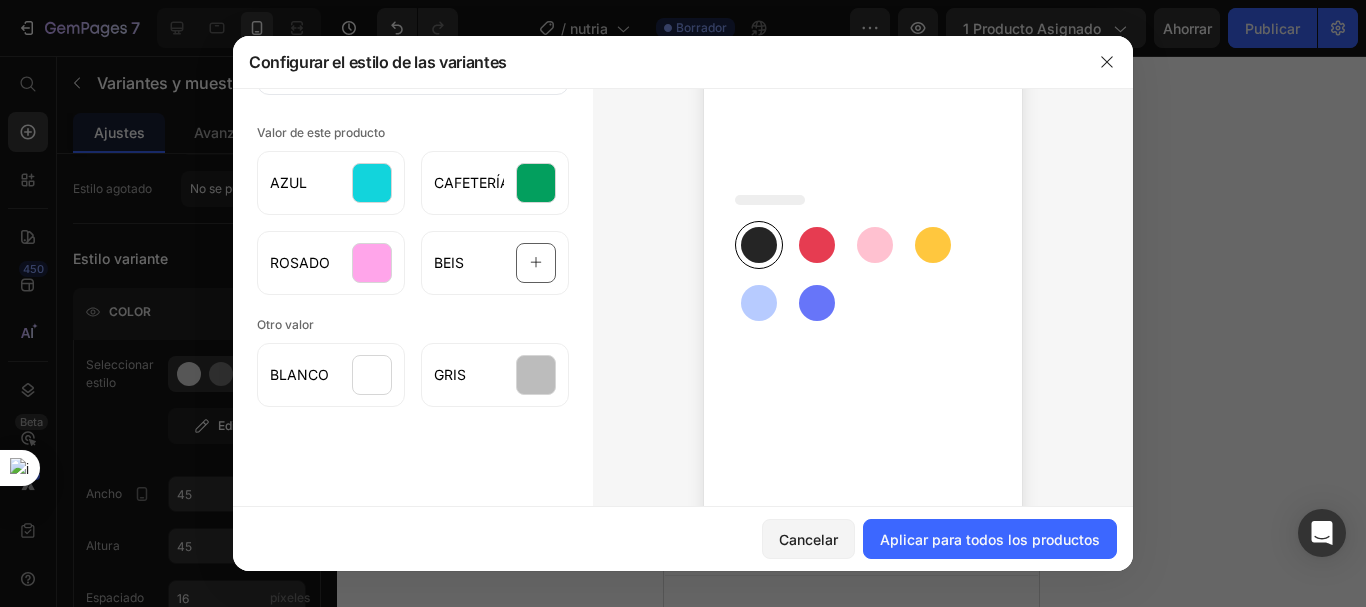 scroll, scrollTop: 100, scrollLeft: 0, axis: vertical 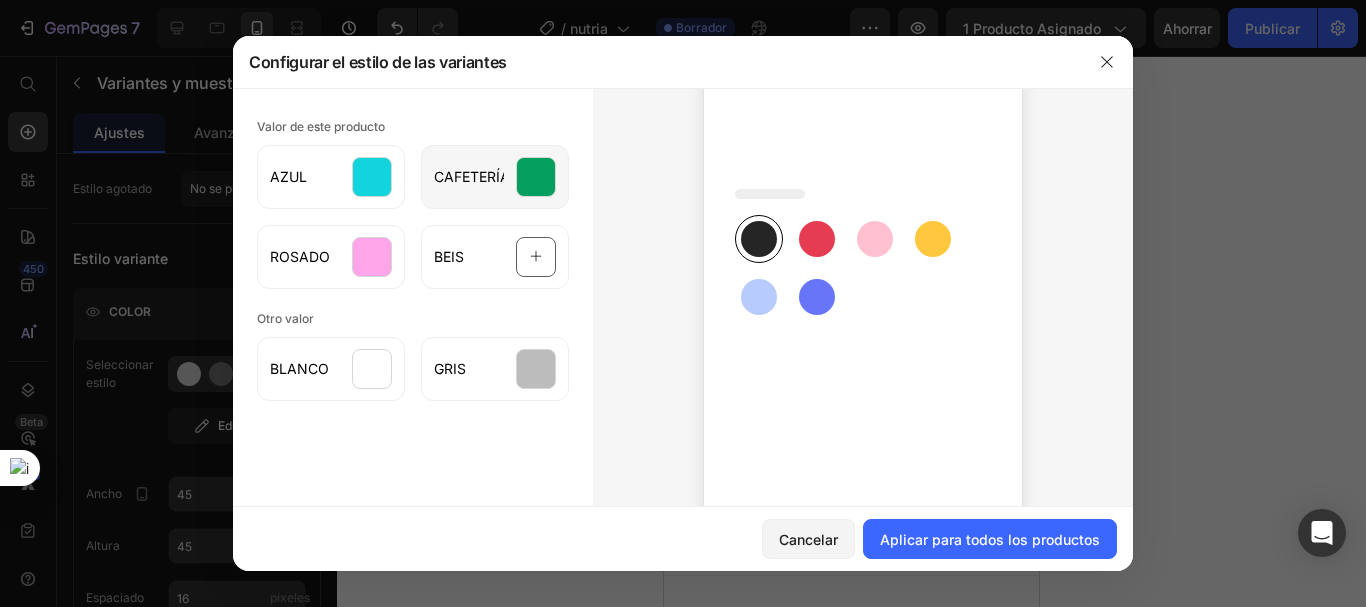 click at bounding box center [536, 177] 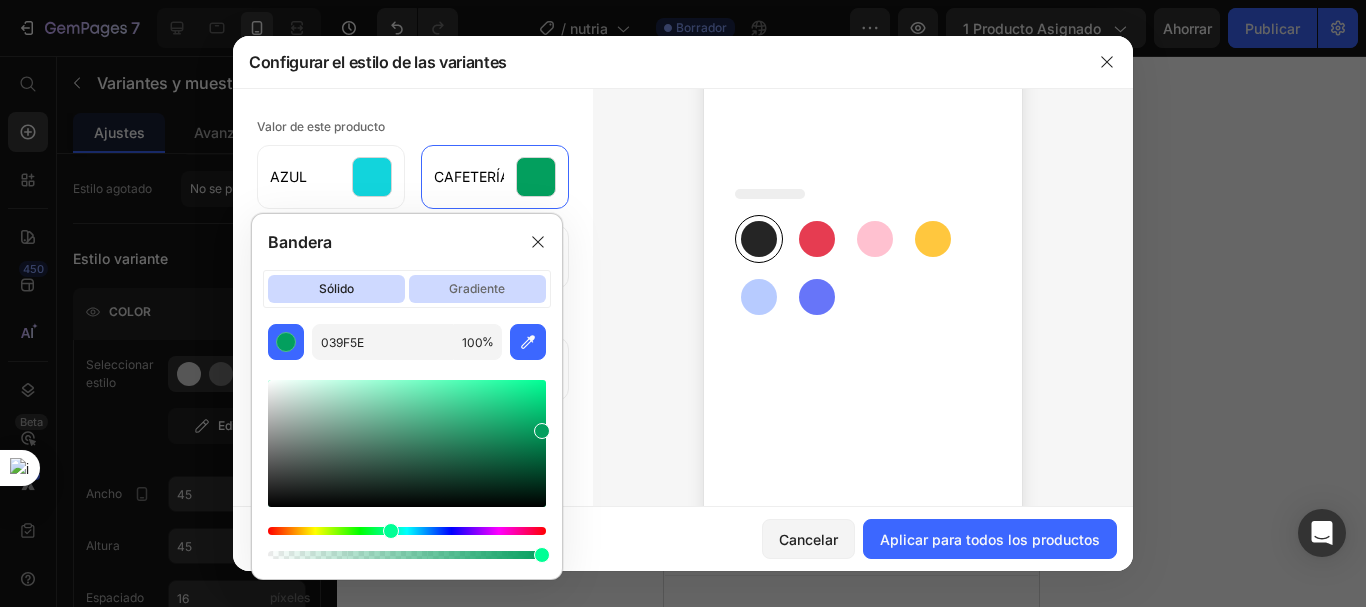 click on "gradiente" at bounding box center [477, 289] 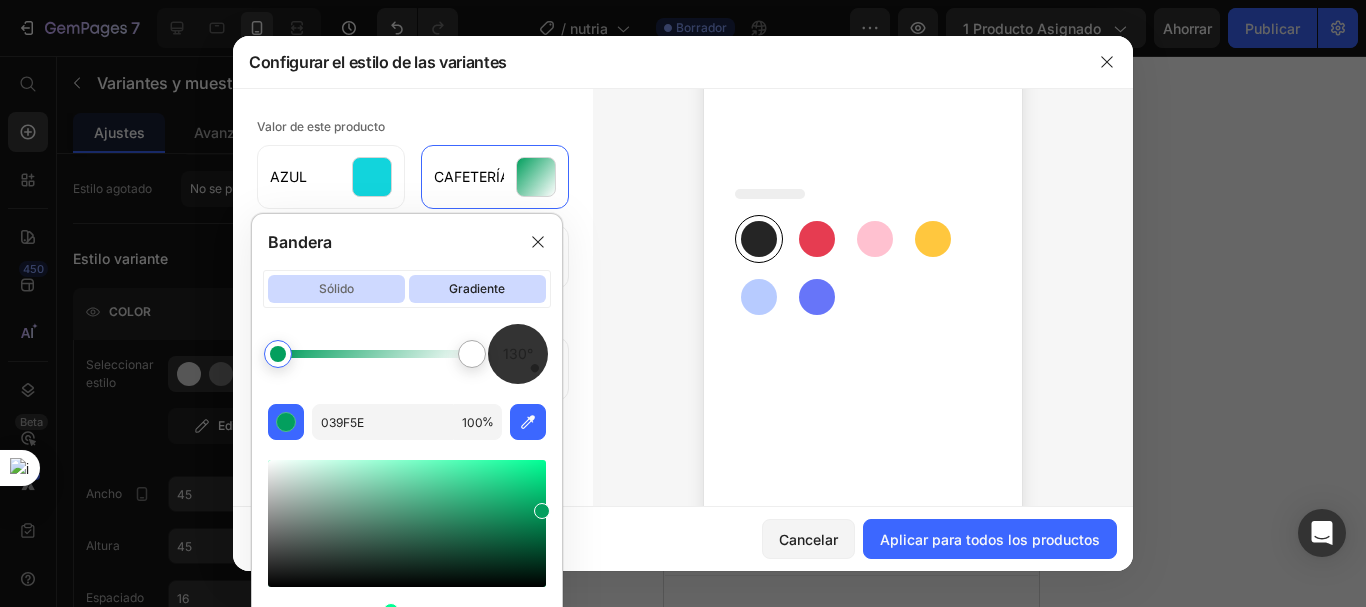 click on "sólido" 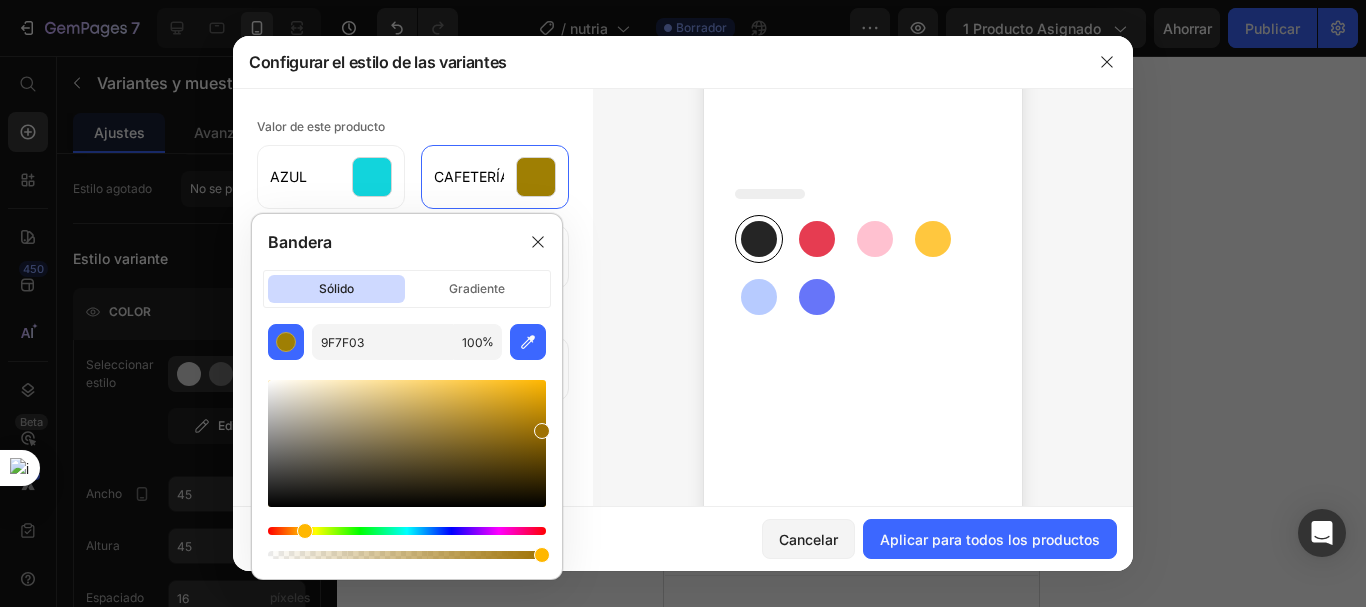 type on "9F7203" 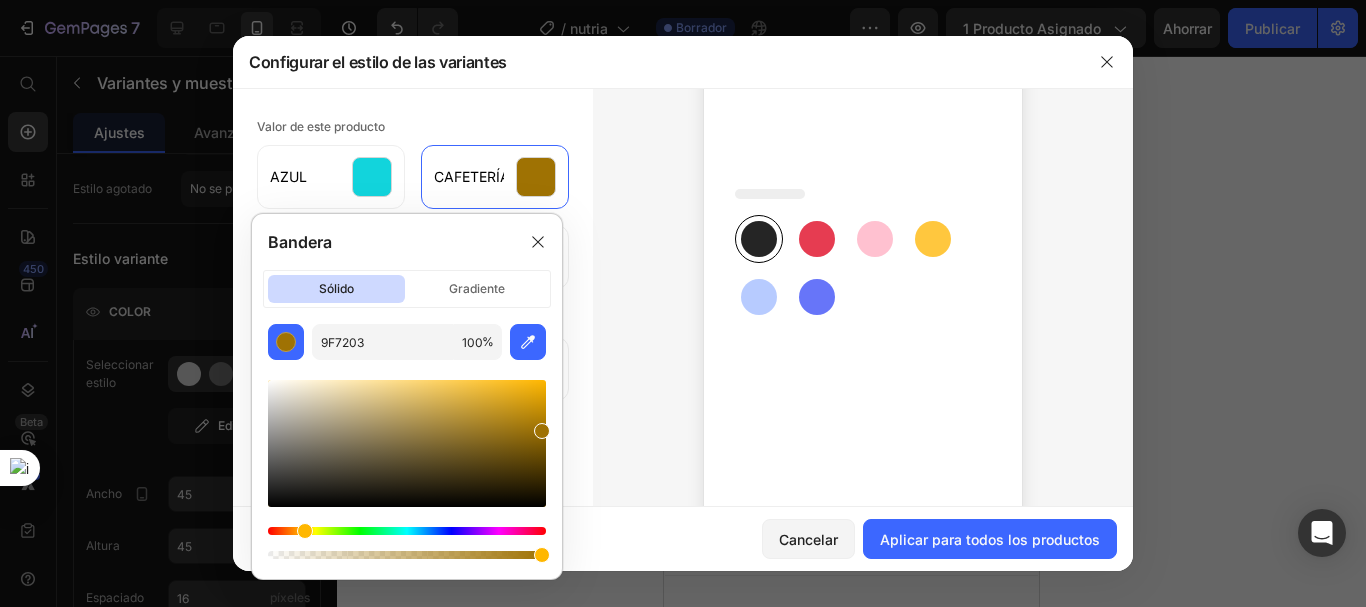 drag, startPoint x: 385, startPoint y: 531, endPoint x: 301, endPoint y: 533, distance: 84.0238 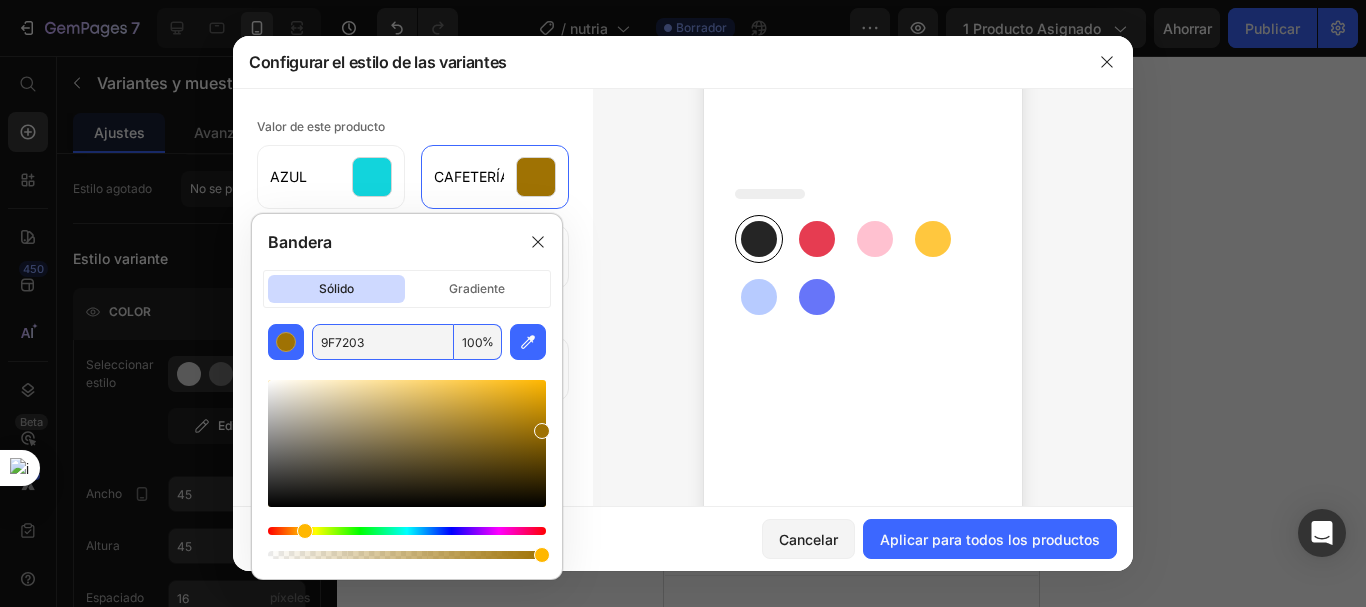 click on "9F7203" at bounding box center (383, 342) 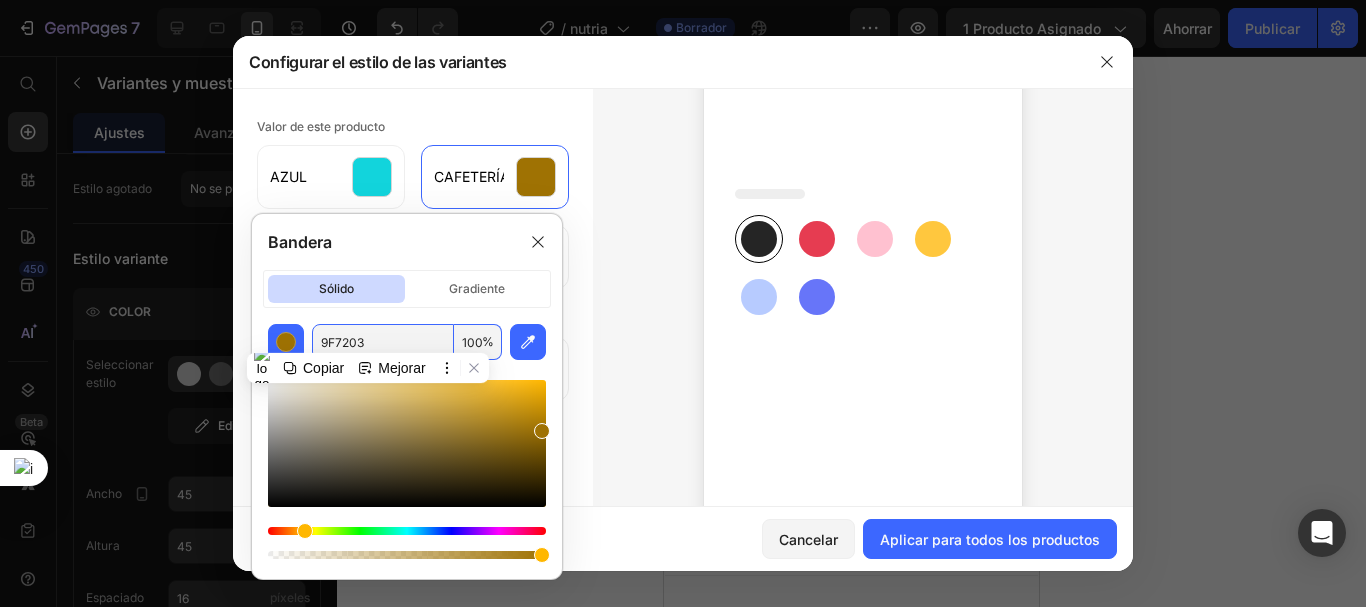 click at bounding box center [863, 265] 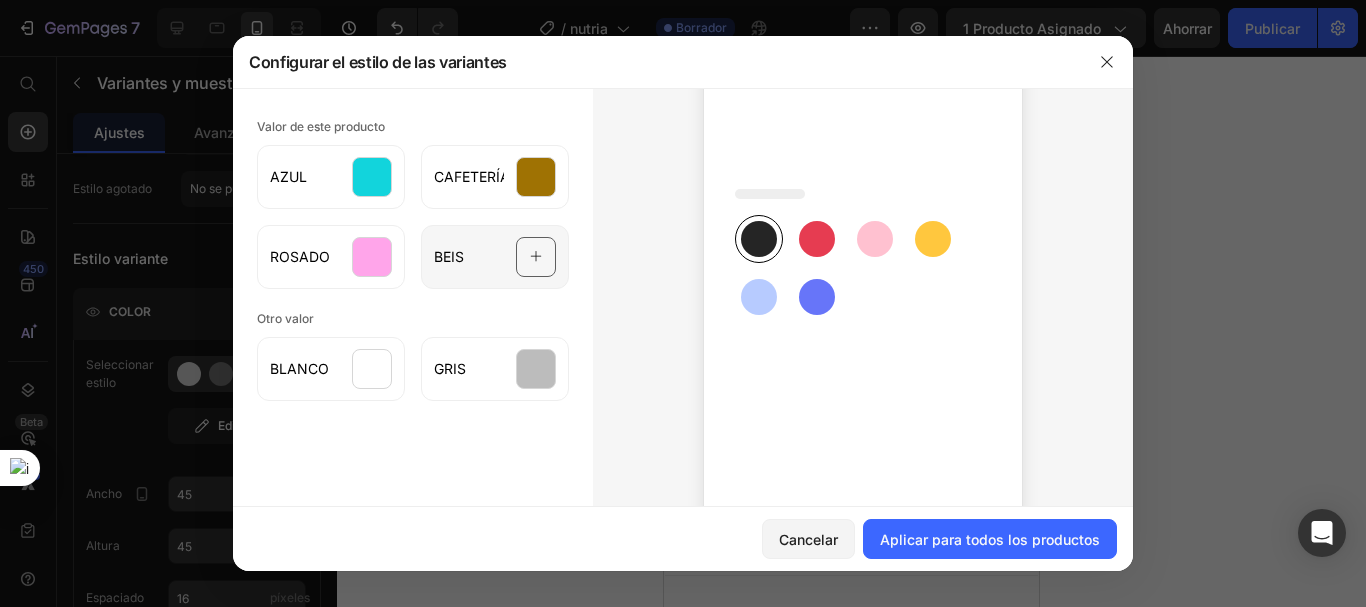 click 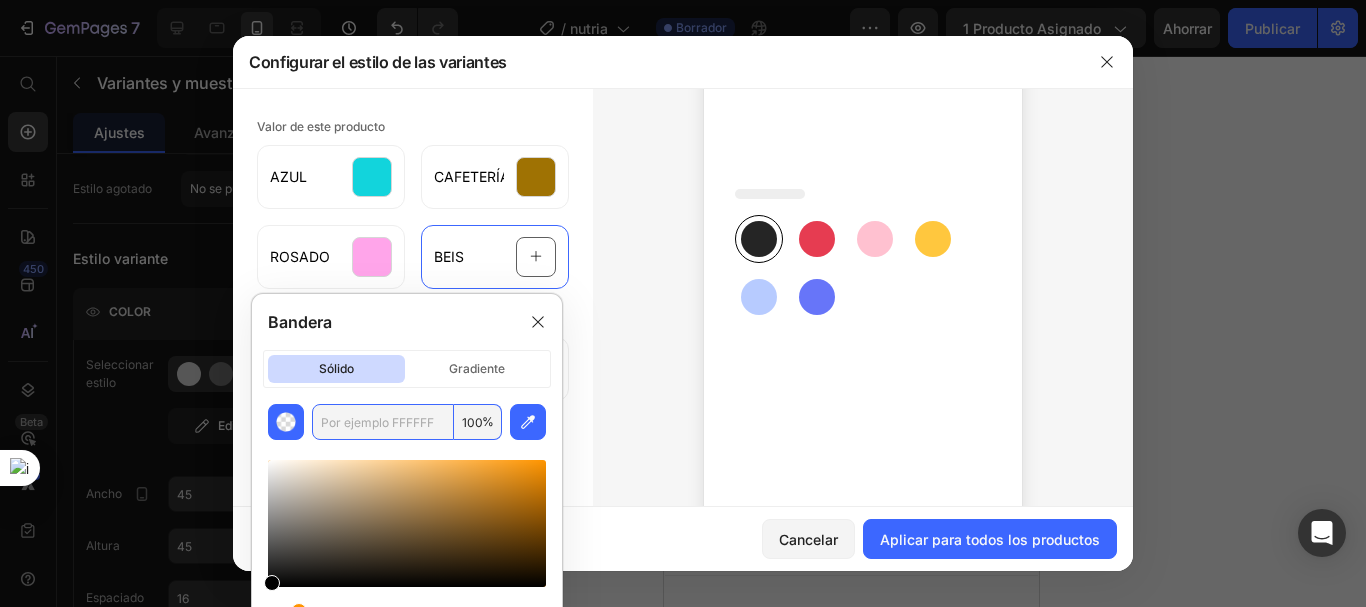 click at bounding box center (383, 422) 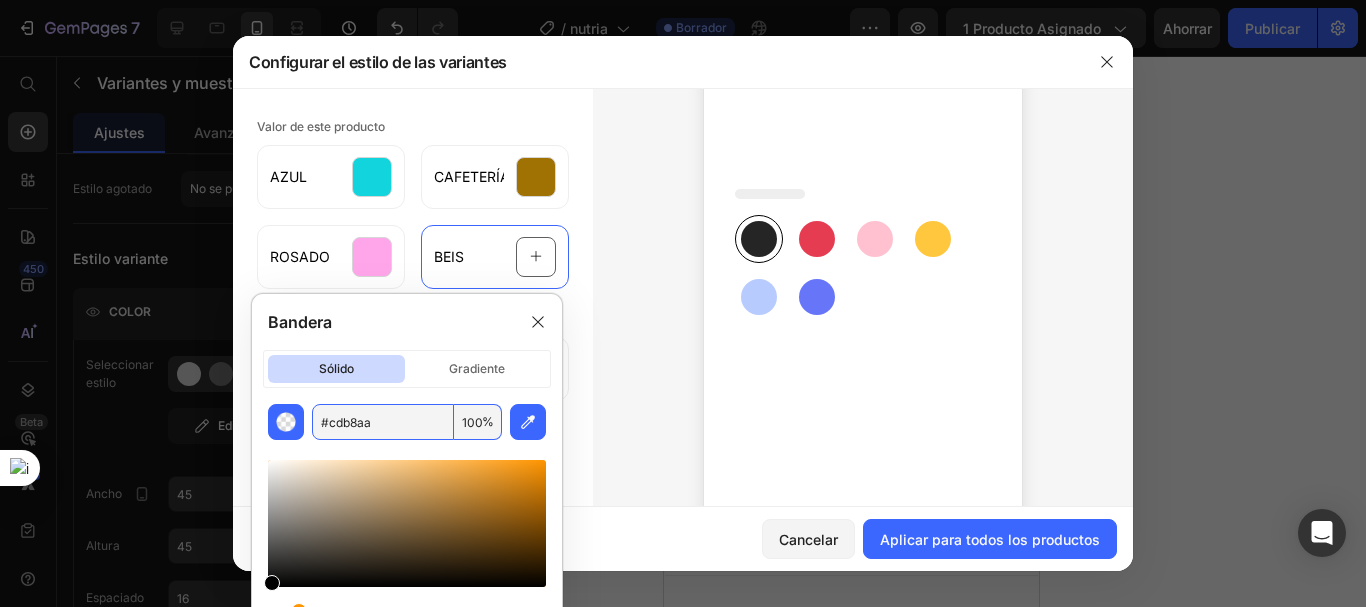 type on "CDB8AA" 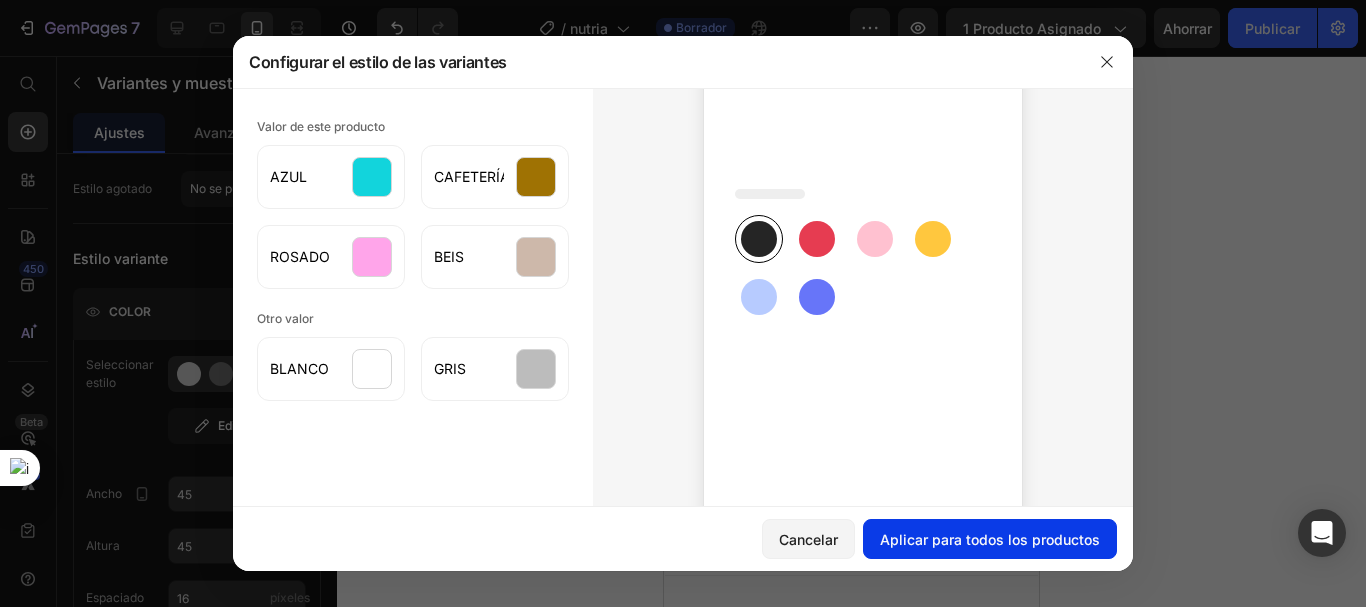 click on "Aplicar para todos los productos" at bounding box center [990, 539] 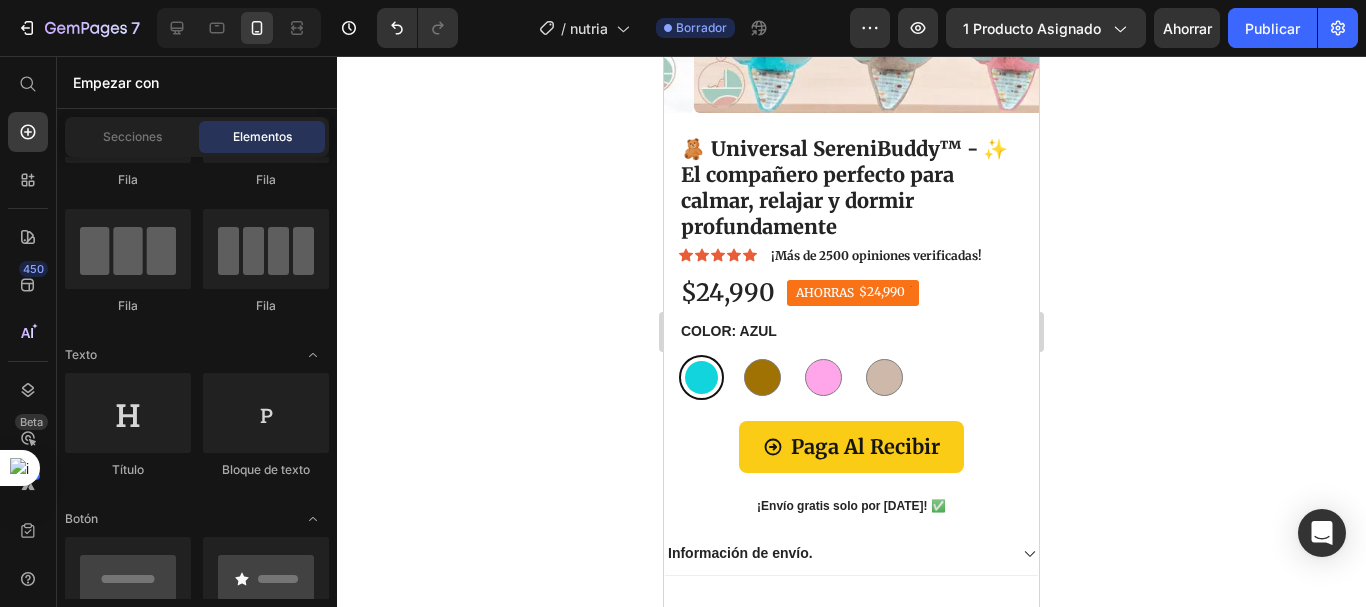 scroll, scrollTop: 300, scrollLeft: 0, axis: vertical 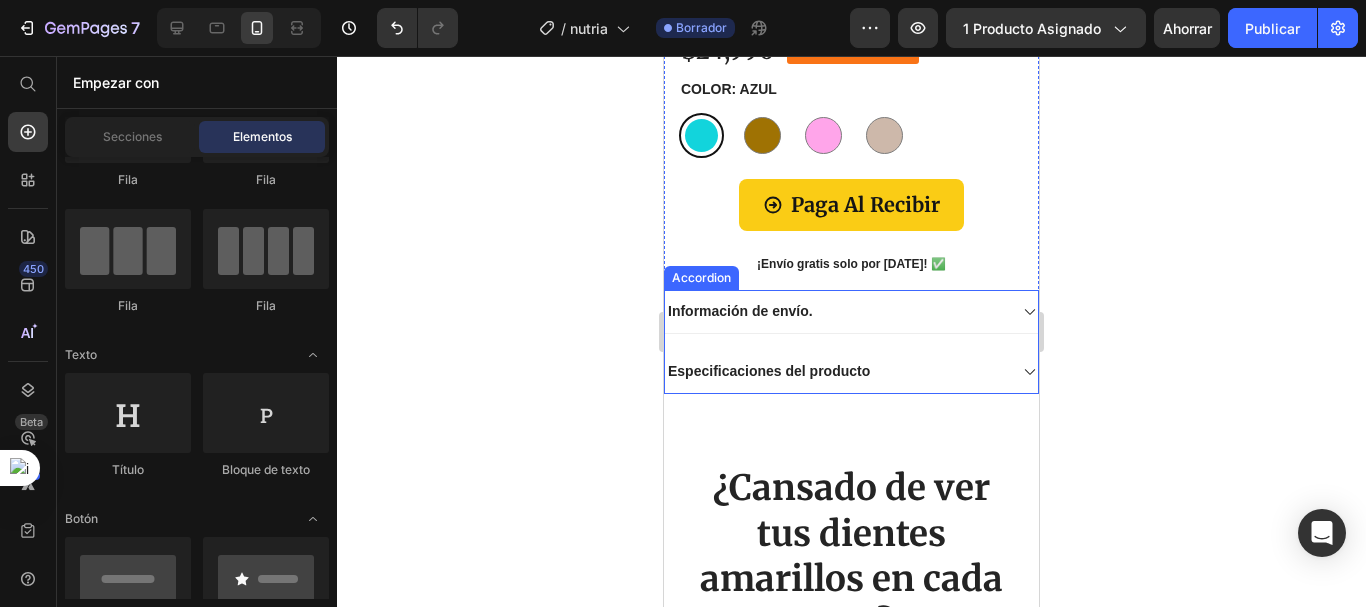 click on "Especificaciones del producto" at bounding box center [835, 371] 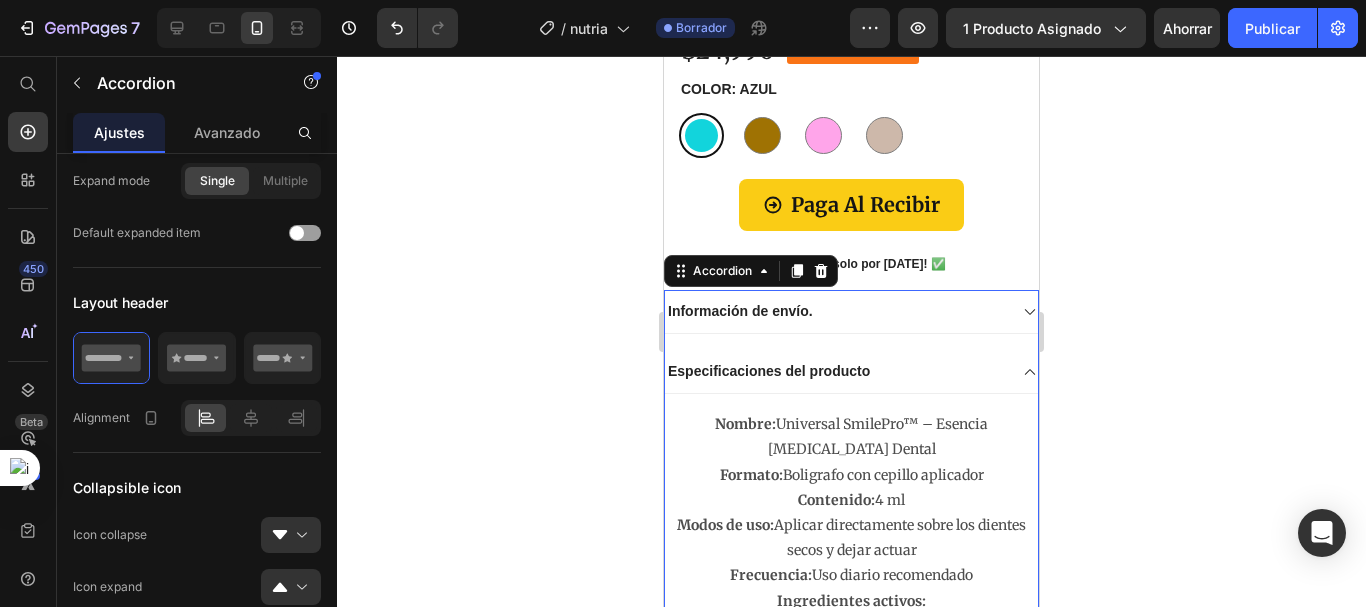scroll, scrollTop: 0, scrollLeft: 0, axis: both 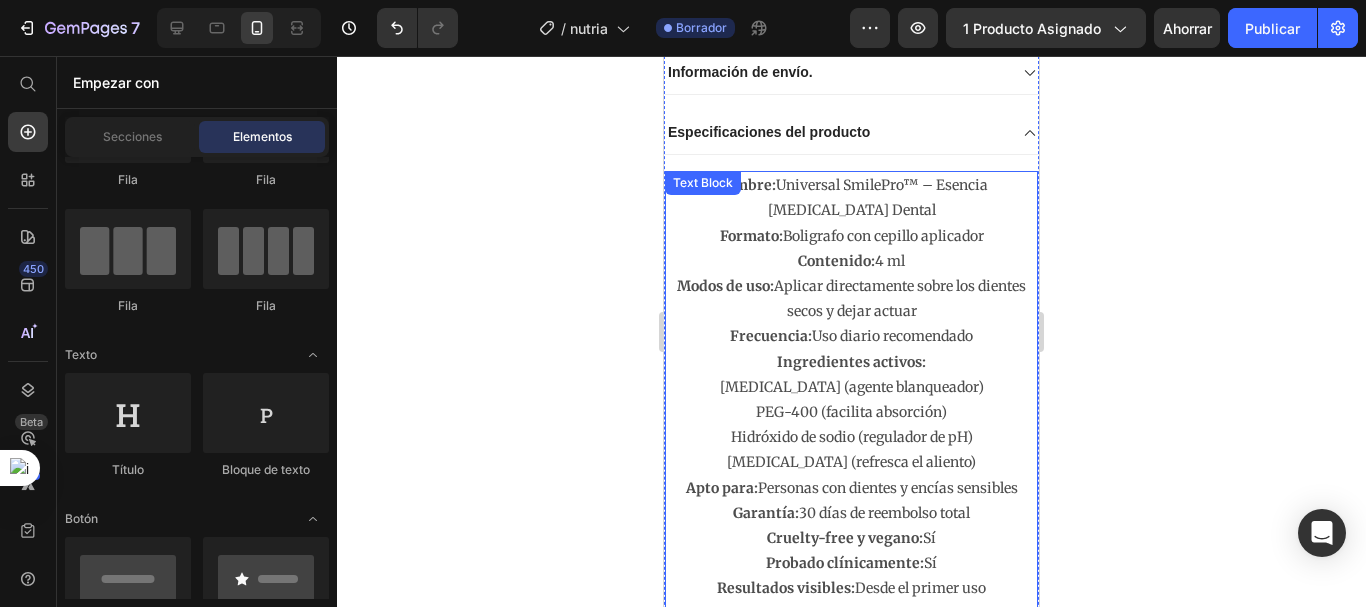 click on "Ingredientes activos:" at bounding box center [851, 362] 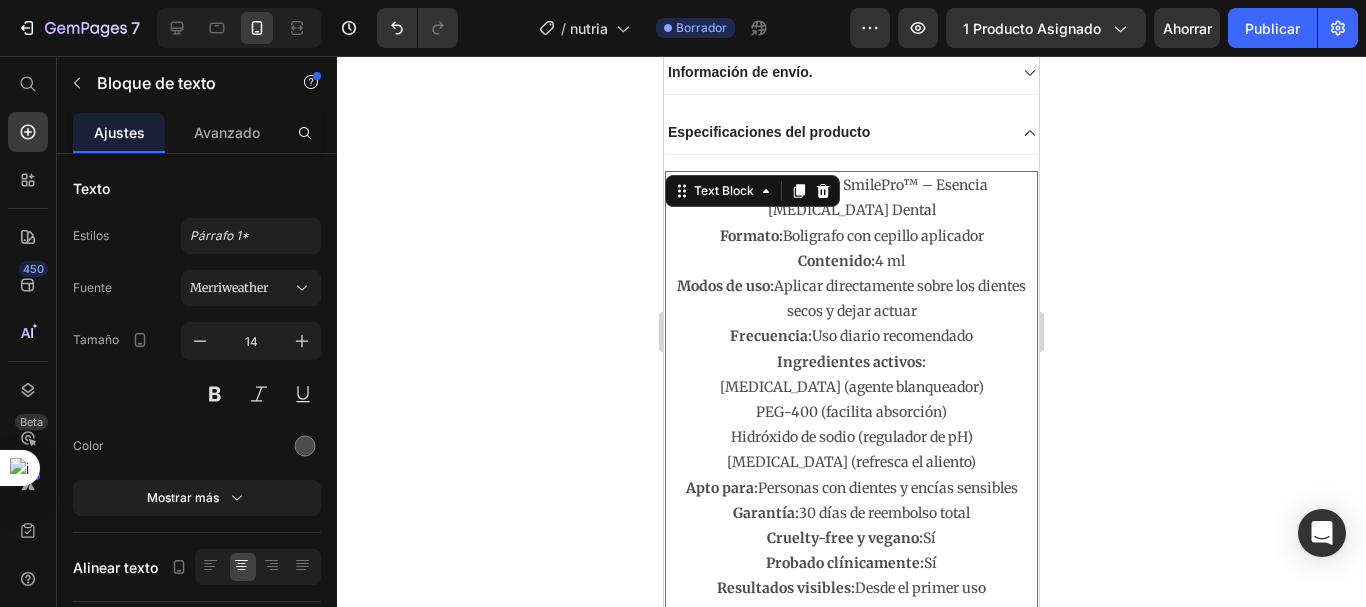 click on "Modos de uso:  Aplicar directamente sobre los dientes secos y dejar actuar" at bounding box center [851, 299] 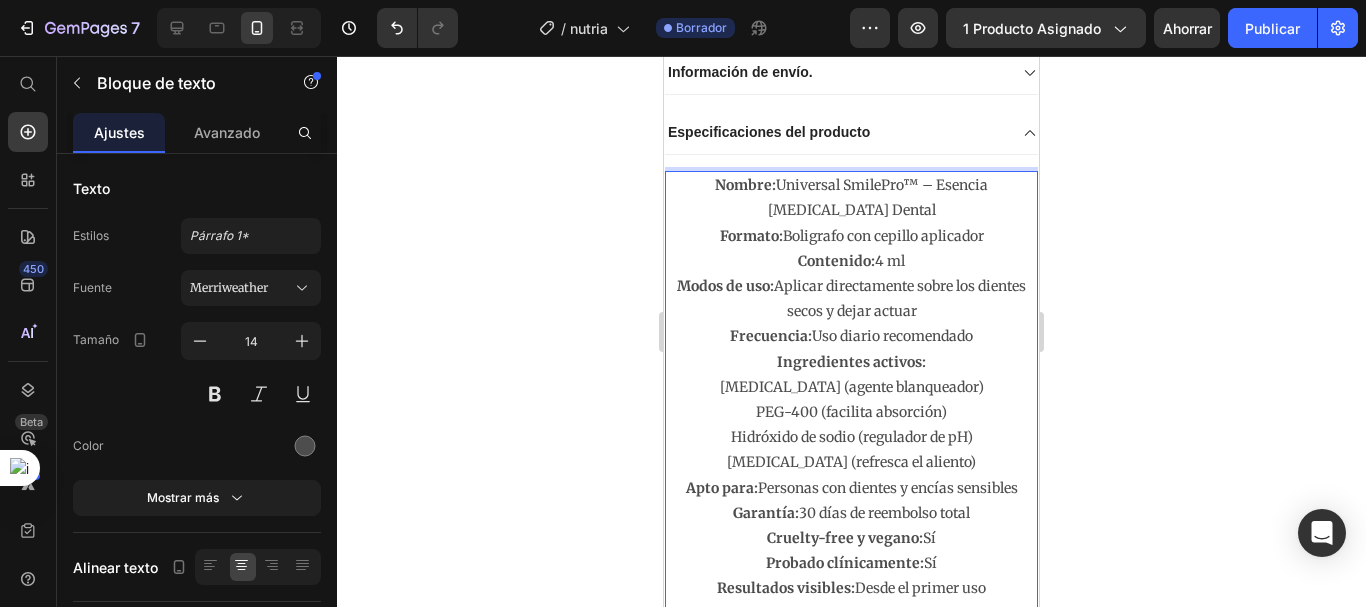 click on "Modos de uso:" at bounding box center (725, 286) 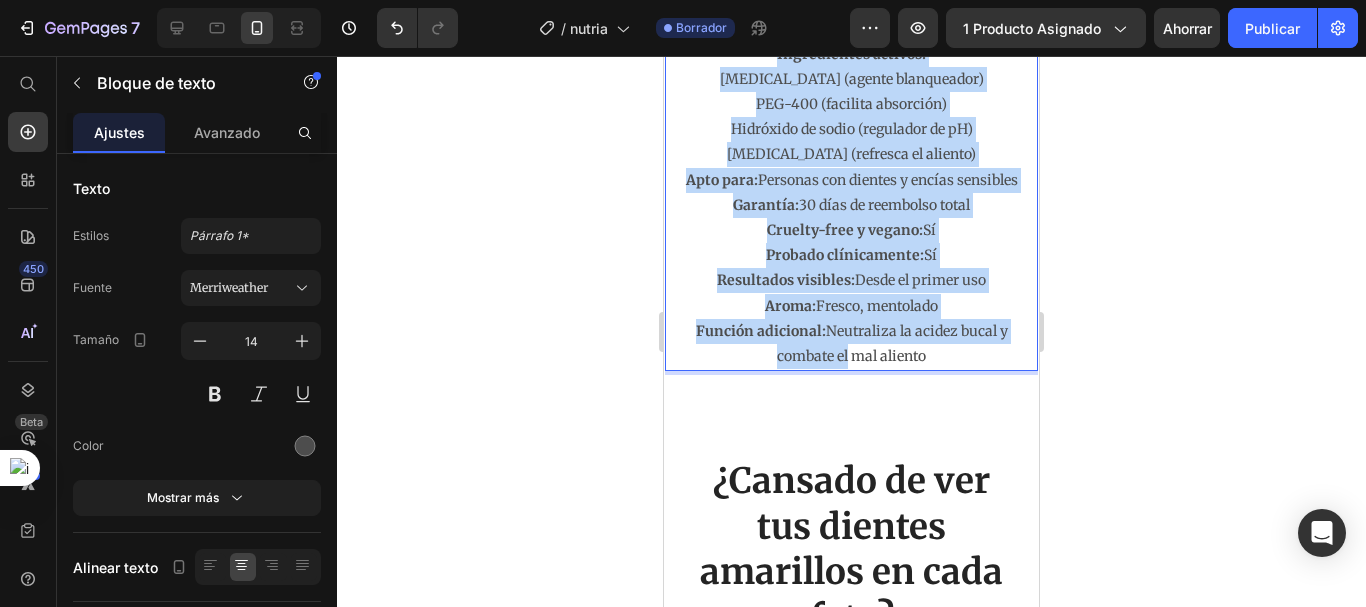 scroll, scrollTop: 1231, scrollLeft: 0, axis: vertical 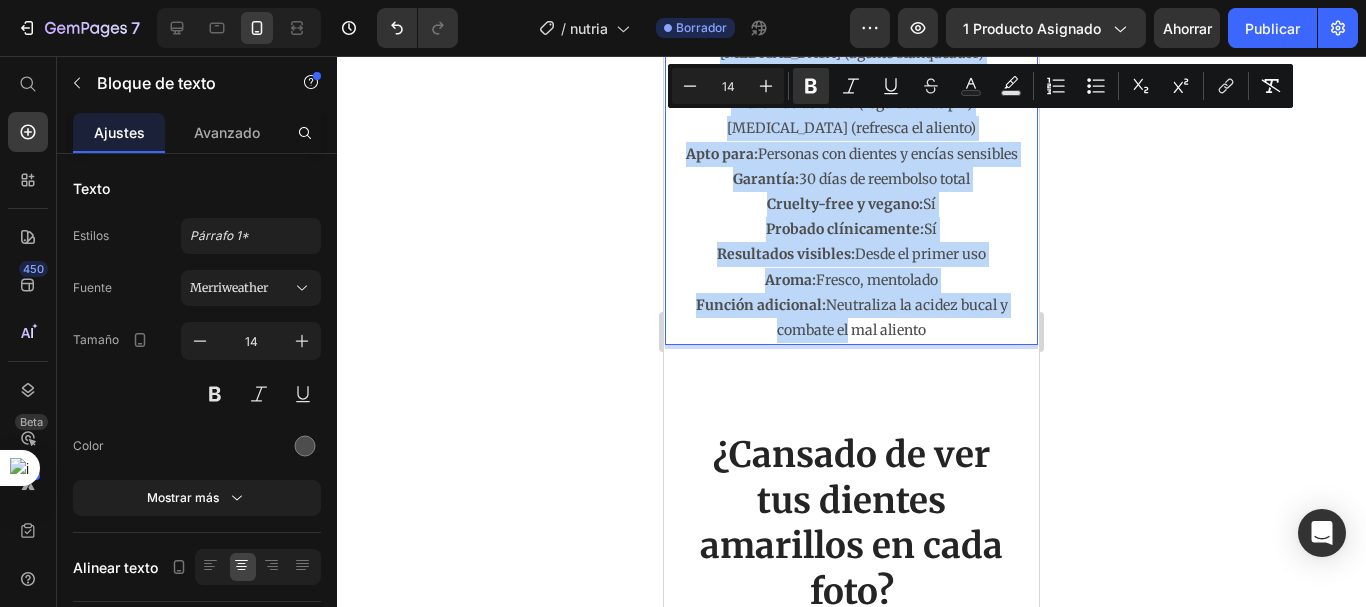 drag, startPoint x: 707, startPoint y: 169, endPoint x: 933, endPoint y: 307, distance: 264.80182 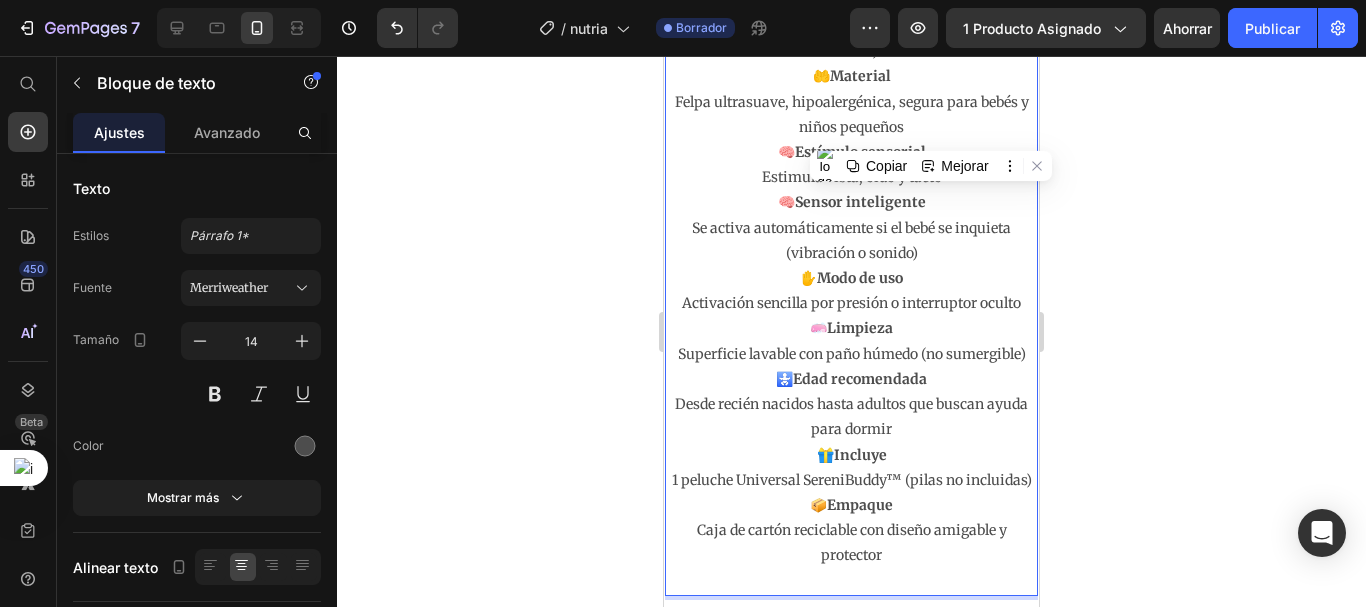 scroll, scrollTop: 1552, scrollLeft: 0, axis: vertical 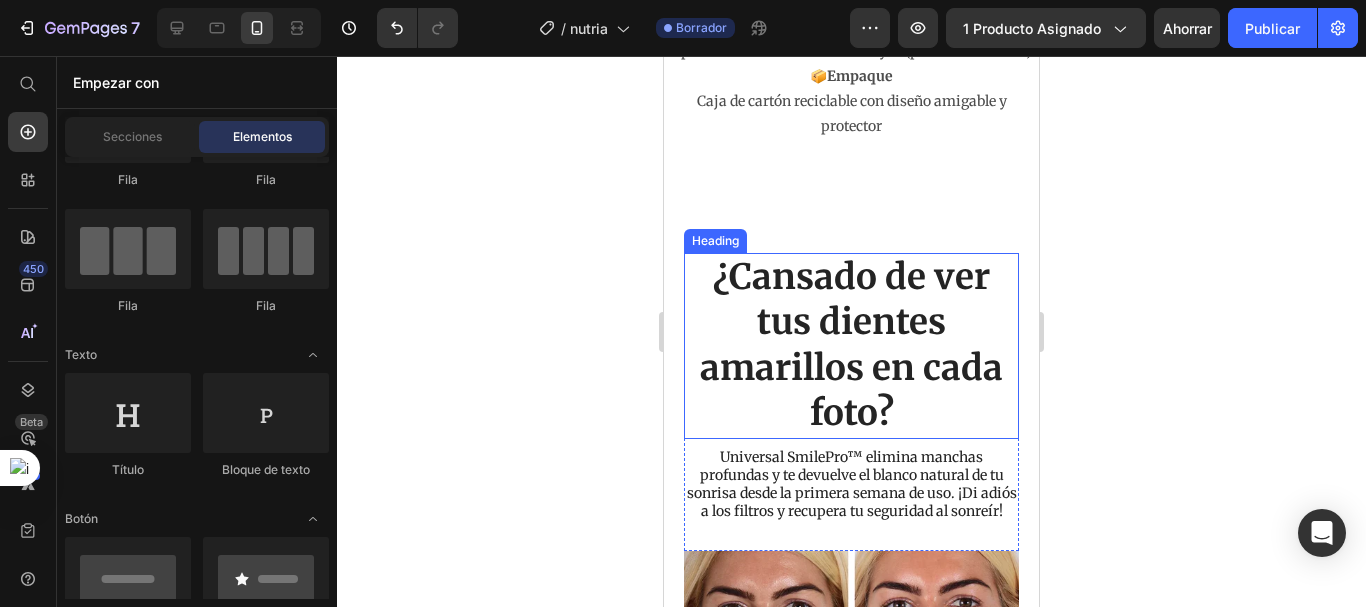 click on "¿Cansado de ver tus dientes amarillos en cada foto?" at bounding box center (851, 346) 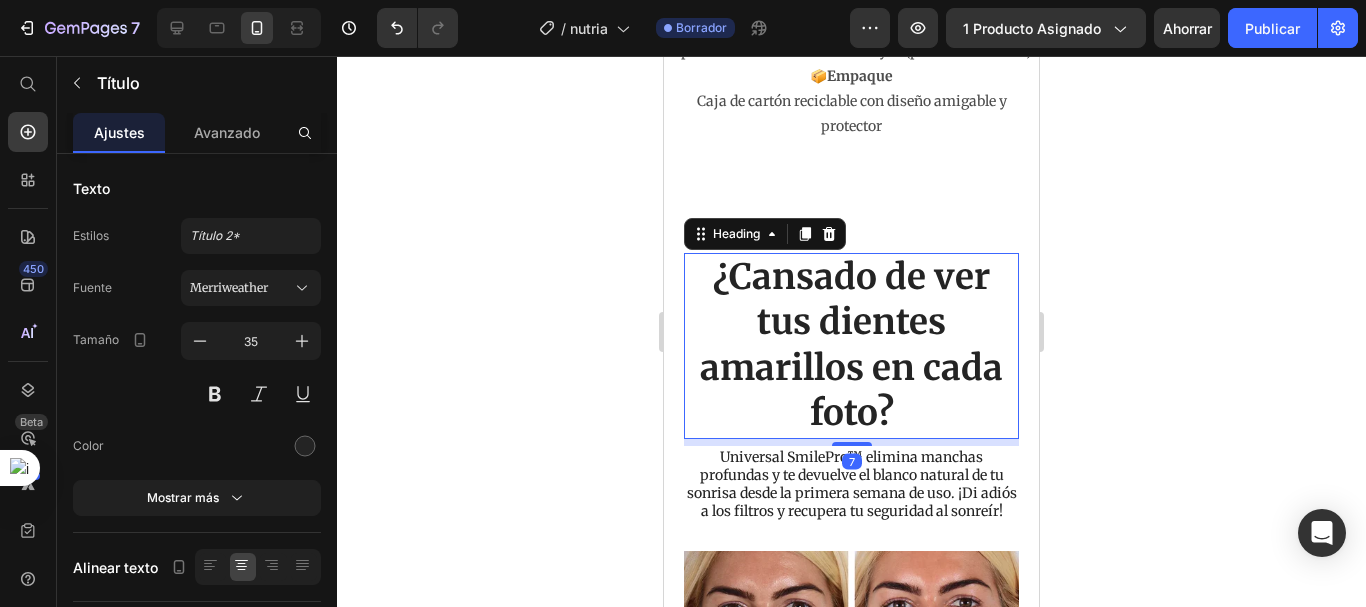 click on "¿Cansado de ver tus dientes amarillos en cada foto?" at bounding box center [851, 346] 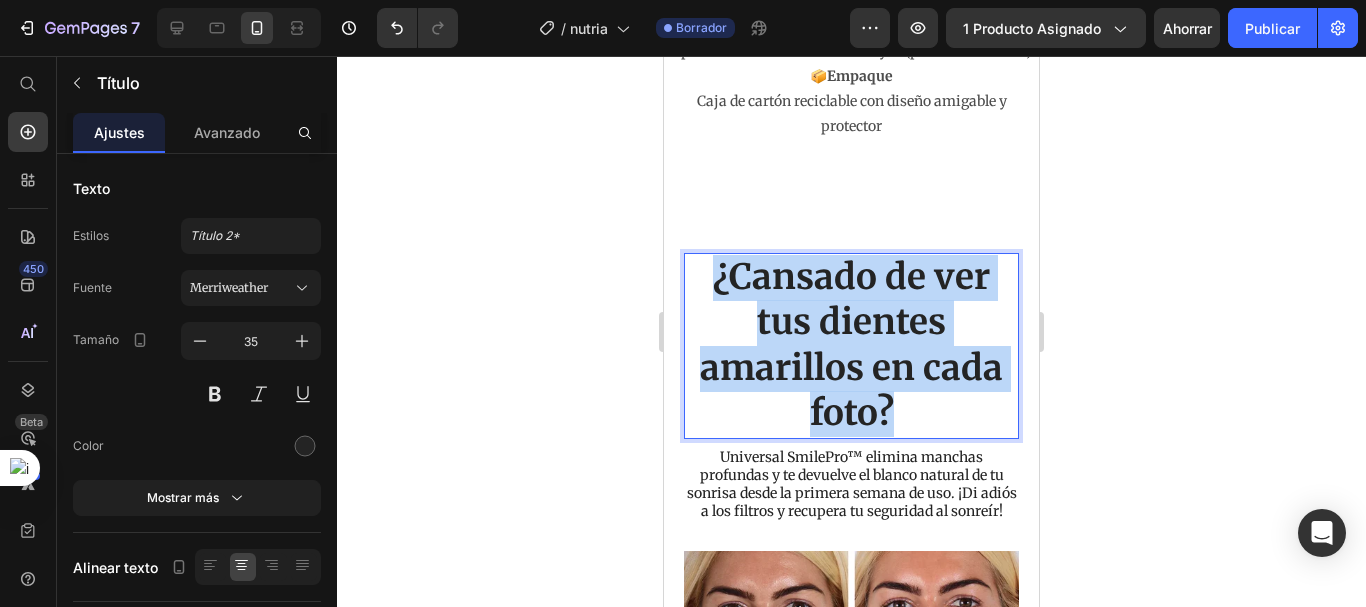 drag, startPoint x: 893, startPoint y: 421, endPoint x: 712, endPoint y: 303, distance: 216.06712 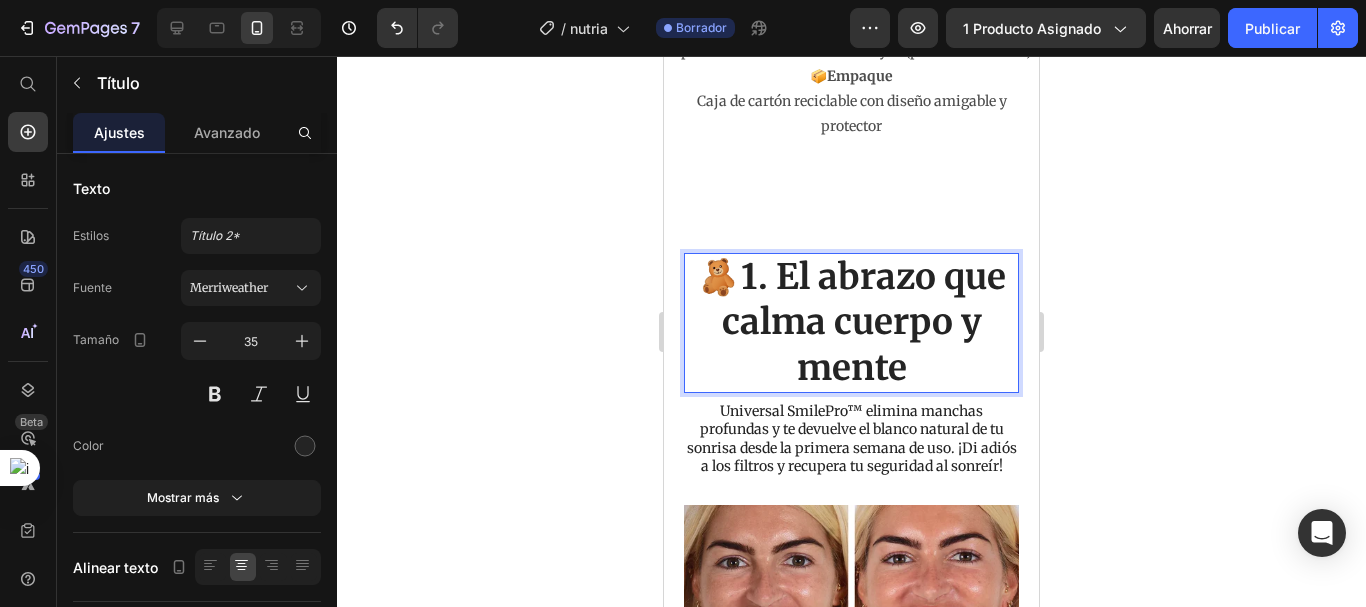 click on "1. El abrazo que calma cuerpo y mente" at bounding box center [864, 322] 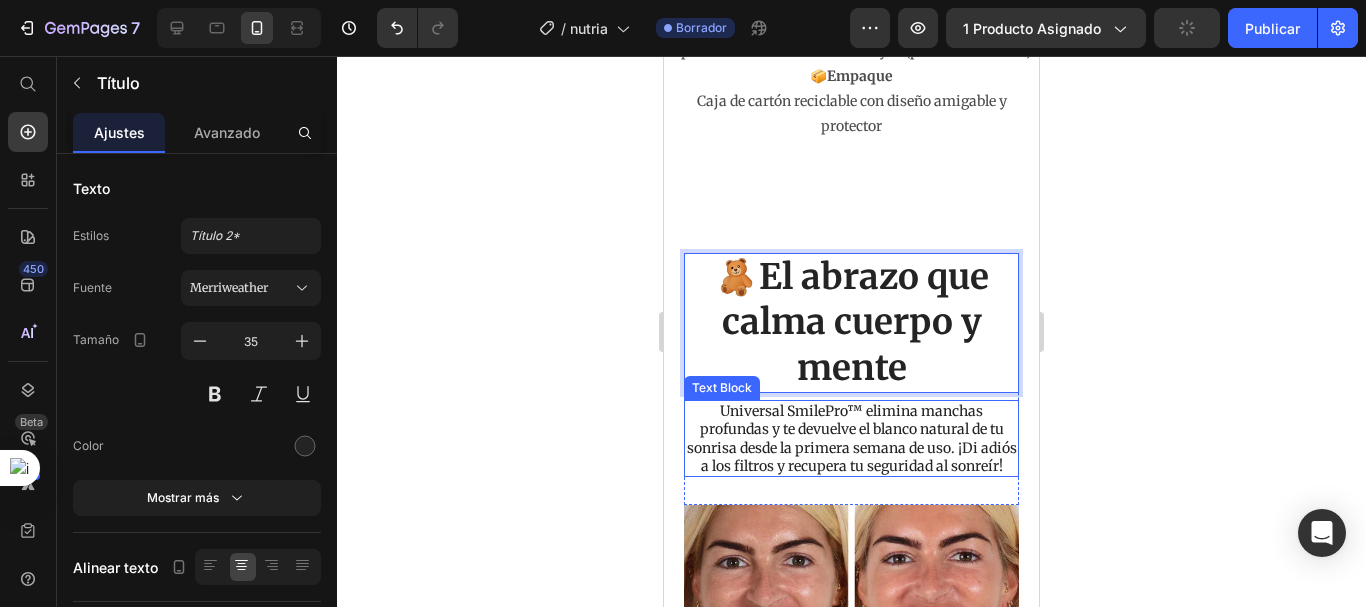 click on "Universal SmilePro™ elimina manchas profundas y te devuelve el blanco natural de tu sonrisa desde la primera semana de uso. ¡Di adiós a los filtros y recupera tu seguridad al sonreír!" at bounding box center [851, 438] 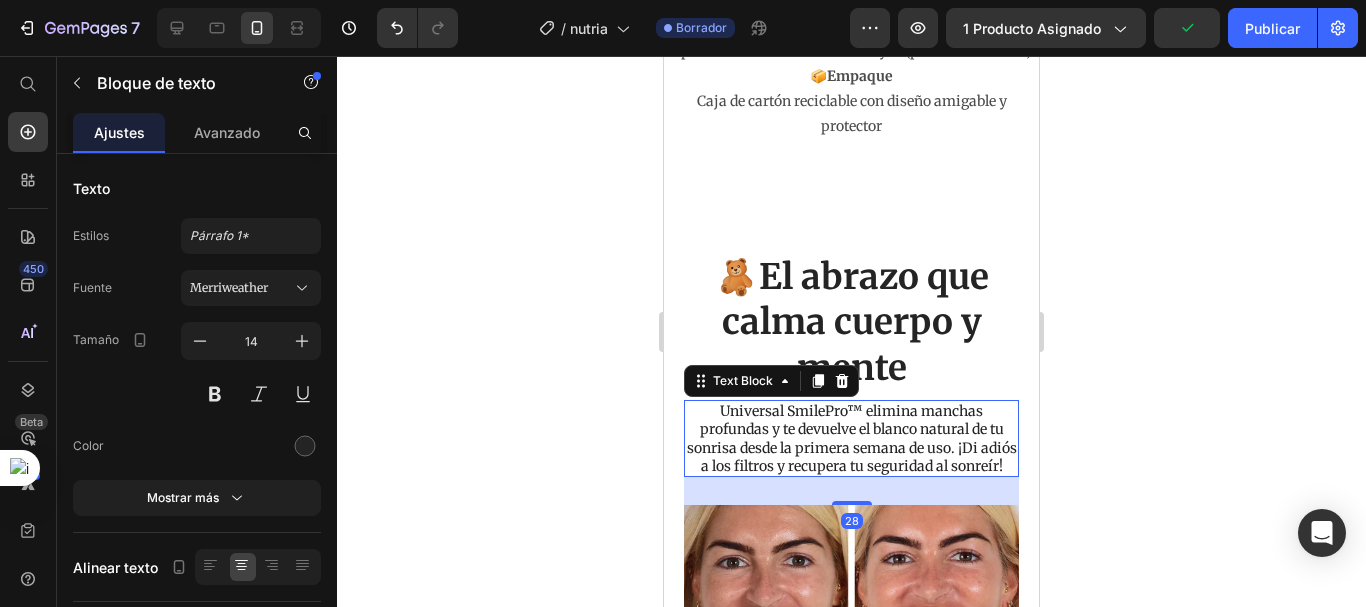 click on "Universal SmilePro™ elimina manchas profundas y te devuelve el blanco natural de tu sonrisa desde la primera semana de uso. ¡Di adiós a los filtros y recupera tu seguridad al sonreír!" at bounding box center [851, 438] 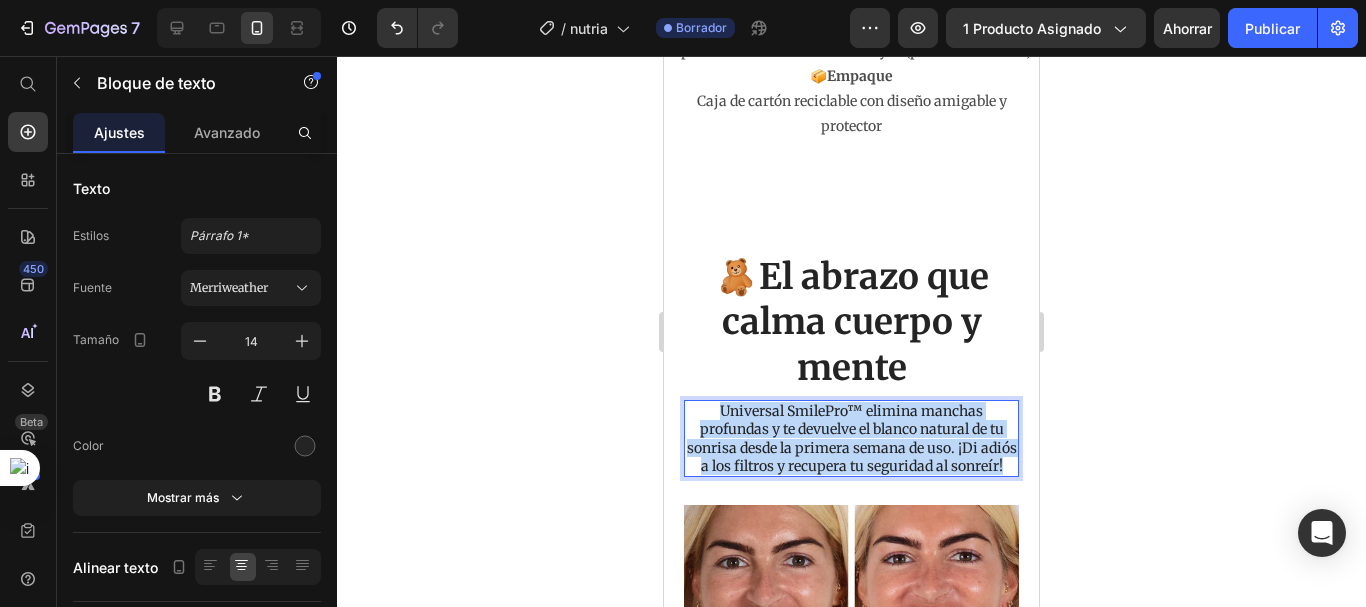 drag, startPoint x: 892, startPoint y: 498, endPoint x: 703, endPoint y: 417, distance: 205.62587 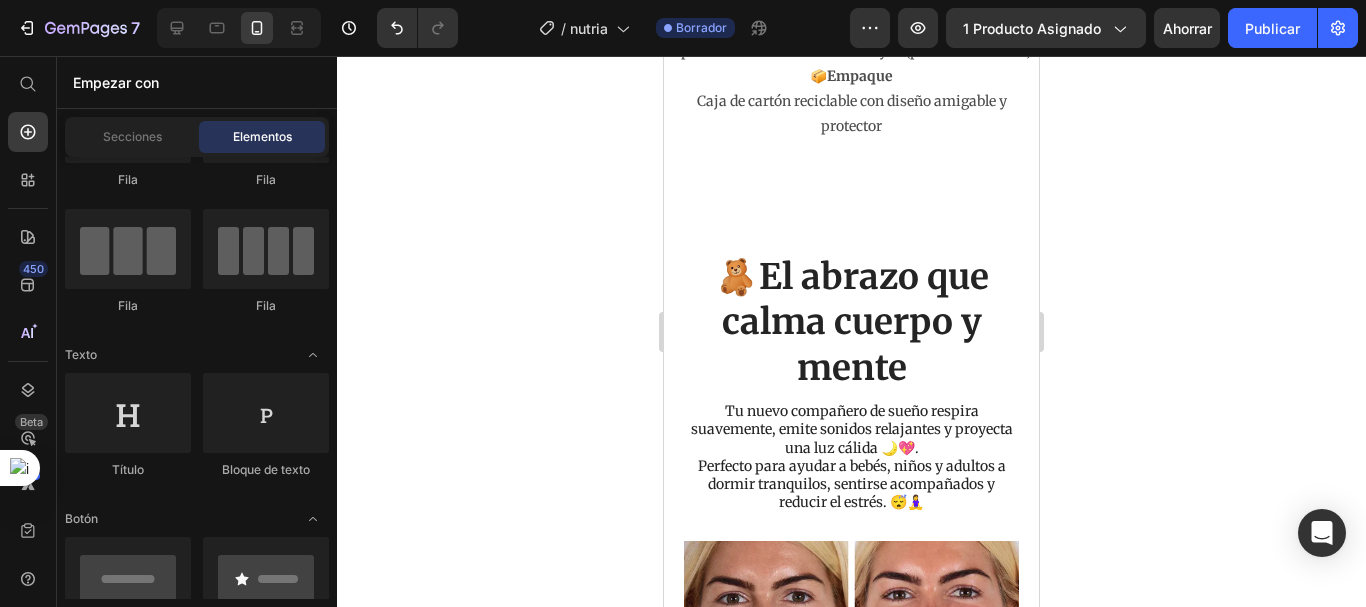 scroll, scrollTop: 2305, scrollLeft: 0, axis: vertical 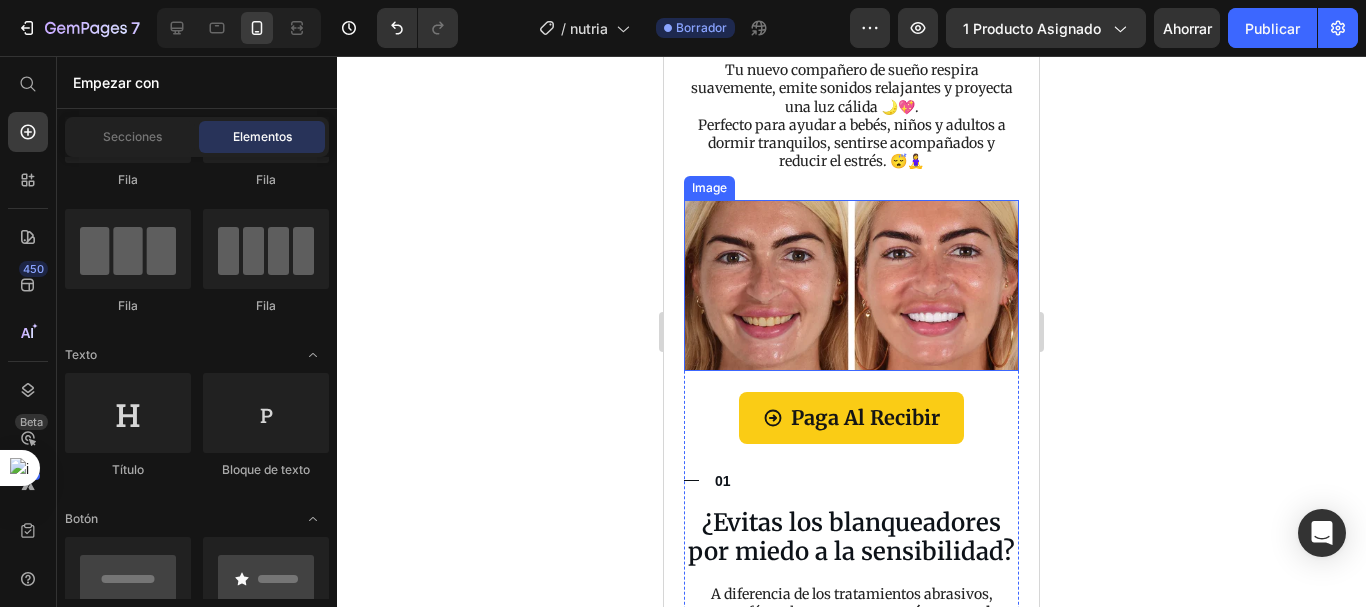 click at bounding box center [851, 285] 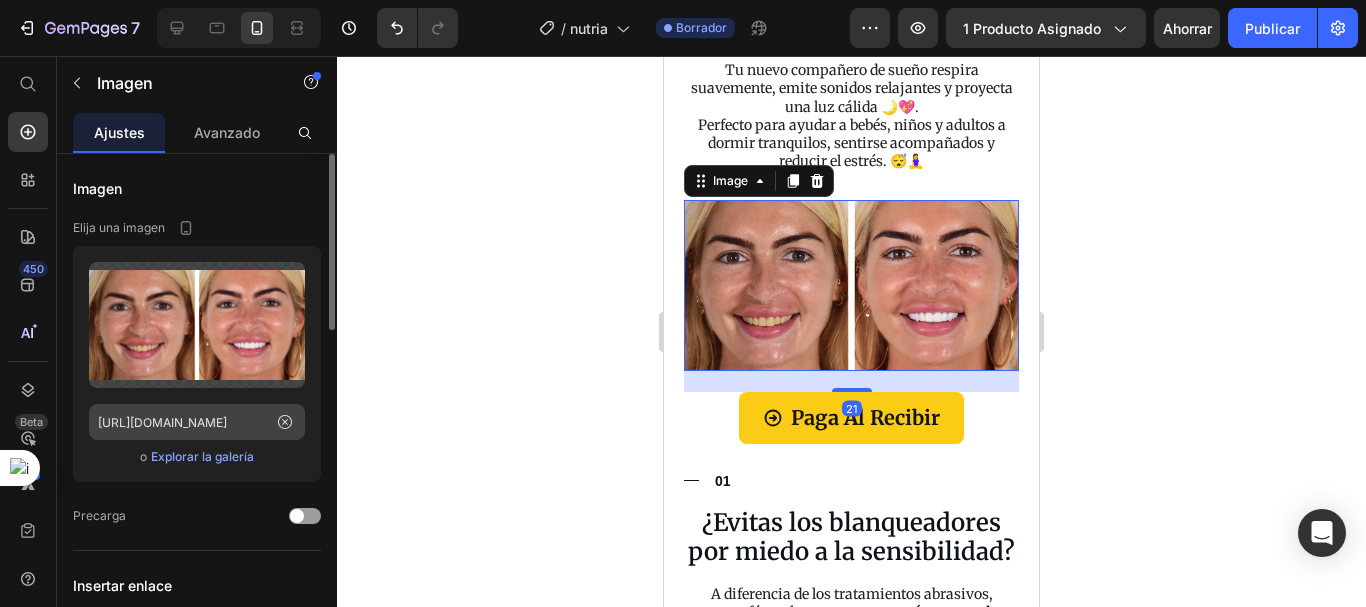 drag, startPoint x: 283, startPoint y: 423, endPoint x: 253, endPoint y: 421, distance: 30.066593 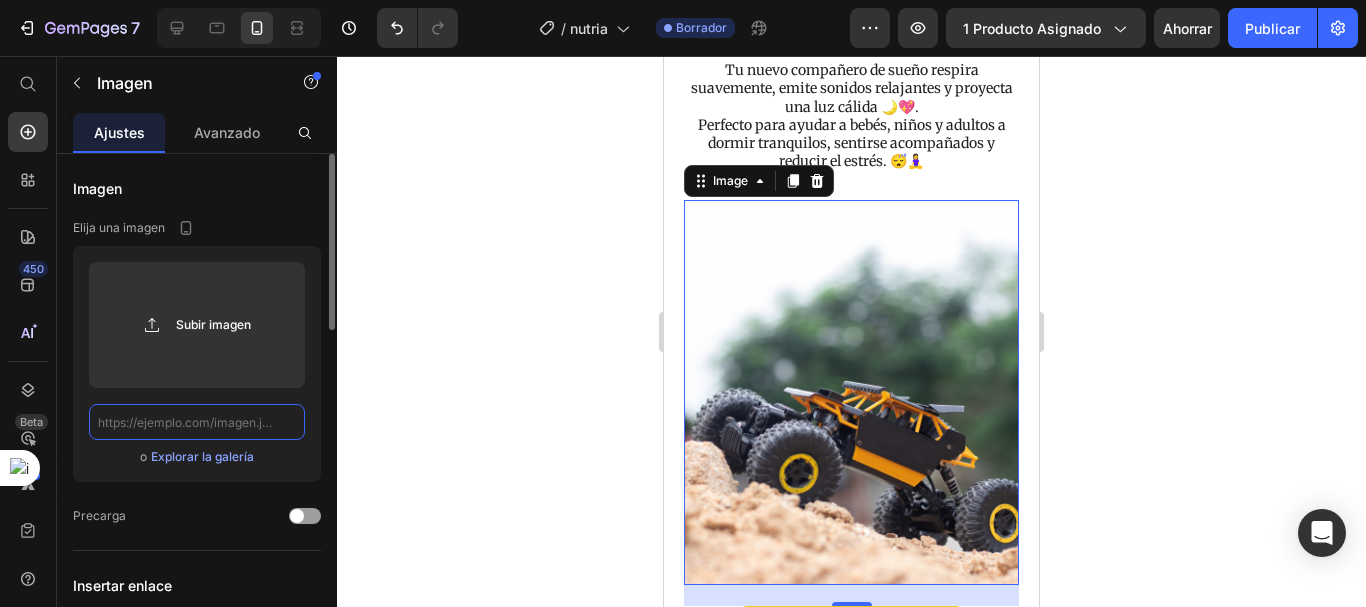 scroll, scrollTop: 0, scrollLeft: 0, axis: both 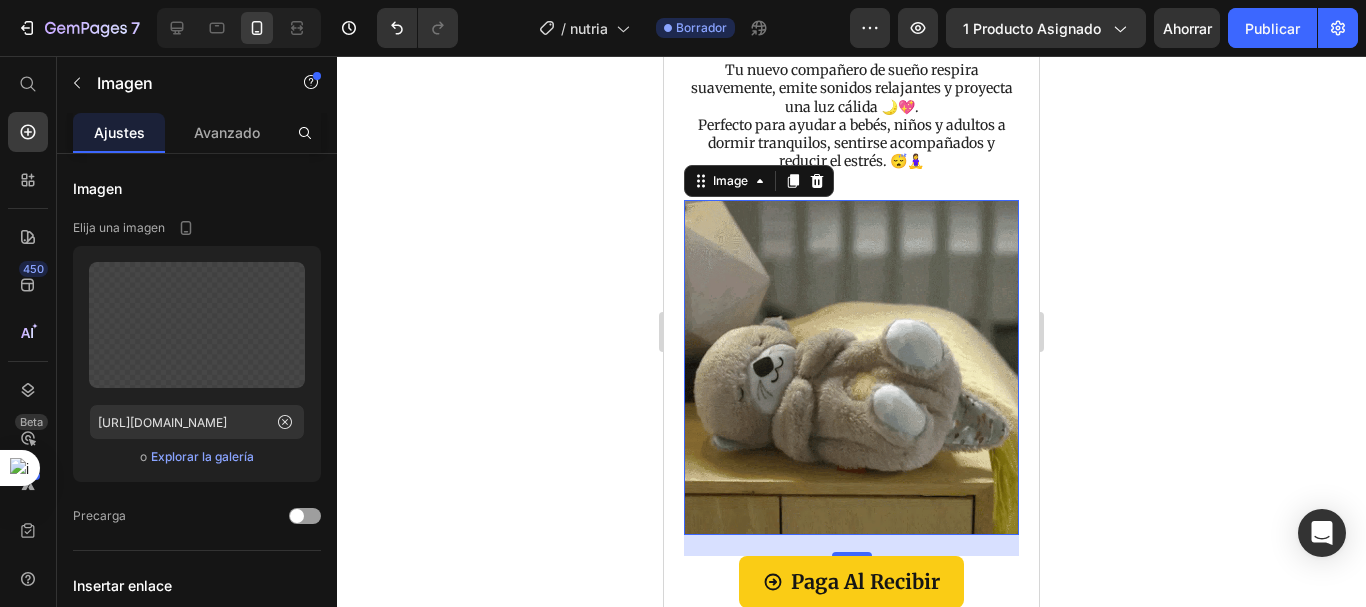 click 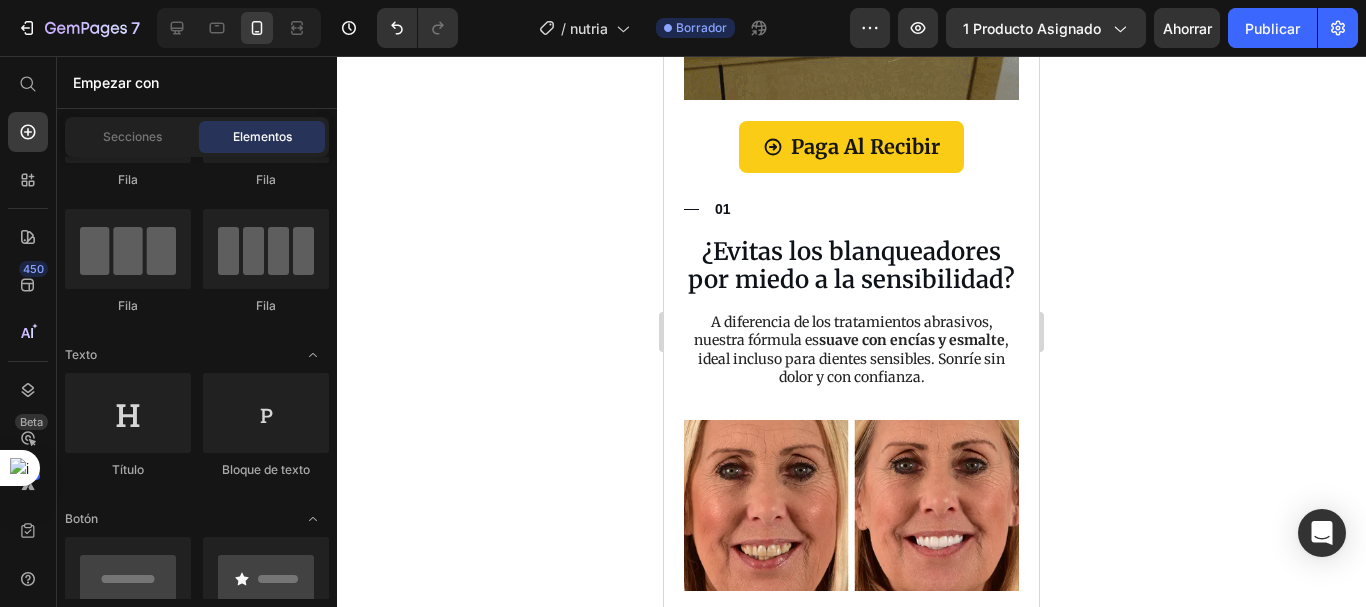 scroll, scrollTop: 2724, scrollLeft: 0, axis: vertical 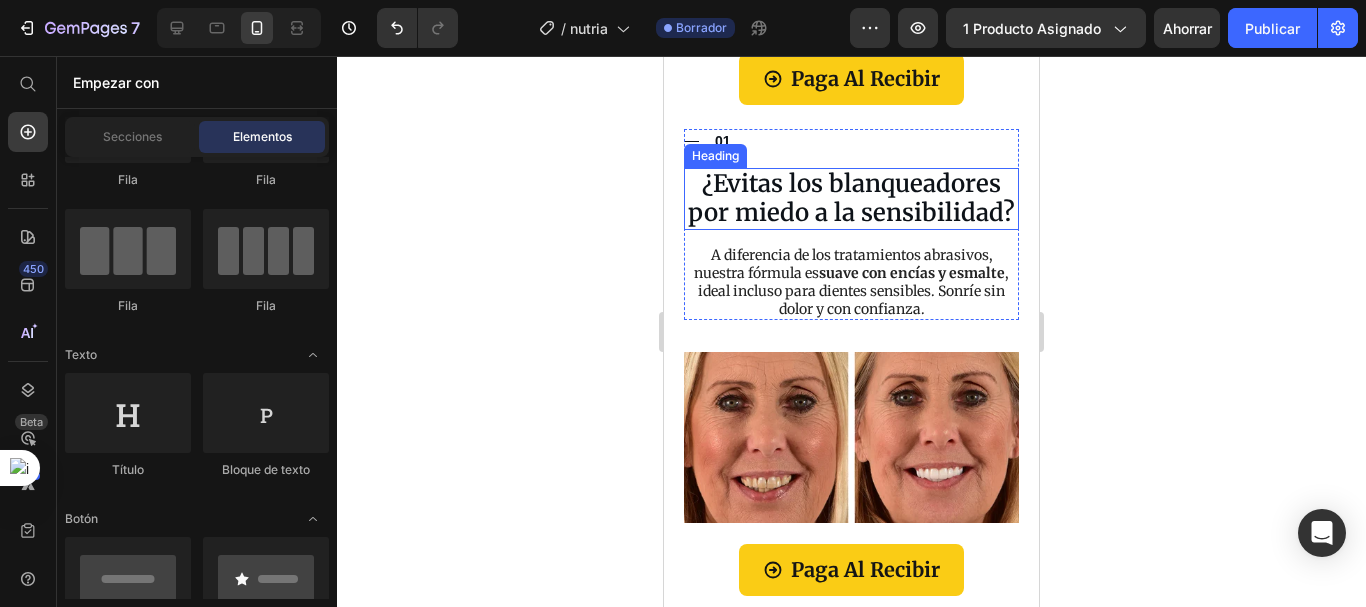 click on "¿Evitas los blanqueadores por miedo a la sensibilidad?" at bounding box center [851, 199] 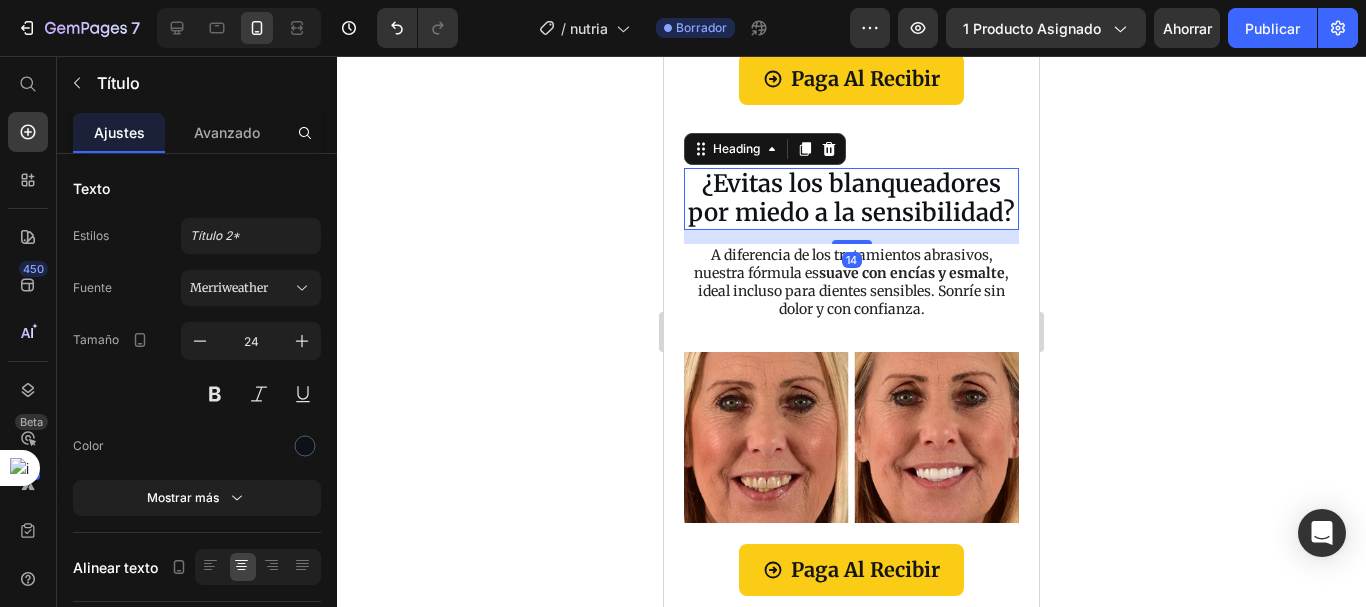 click on "¿Evitas los blanqueadores por miedo a la sensibilidad?" at bounding box center (851, 199) 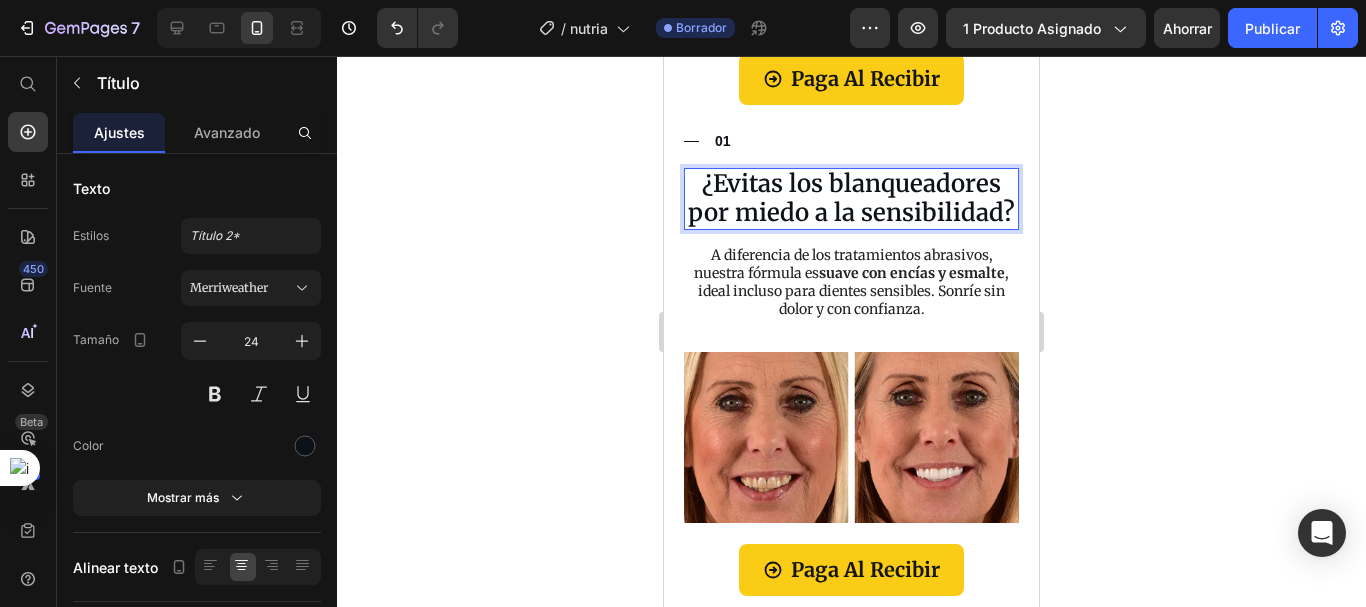 click on "¿Evitas los blanqueadores por miedo a la sensibilidad?" at bounding box center (851, 199) 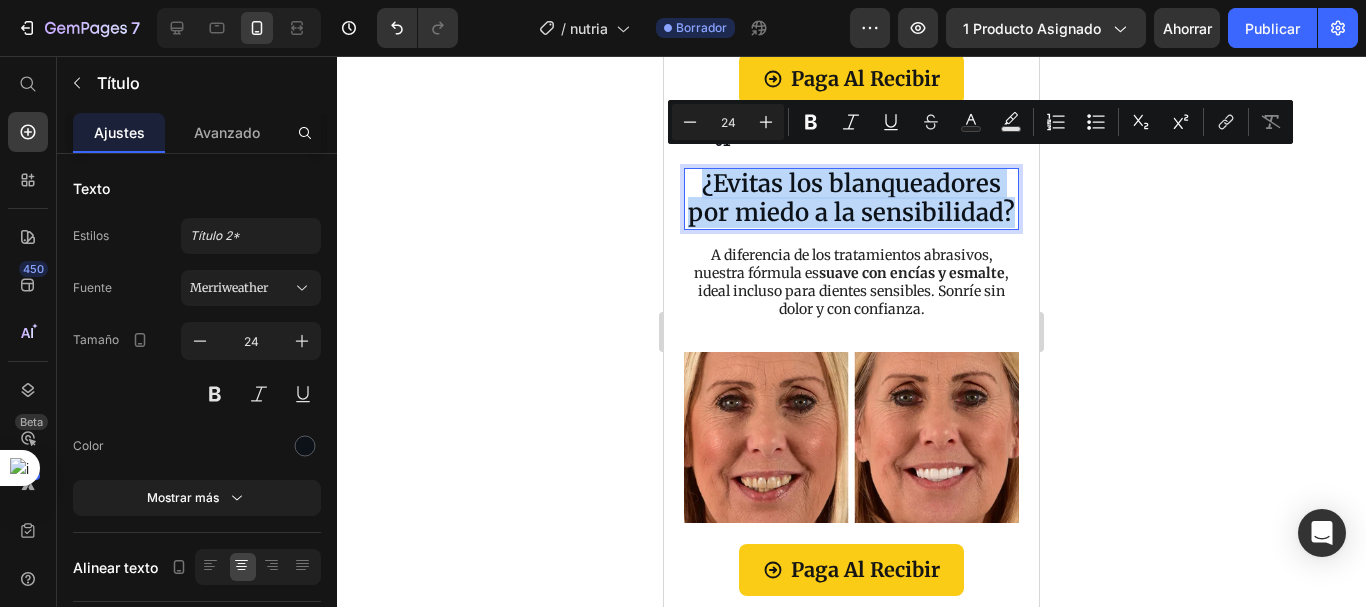 drag, startPoint x: 930, startPoint y: 229, endPoint x: 700, endPoint y: 180, distance: 235.16165 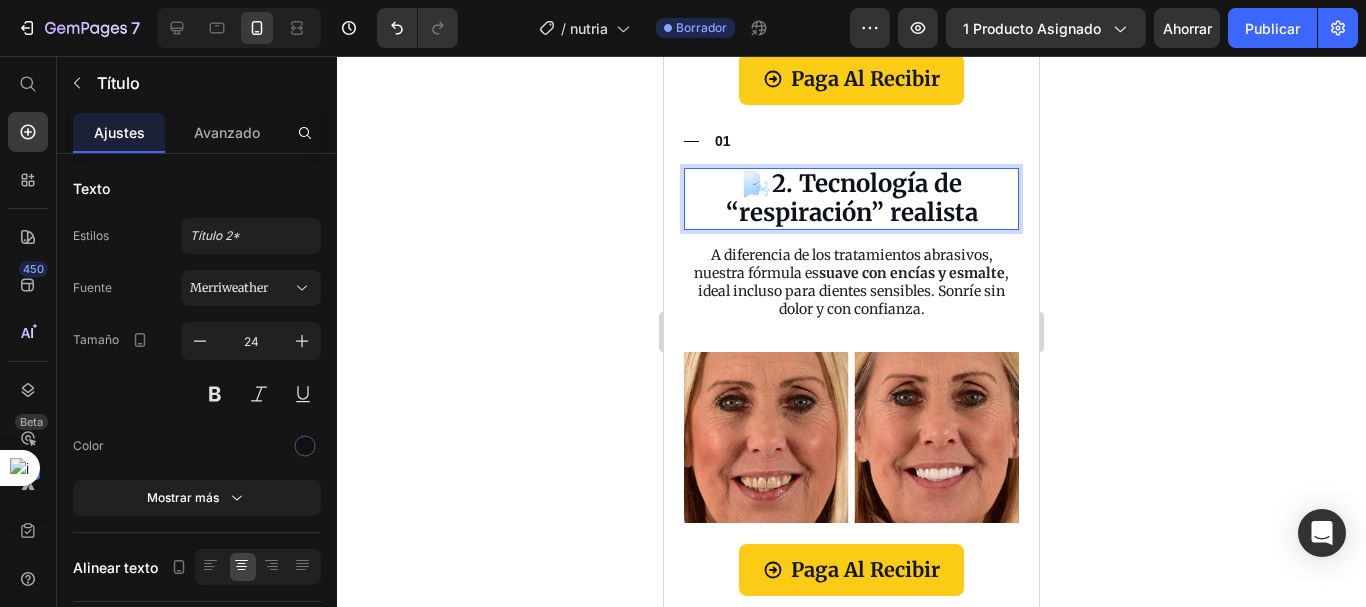 click on "2. Tecnología de “respiración” realista" at bounding box center (852, 198) 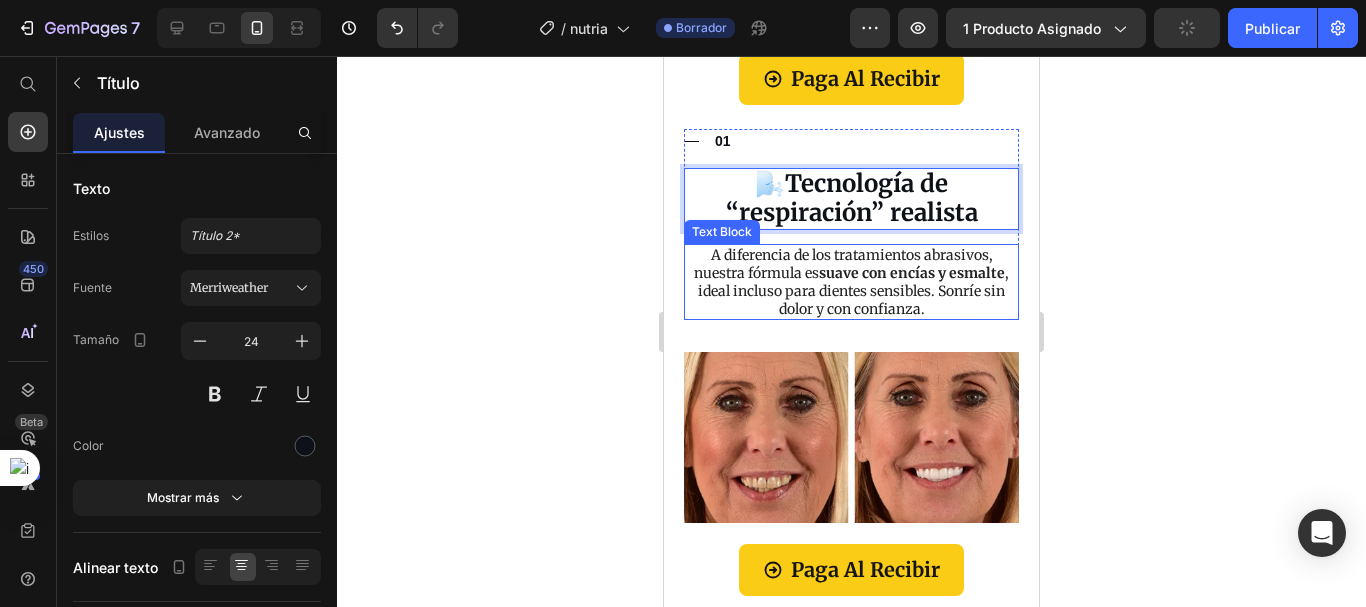 click on "A diferencia de los tratamientos abrasivos, nuestra fórmula es  suave con encías y esmalte , ideal incluso para dientes sensibles. Sonríe sin dolor y con confianza." at bounding box center [851, 282] 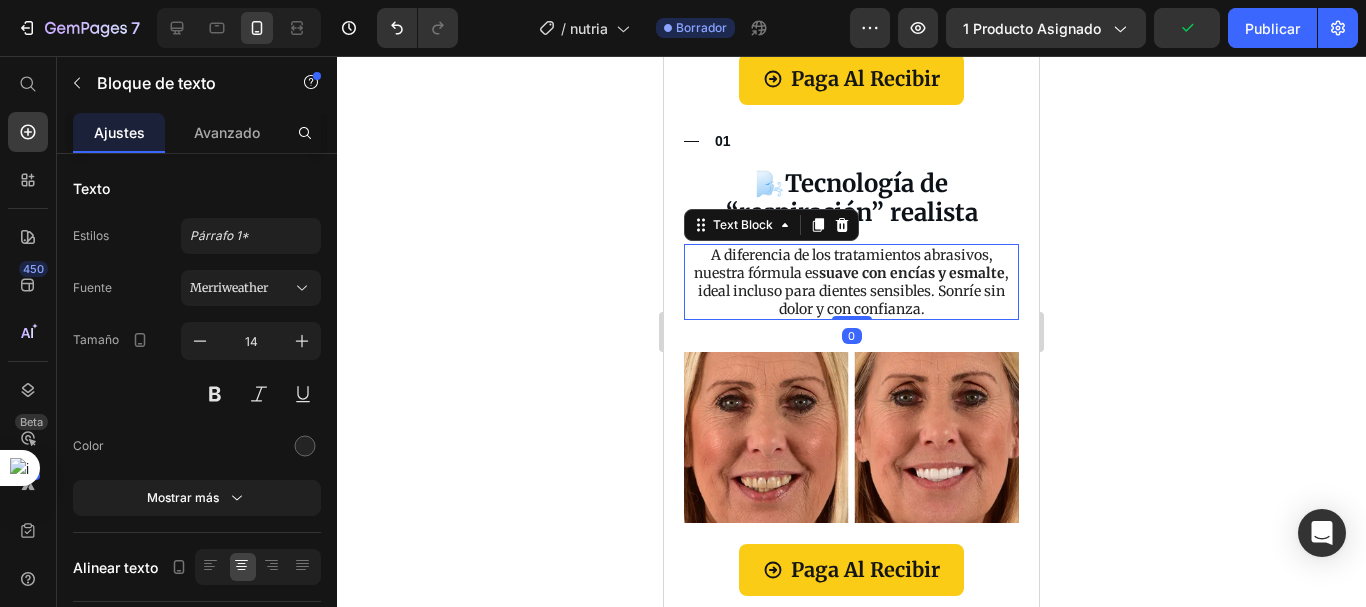 click on "A diferencia de los tratamientos abrasivos, nuestra fórmula es  suave con encías y esmalte , ideal incluso para dientes sensibles. Sonríe sin dolor y con confianza." at bounding box center [851, 282] 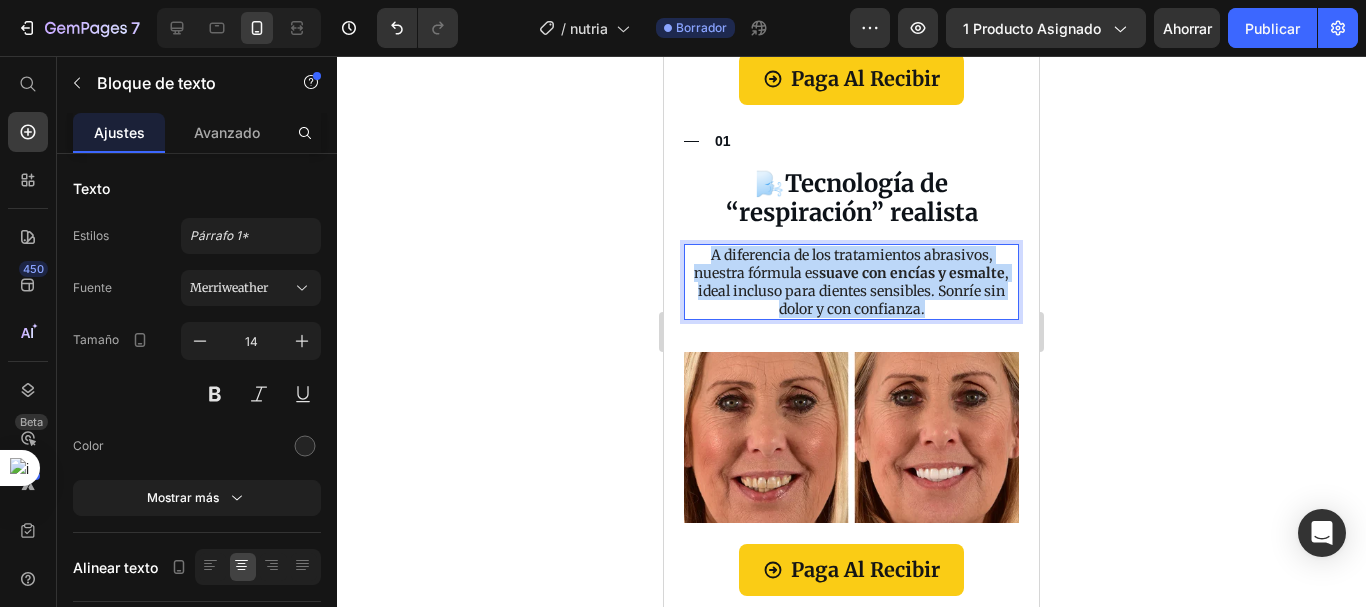 drag, startPoint x: 966, startPoint y: 296, endPoint x: 701, endPoint y: 245, distance: 269.8629 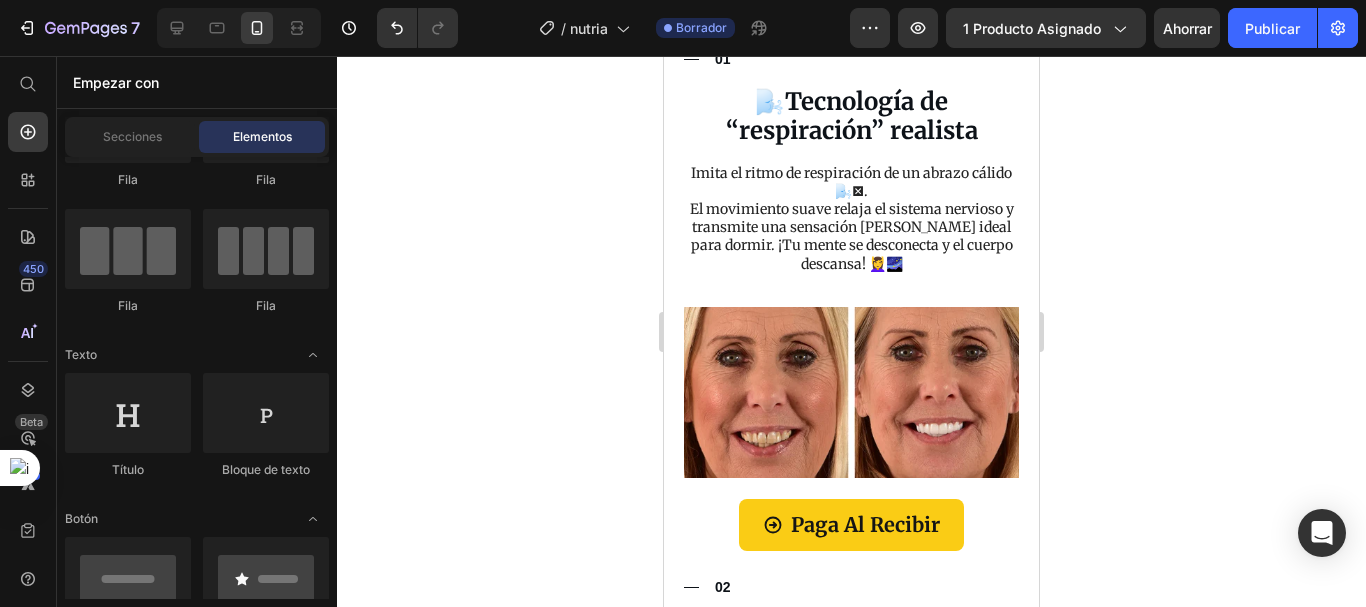 scroll, scrollTop: 1793, scrollLeft: 0, axis: vertical 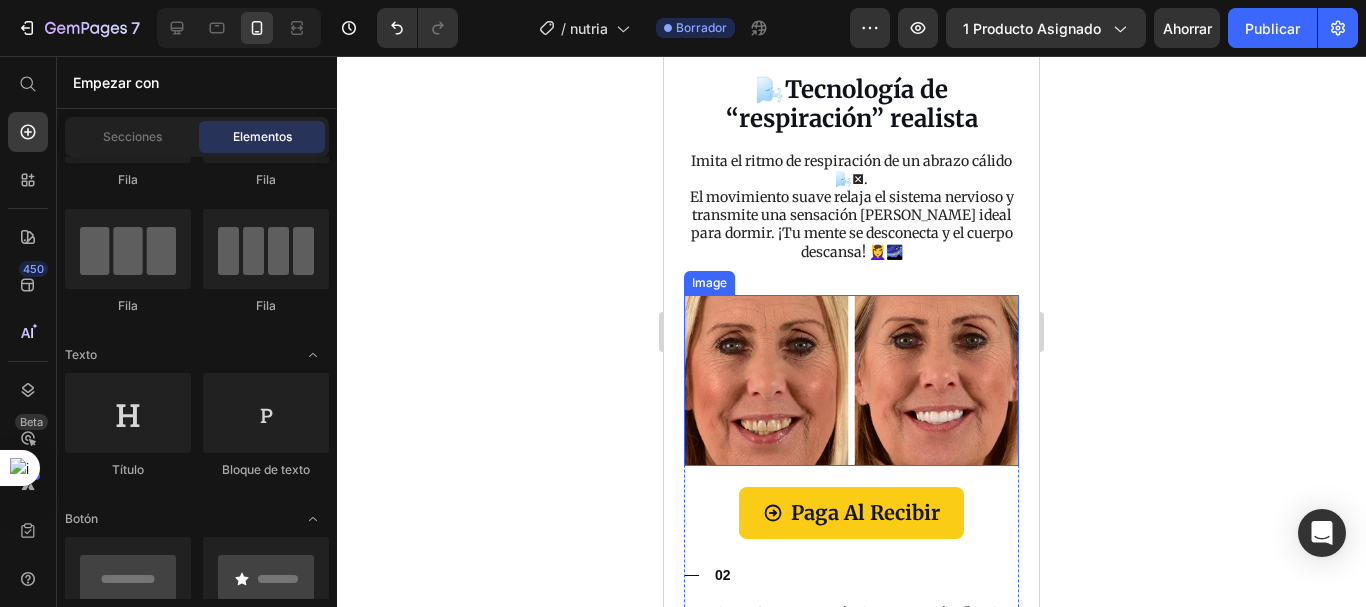 click at bounding box center (851, 380) 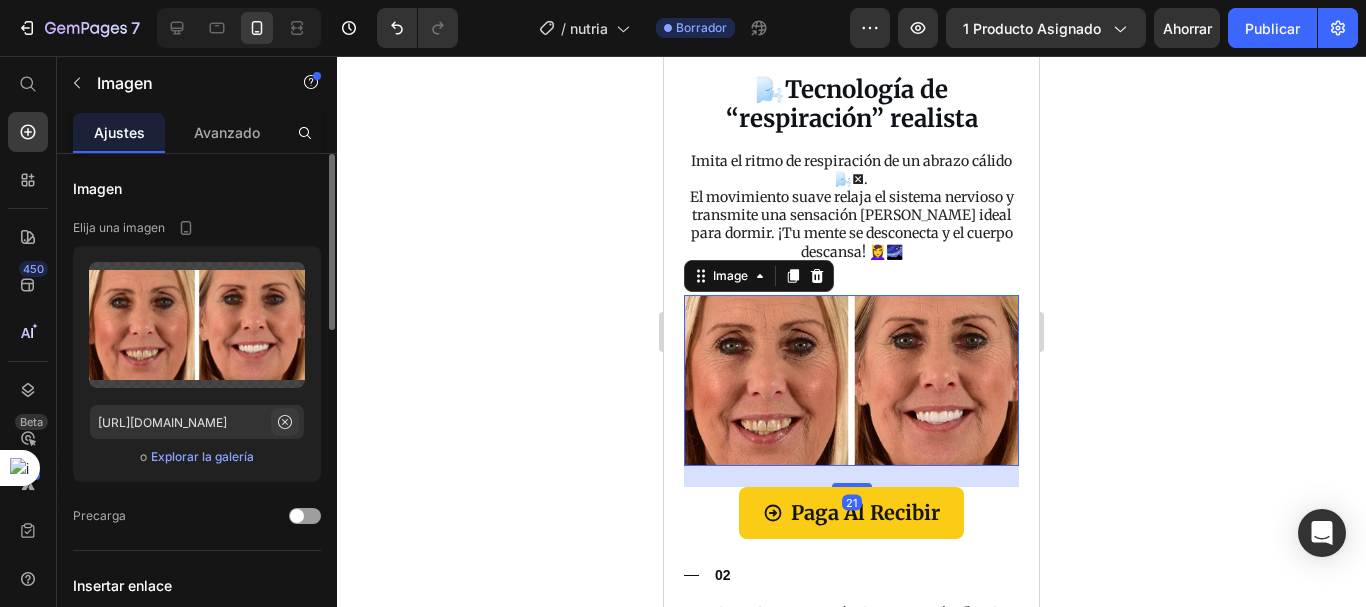 click 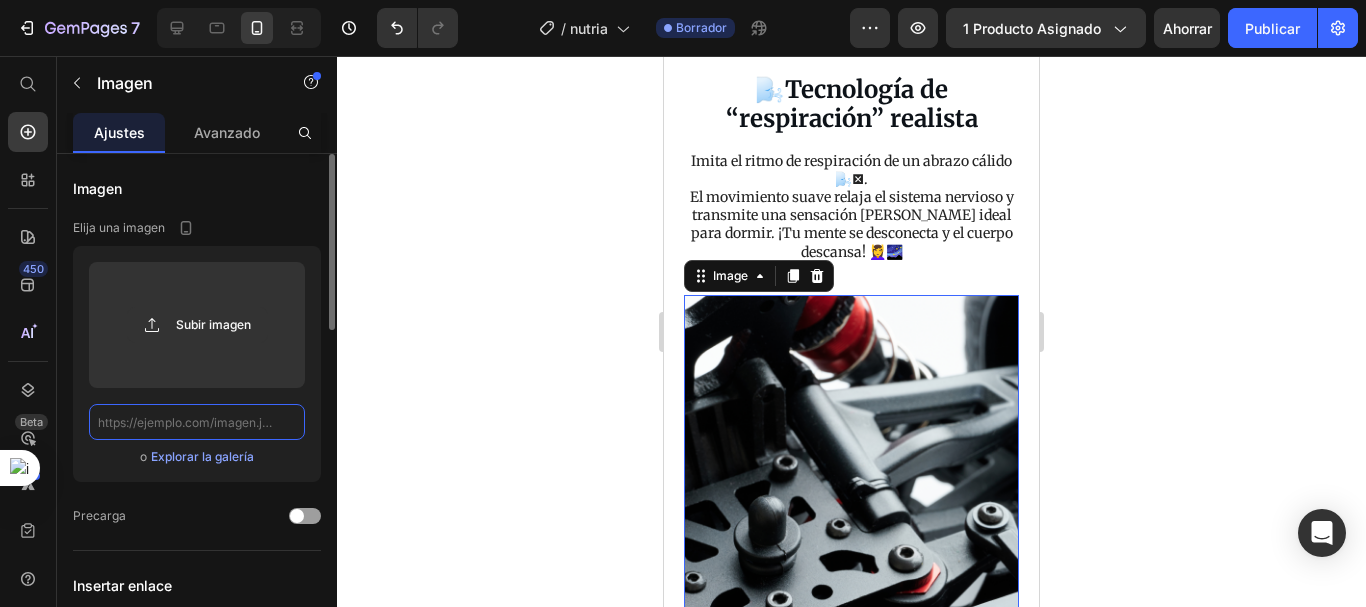 scroll, scrollTop: 0, scrollLeft: 0, axis: both 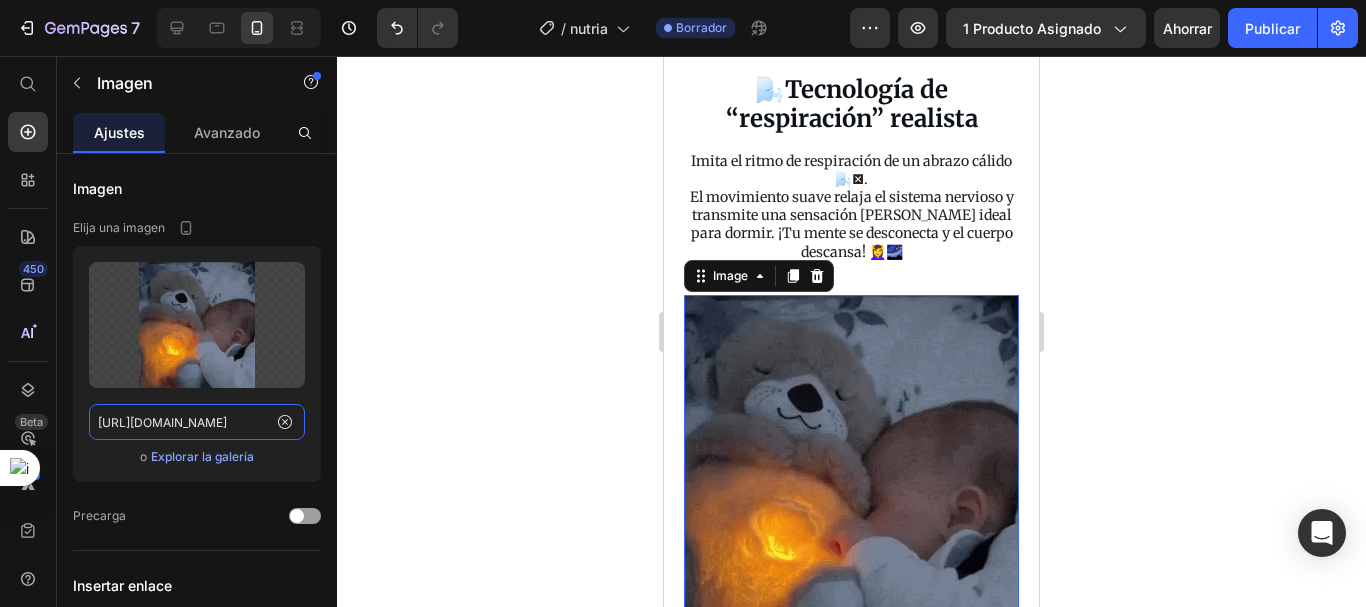 type on "https://cdn.shopify.com/s/files/1/0692/7630/3510/files/gif_nutria_2.webp?v=1752105006" 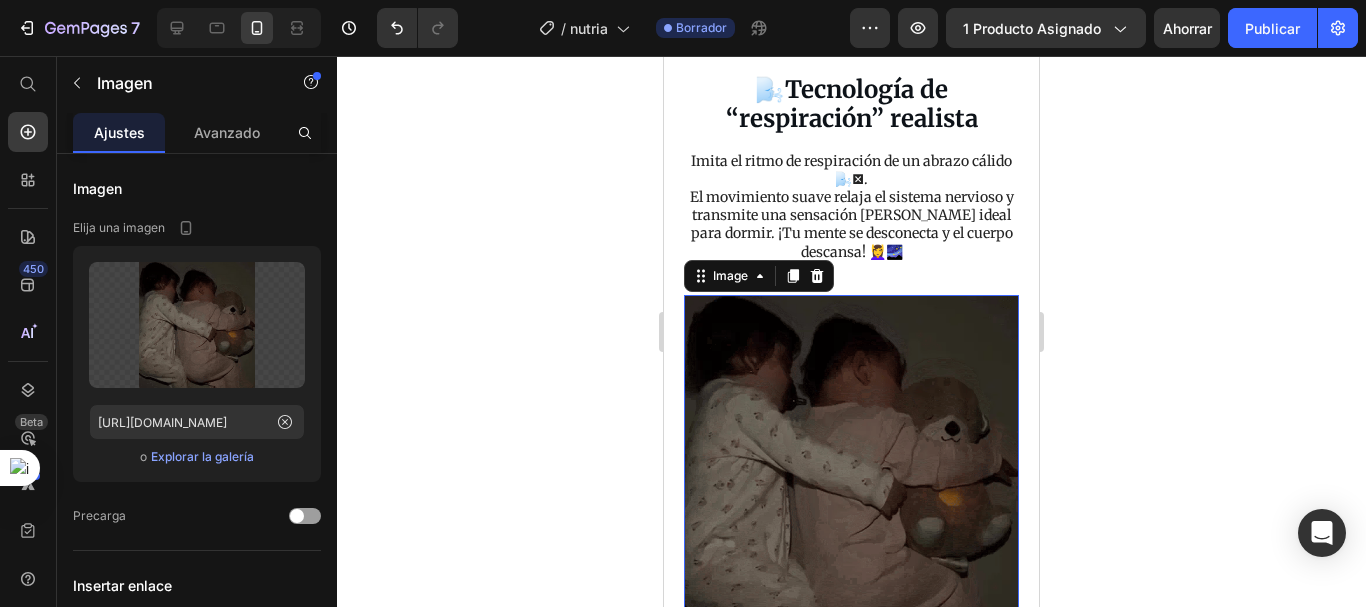 click 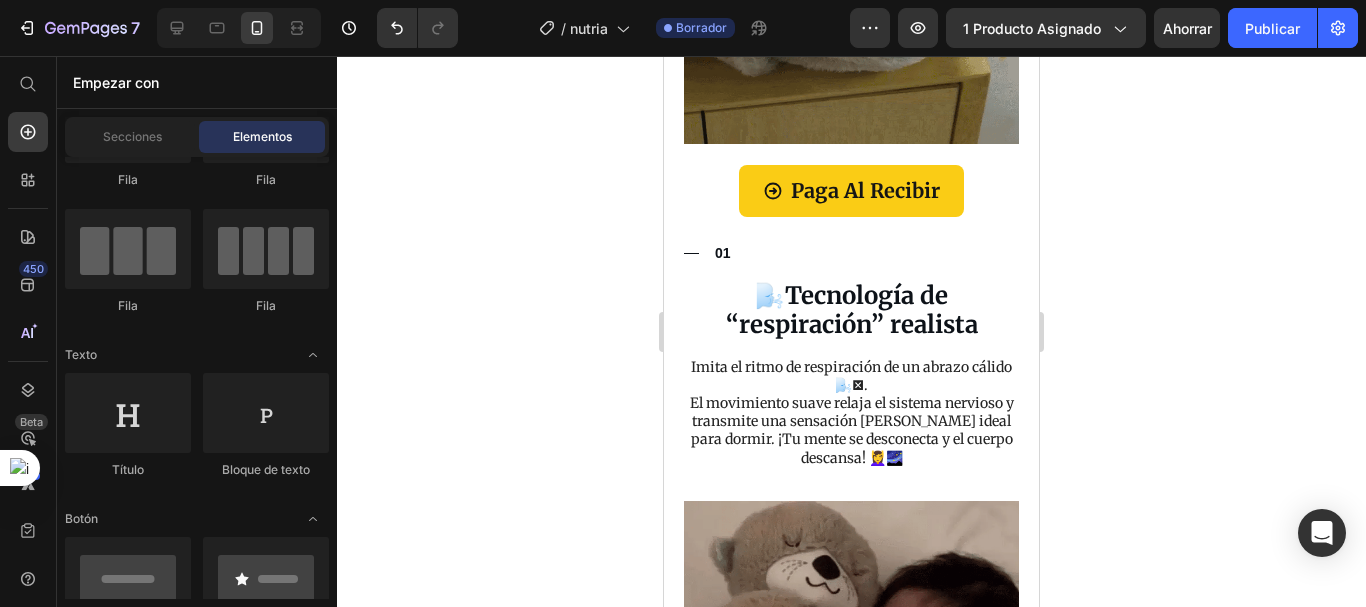 scroll, scrollTop: 1708, scrollLeft: 0, axis: vertical 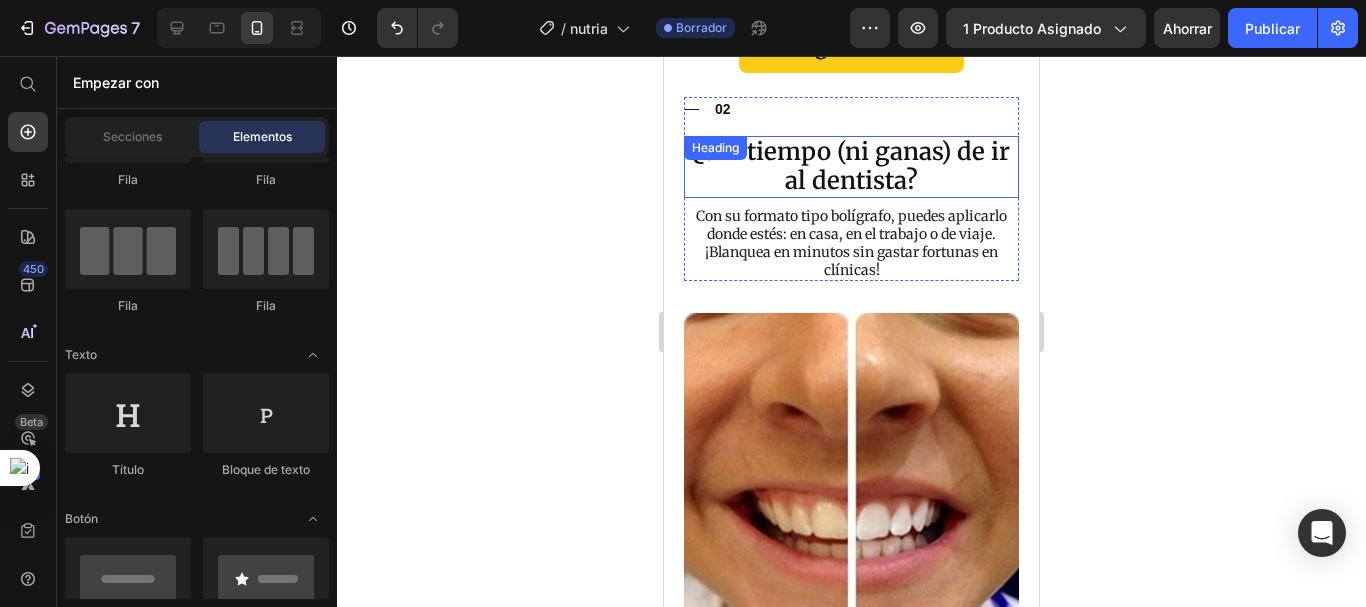 click on "¿Sin tiempo (ni ganas) de ir al dentista?" at bounding box center [851, 167] 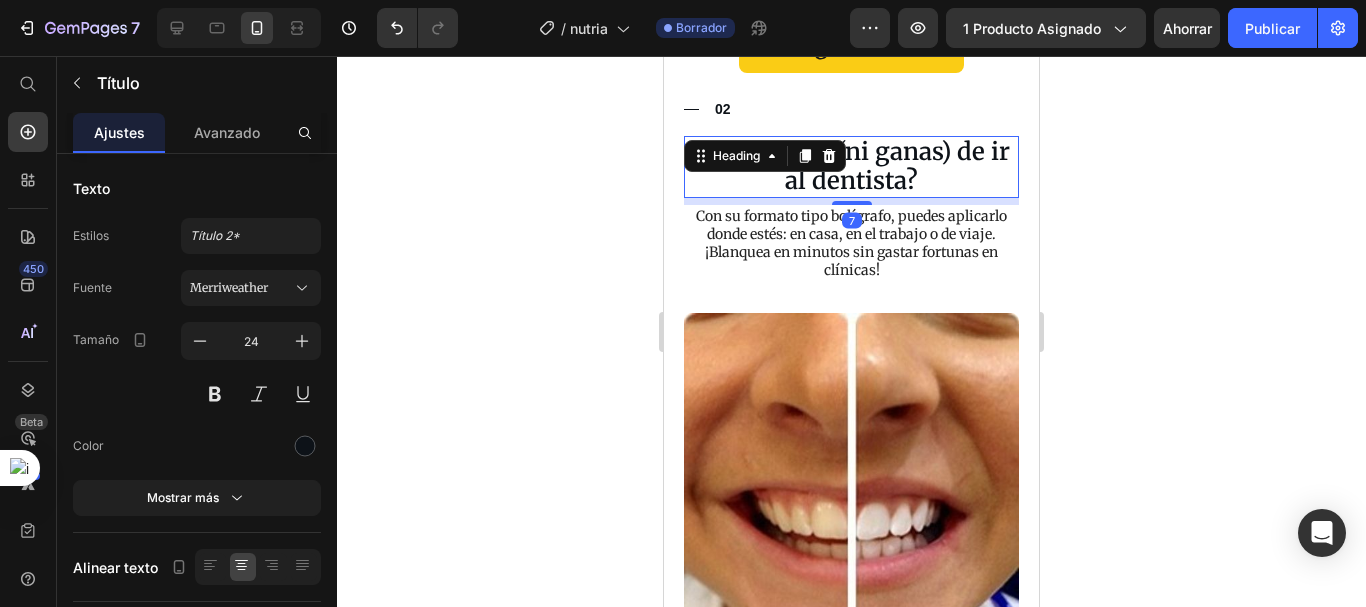 click on "¿Sin tiempo (ni ganas) de ir al dentista?" at bounding box center [851, 167] 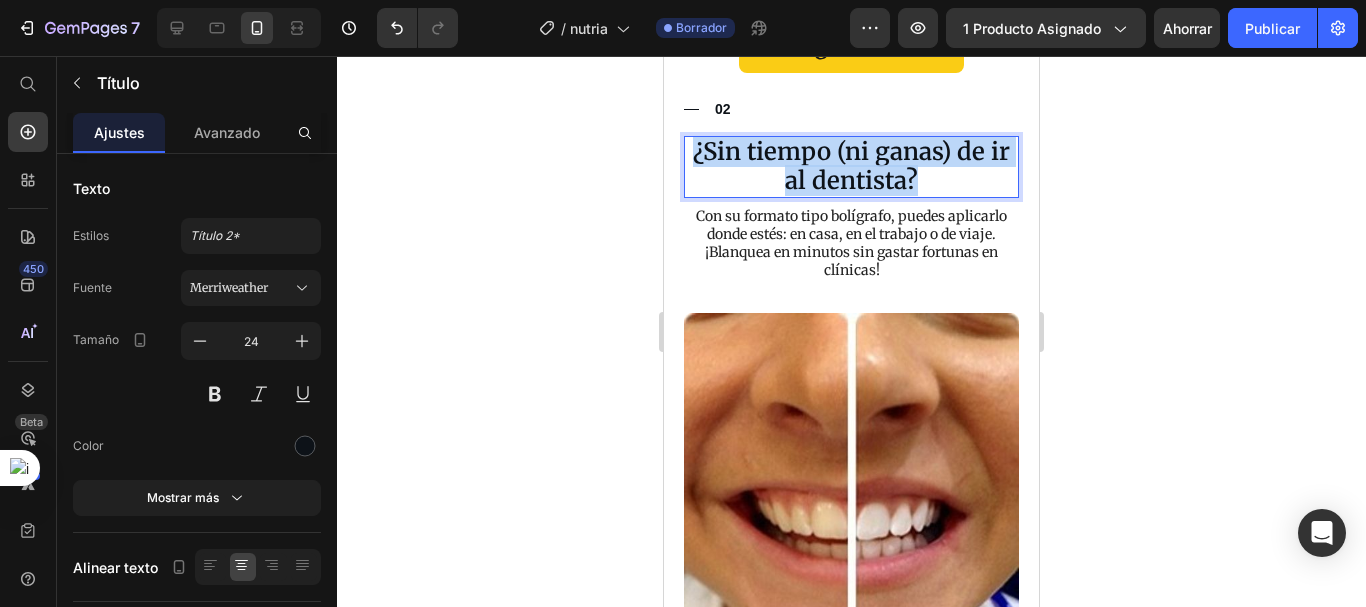 drag, startPoint x: 915, startPoint y: 143, endPoint x: 684, endPoint y: 119, distance: 232.24341 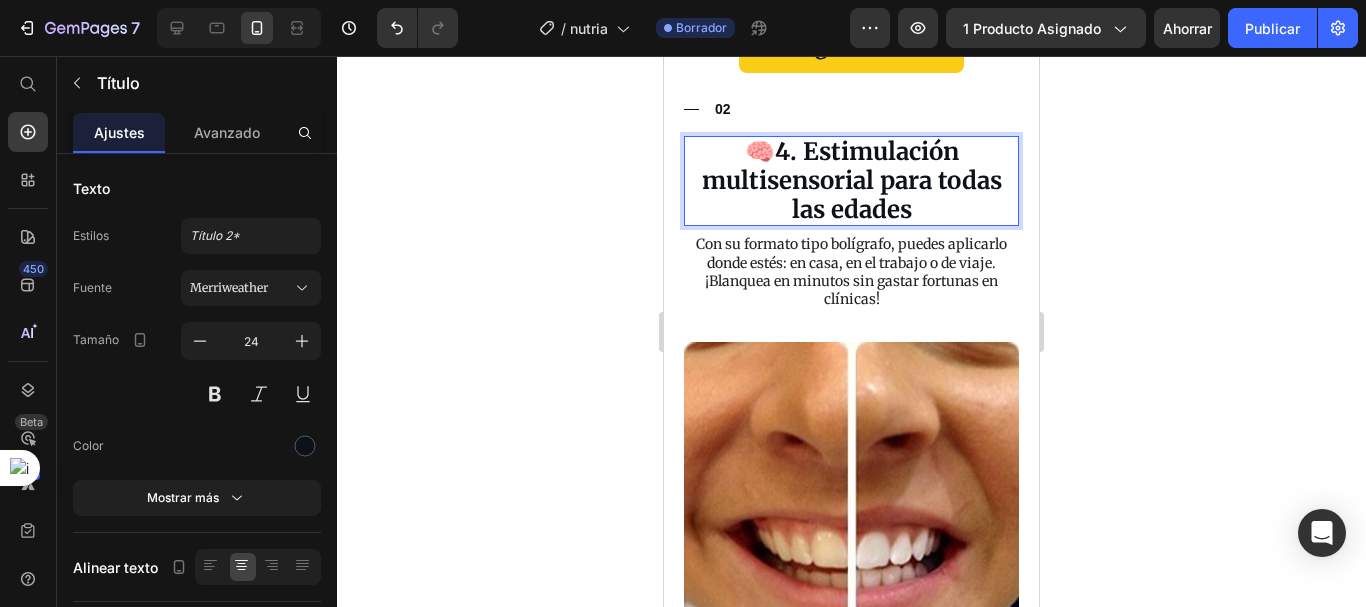 click on "4. Estimulación multisensorial para todas las edades" at bounding box center [852, 180] 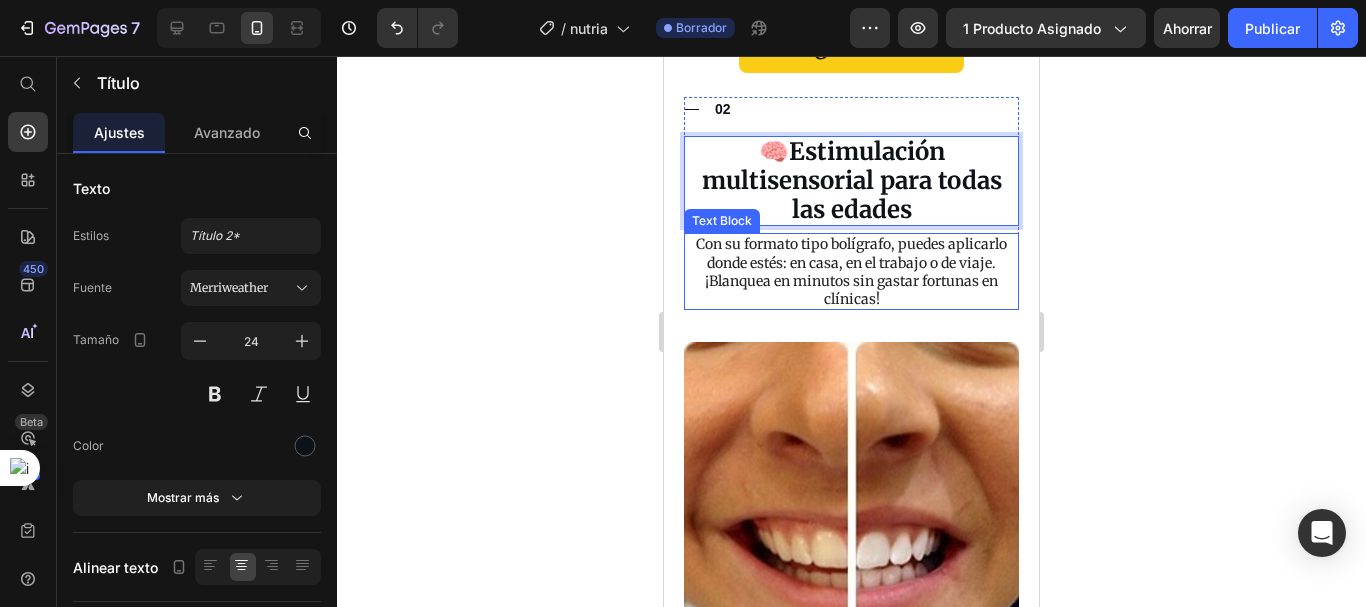 click on "Con su formato tipo bolígrafo, puedes aplicarlo donde estés: en casa, en el trabajo o de viaje. ¡Blanquea en minutos sin gastar fortunas en clínicas!" at bounding box center (851, 271) 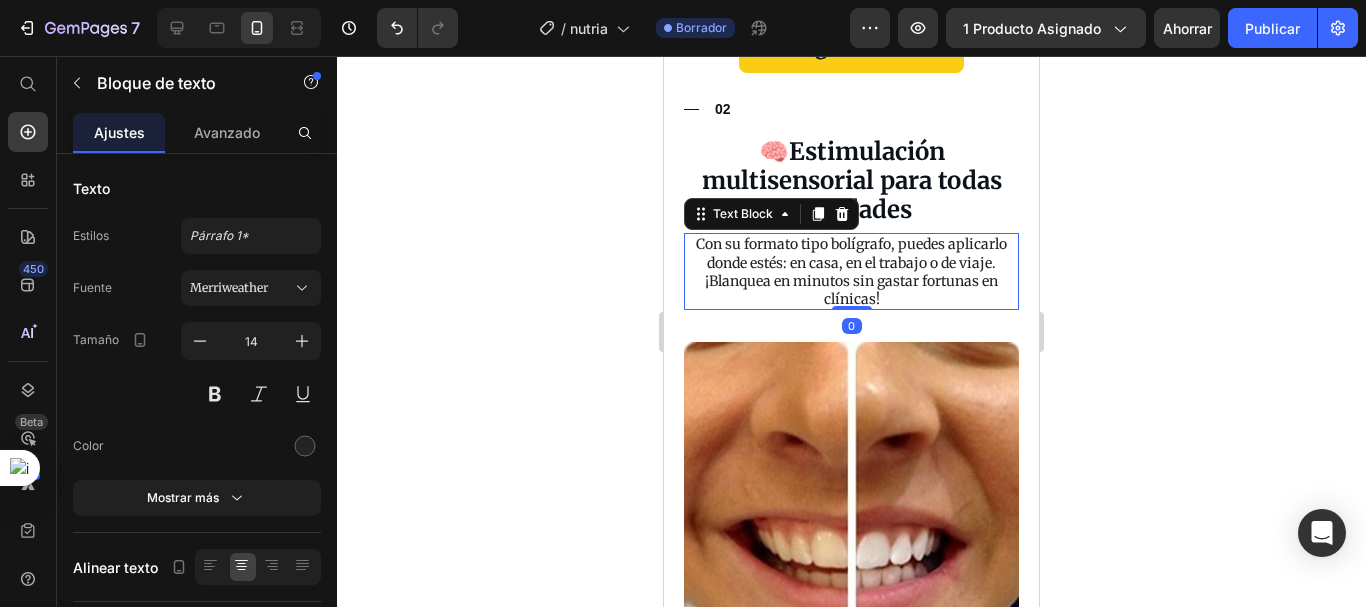click on "Con su formato tipo bolígrafo, puedes aplicarlo donde estés: en casa, en el trabajo o de viaje. ¡Blanquea en minutos sin gastar fortunas en clínicas!" at bounding box center [851, 271] 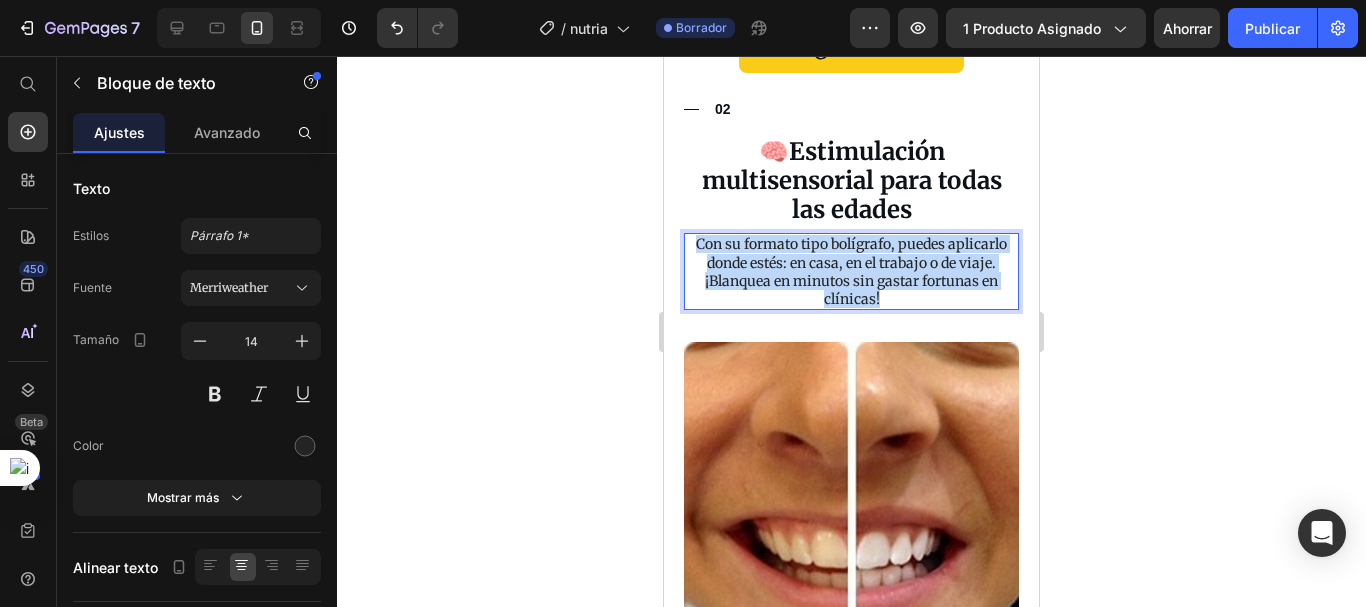 drag, startPoint x: 891, startPoint y: 268, endPoint x: 690, endPoint y: 208, distance: 209.76416 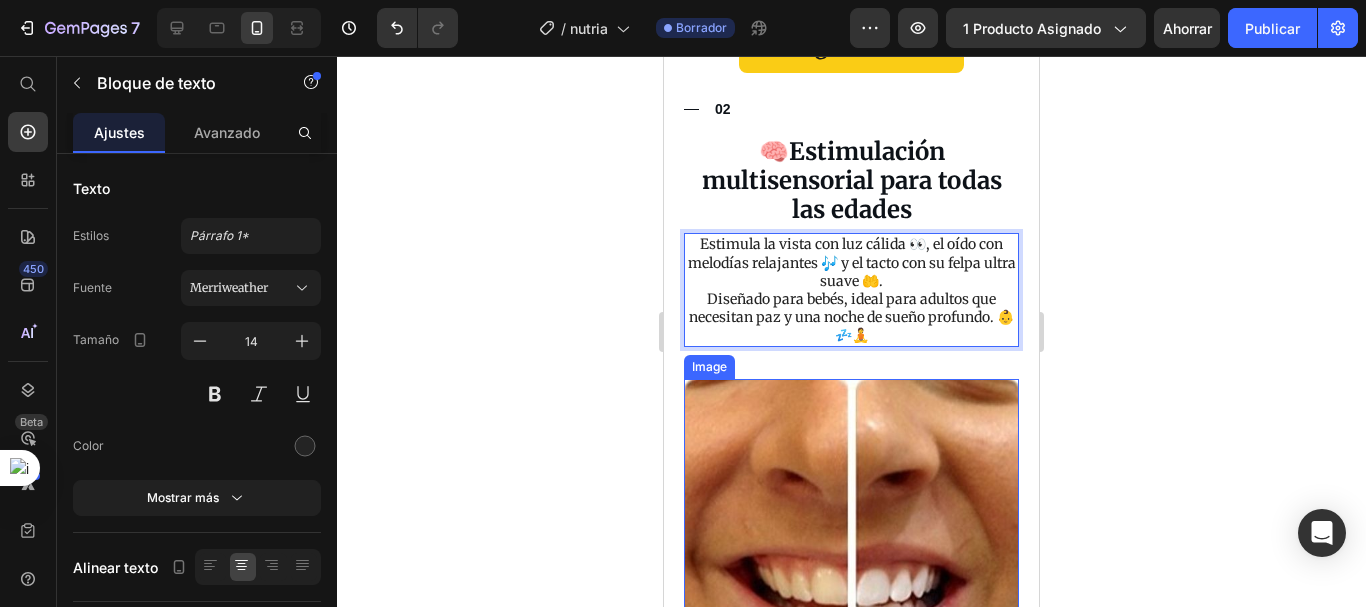 click at bounding box center [851, 548] 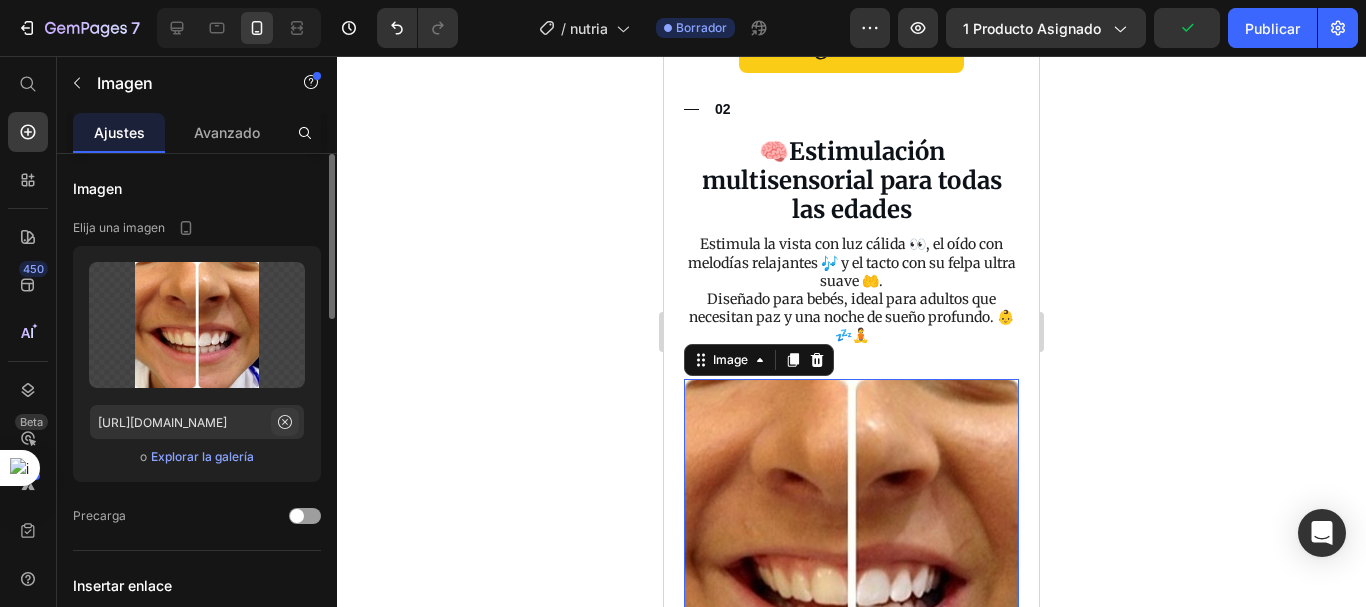 click 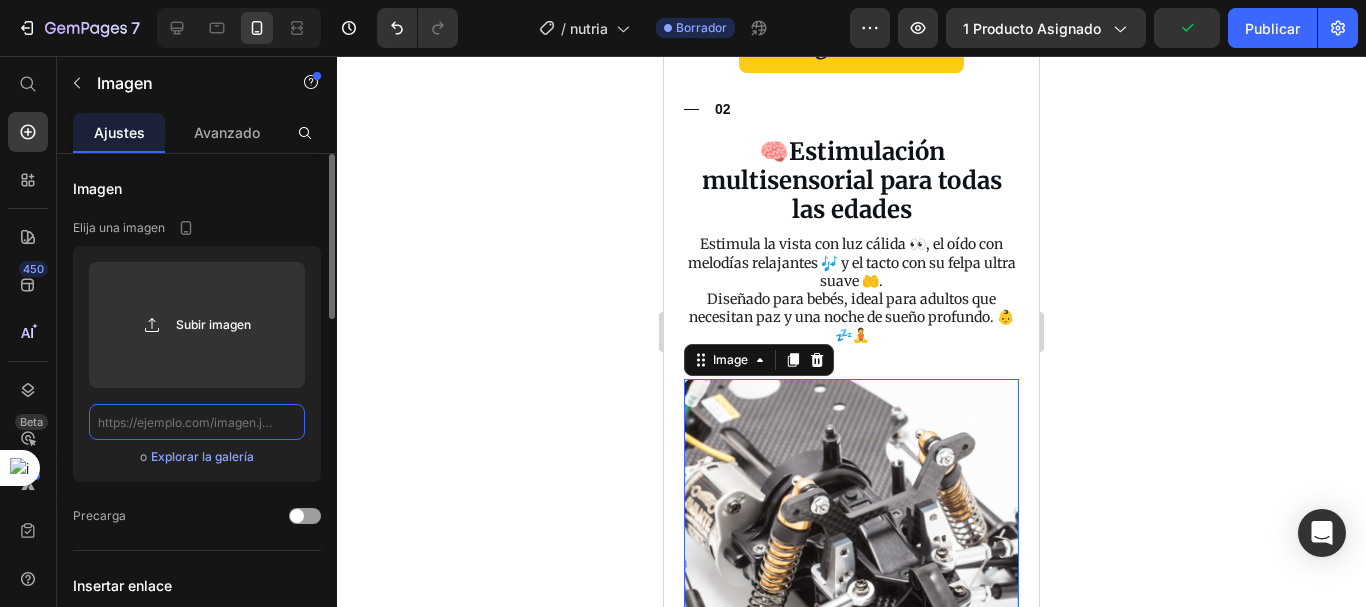 scroll, scrollTop: 0, scrollLeft: 0, axis: both 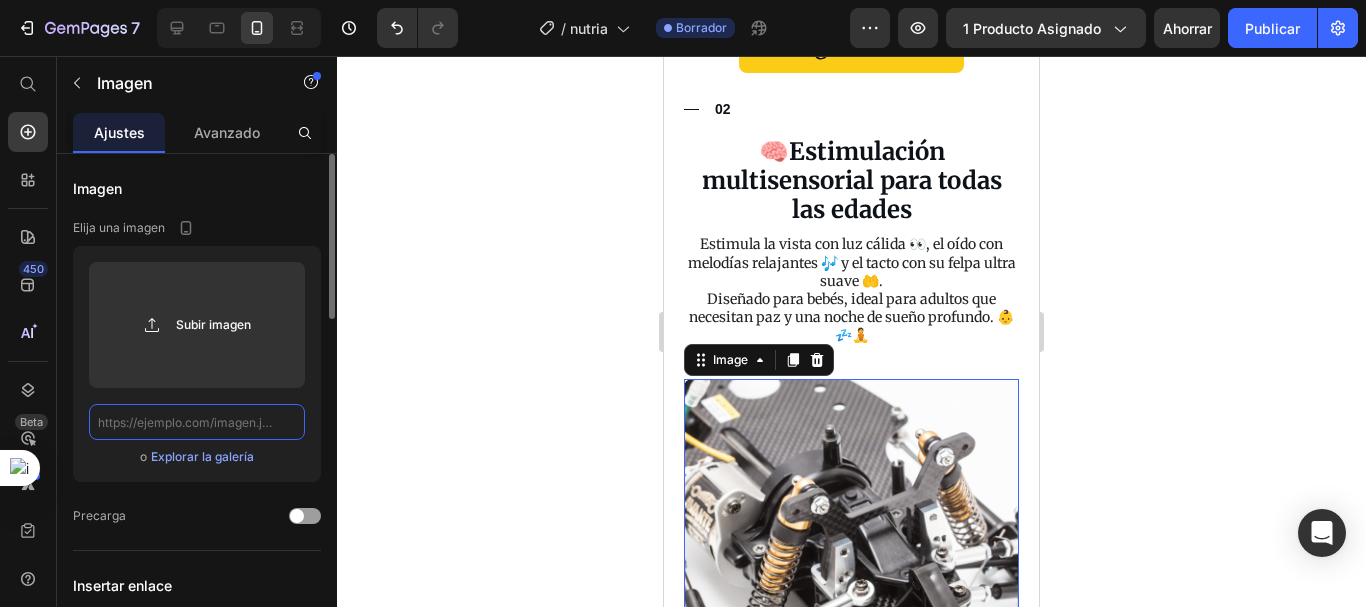 paste on "https://cdn.shopify.com/s/files/1/0692/7630/3510/files/imgi_39_nutria.webp?v=1752105159" 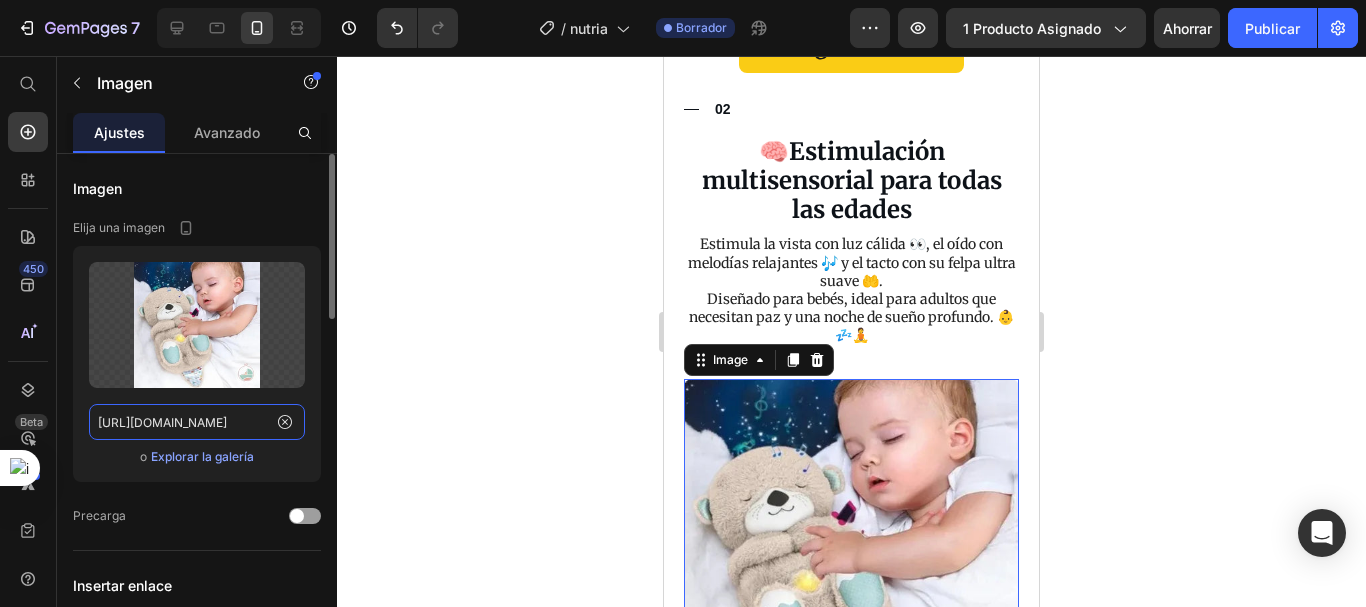 scroll, scrollTop: 0, scrollLeft: 341, axis: horizontal 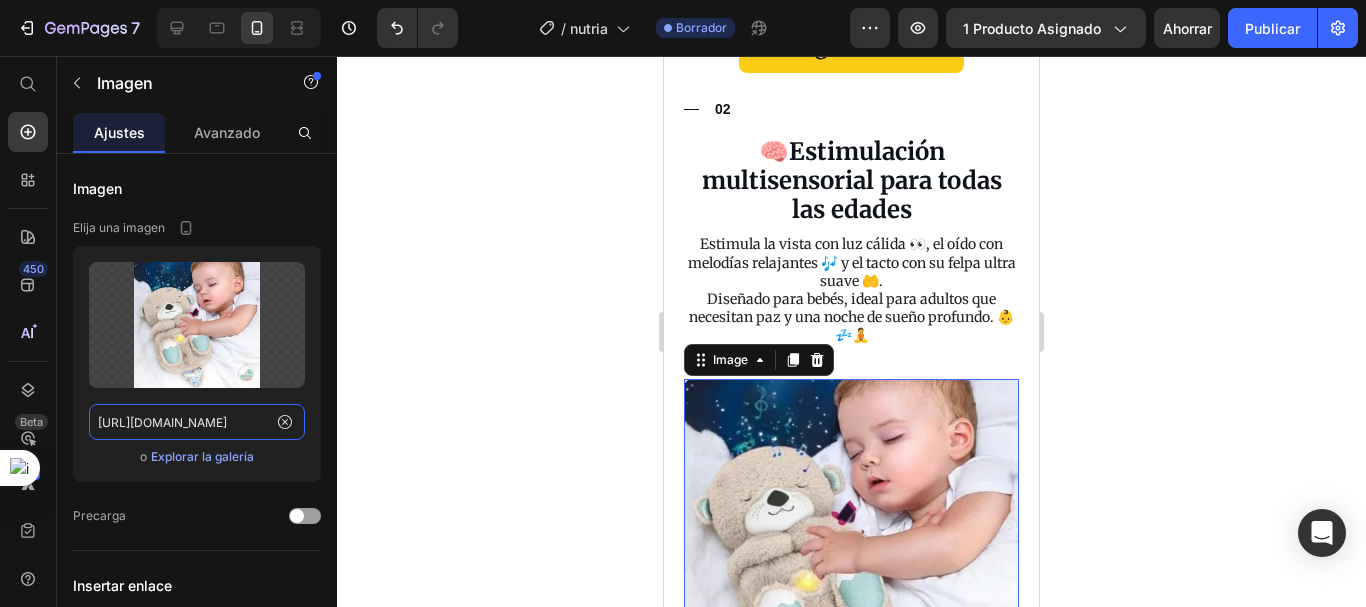 type on "https://cdn.shopify.com/s/files/1/0692/7630/3510/files/imgi_39_nutria.webp?v=1752105159" 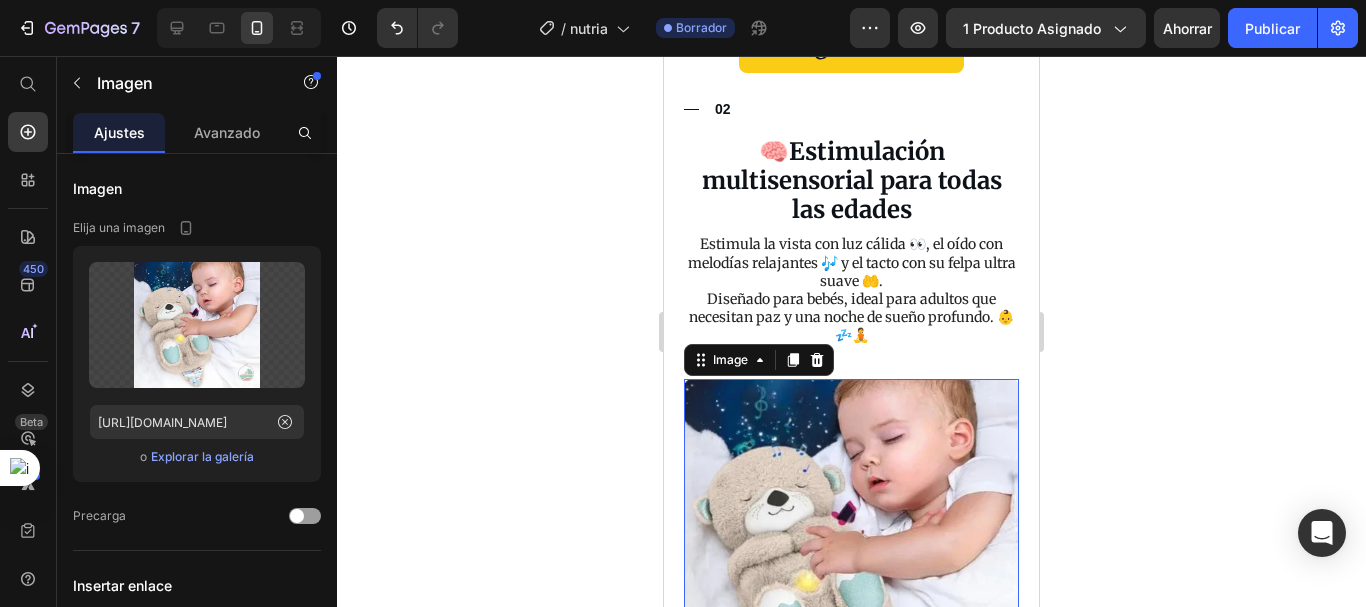 click 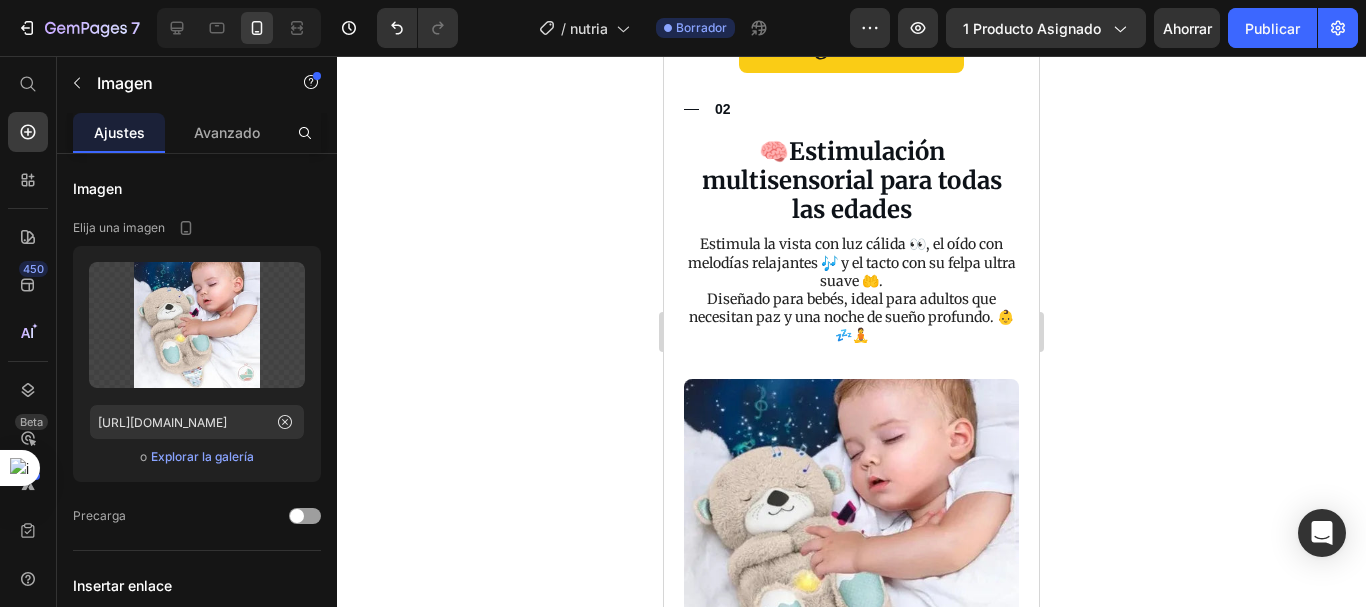 scroll, scrollTop: 0, scrollLeft: 0, axis: both 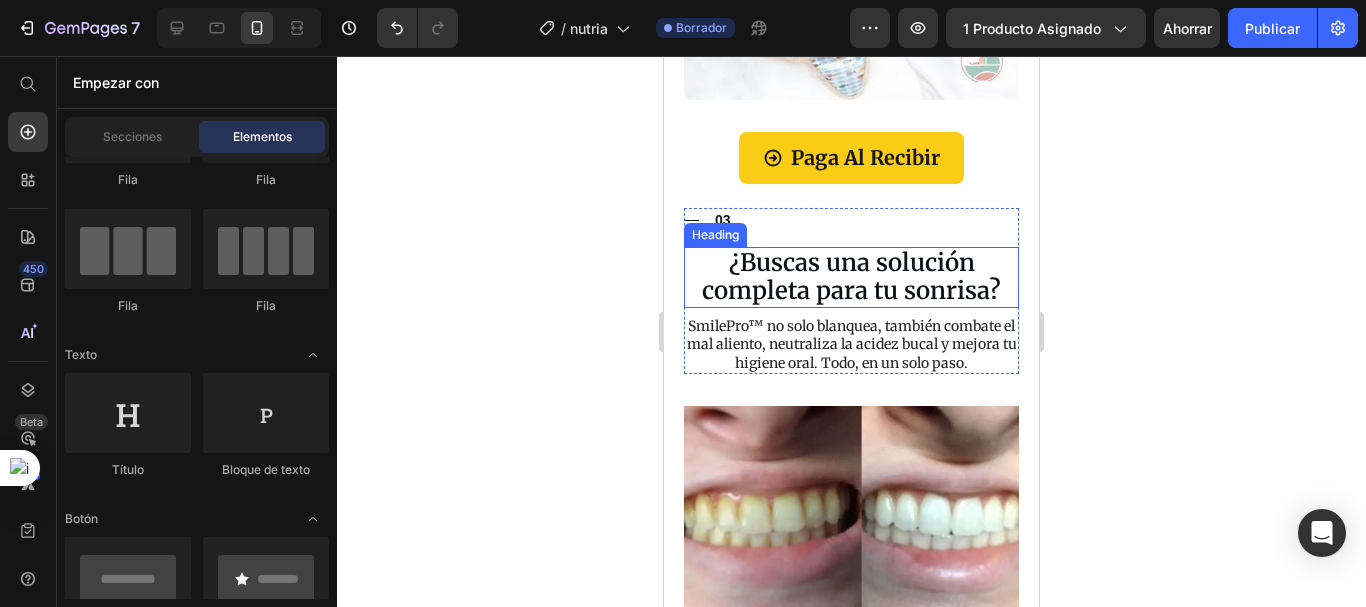 click on "¿Buscas una solución completa para tu sonrisa?" at bounding box center [851, 278] 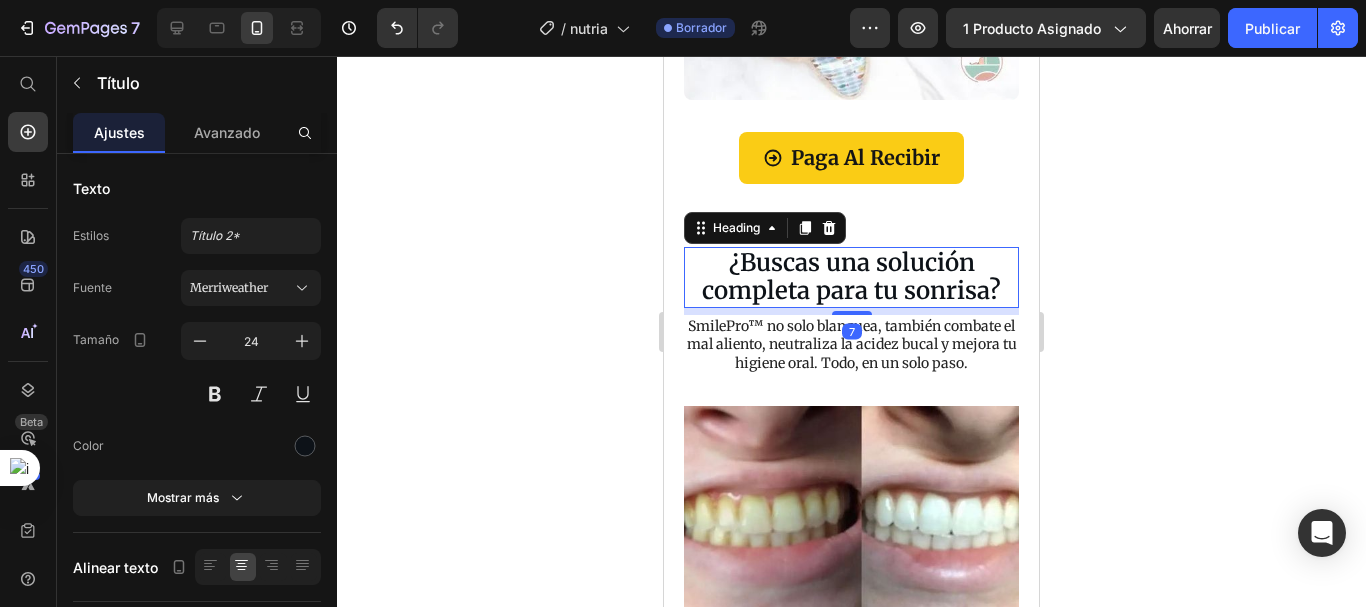 click on "¿Buscas una solución completa para tu sonrisa?" at bounding box center [851, 278] 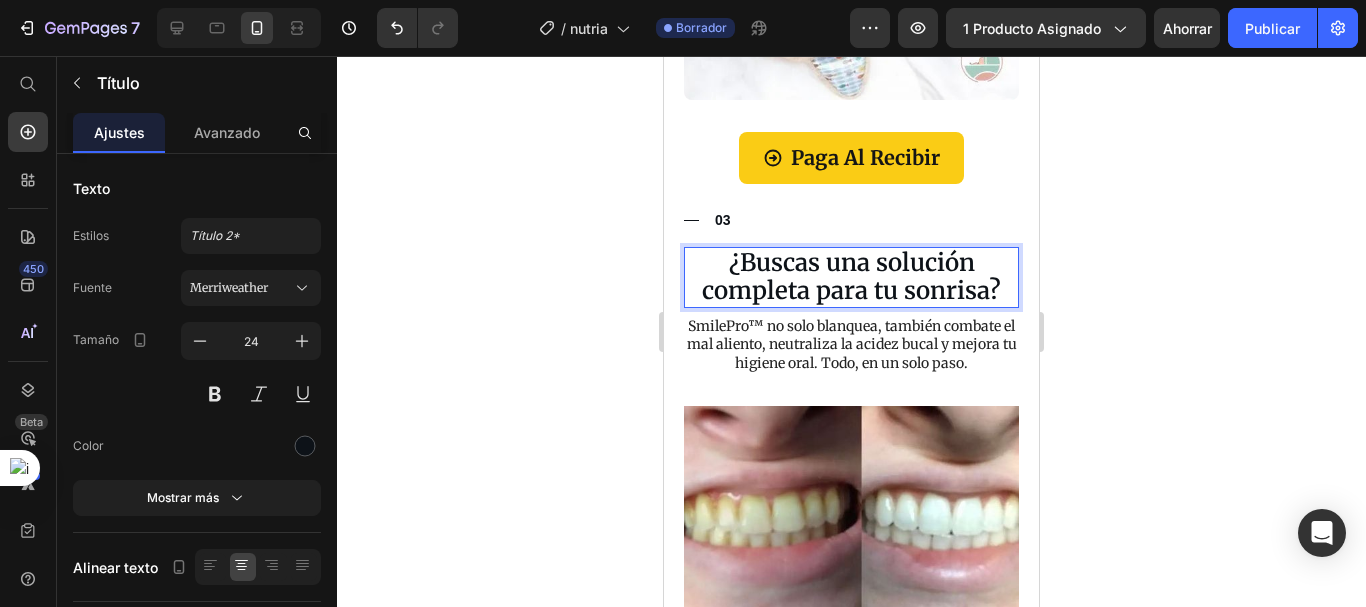 click on "¿Buscas una solución completa para tu sonrisa?" at bounding box center (851, 278) 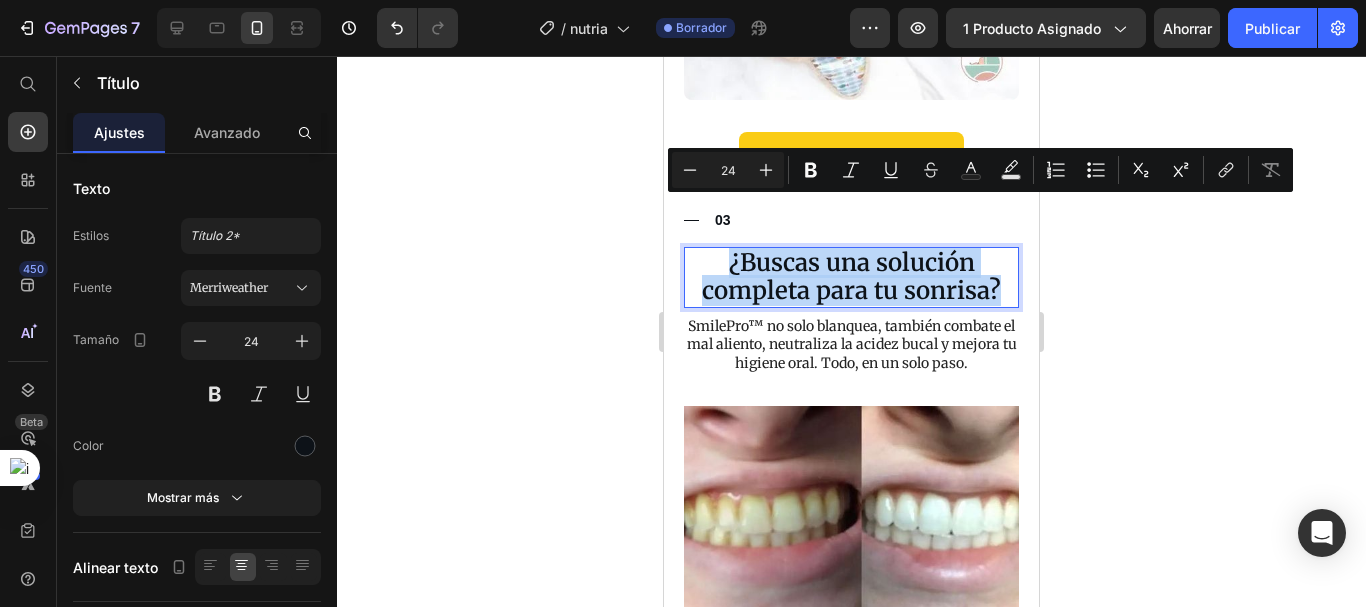 drag, startPoint x: 995, startPoint y: 245, endPoint x: 717, endPoint y: 222, distance: 278.94983 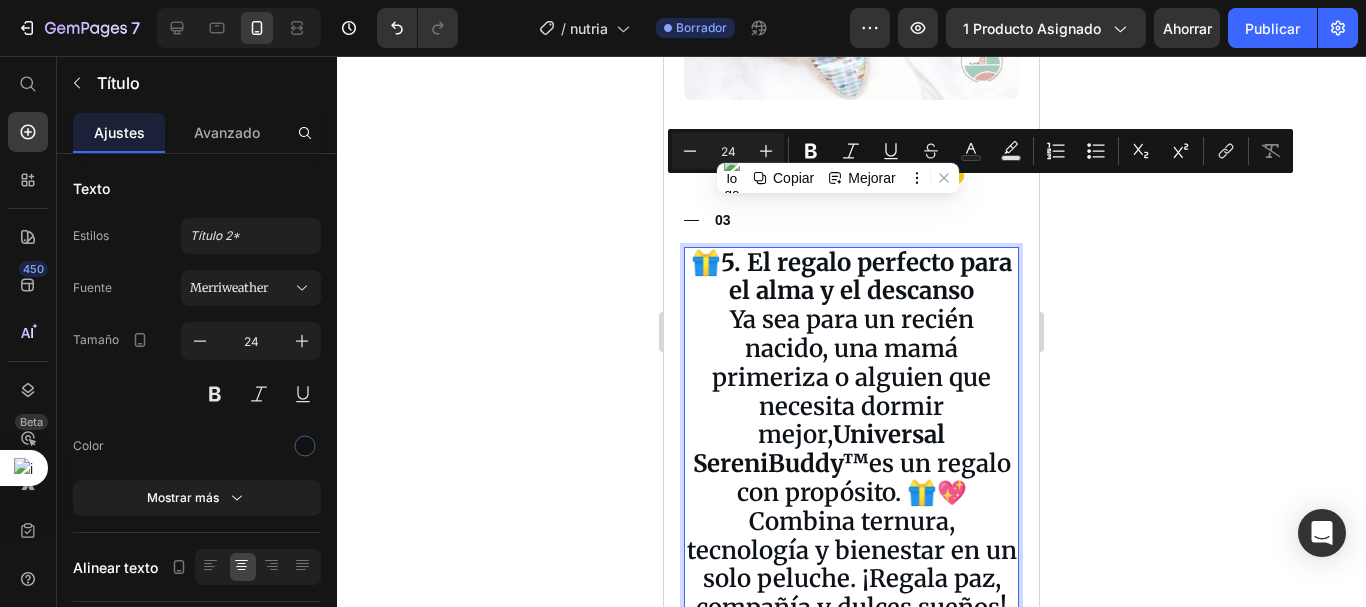 scroll, scrollTop: 3082, scrollLeft: 0, axis: vertical 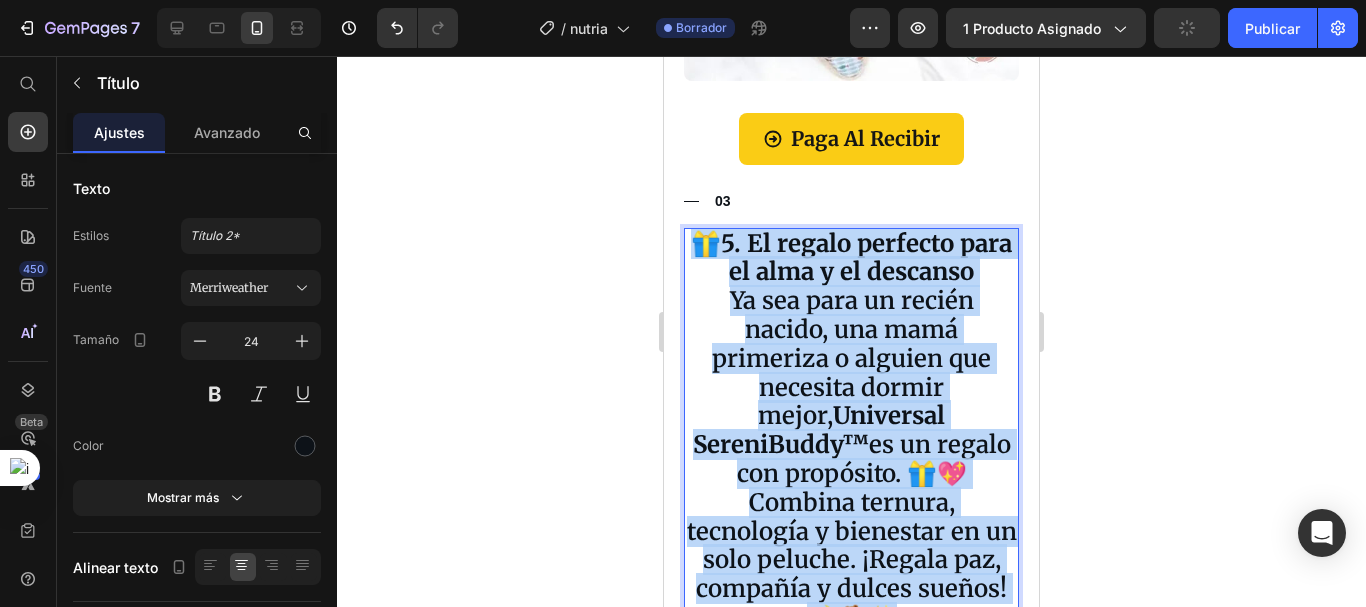 drag, startPoint x: 956, startPoint y: 571, endPoint x: 708, endPoint y: 206, distance: 441.2811 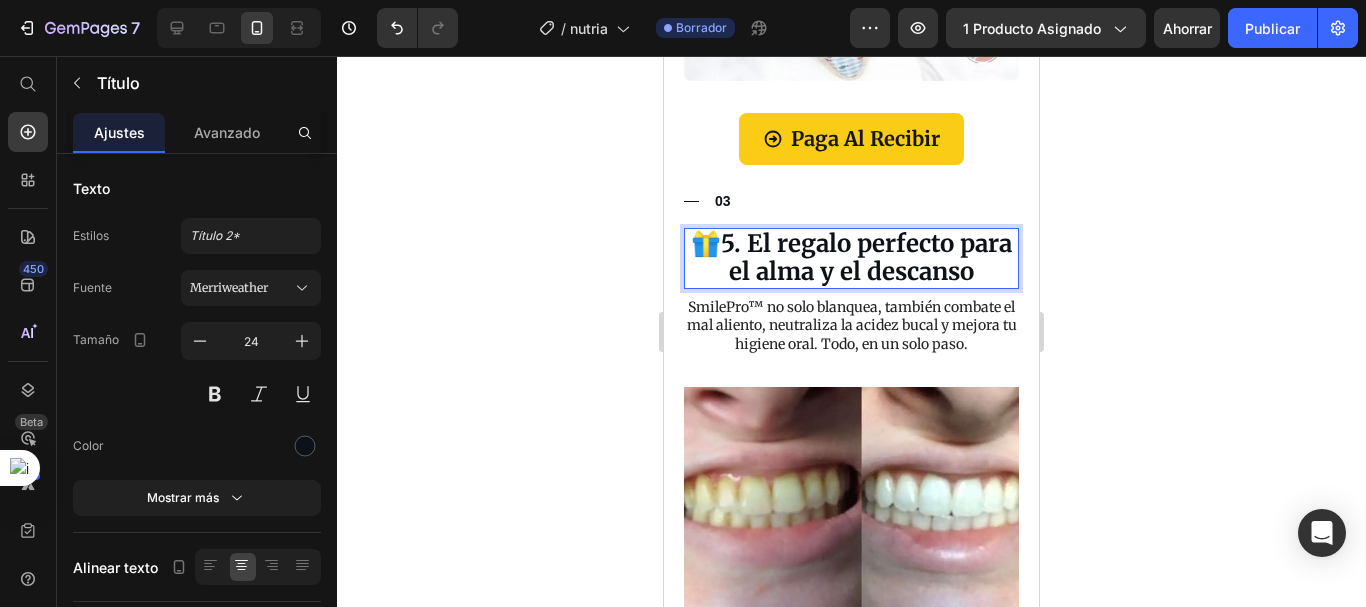click on "5. El regalo perfecto para el alma y el descanso" at bounding box center [866, 258] 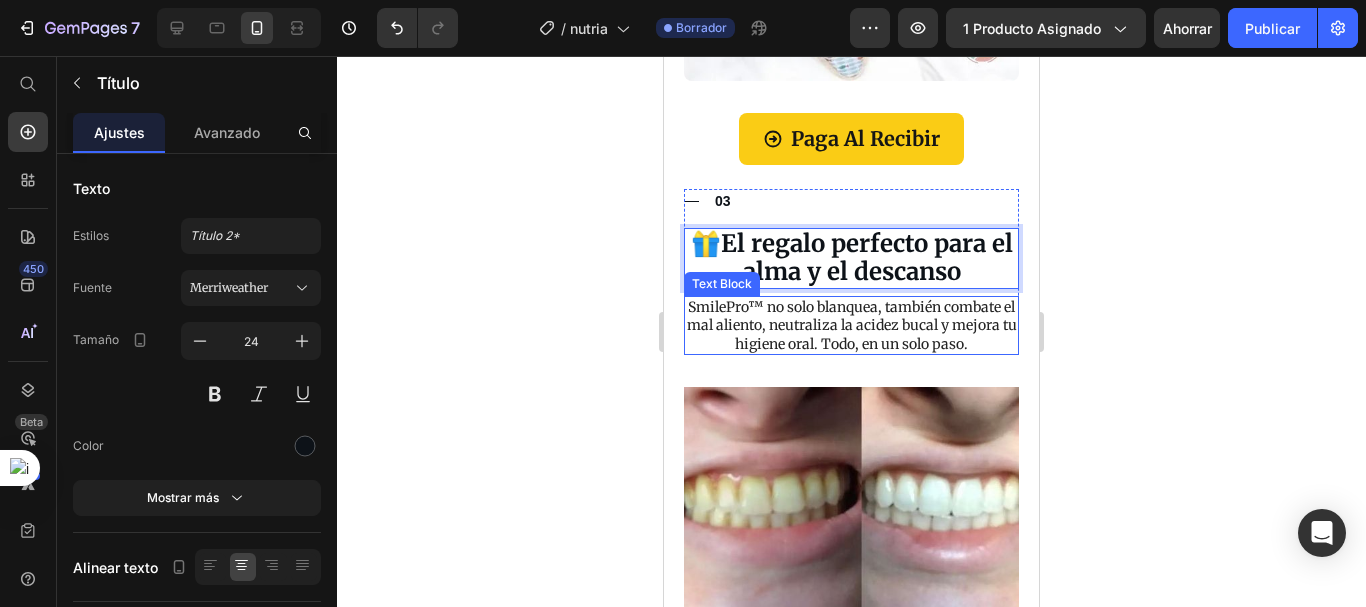 click on "SmilePro™ no solo blanquea, también combate el mal aliento, neutraliza la acidez bucal y mejora tu higiene oral. Todo, en un solo paso." at bounding box center [851, 325] 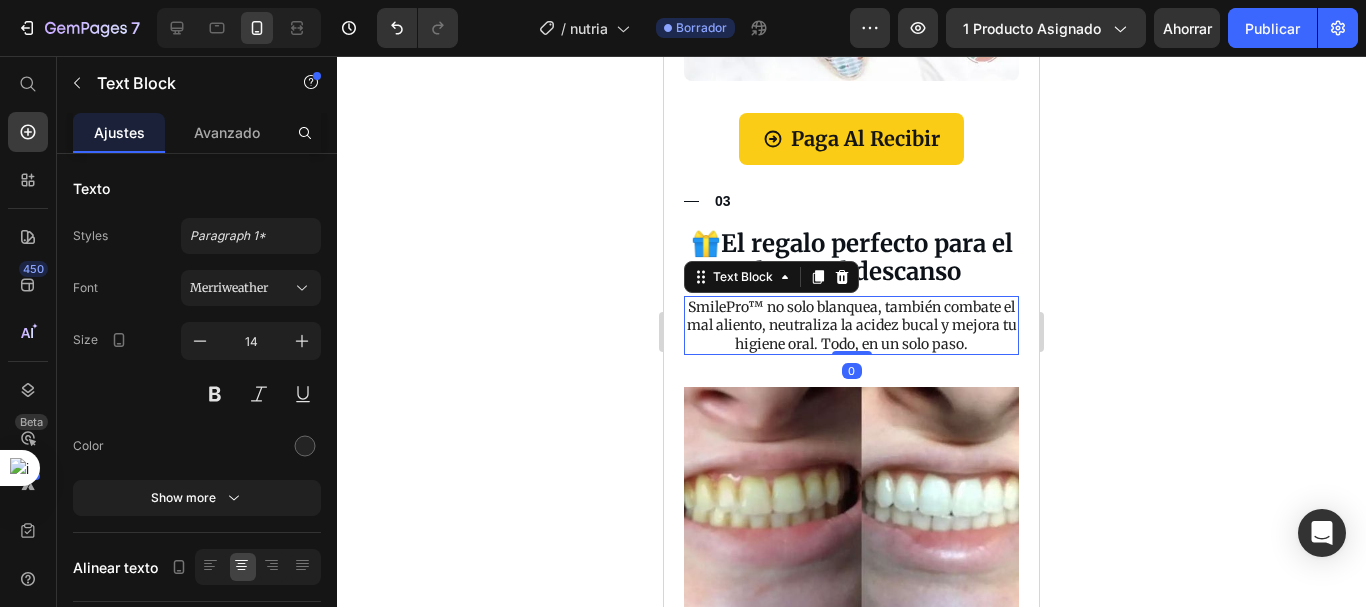 scroll, scrollTop: 0, scrollLeft: 0, axis: both 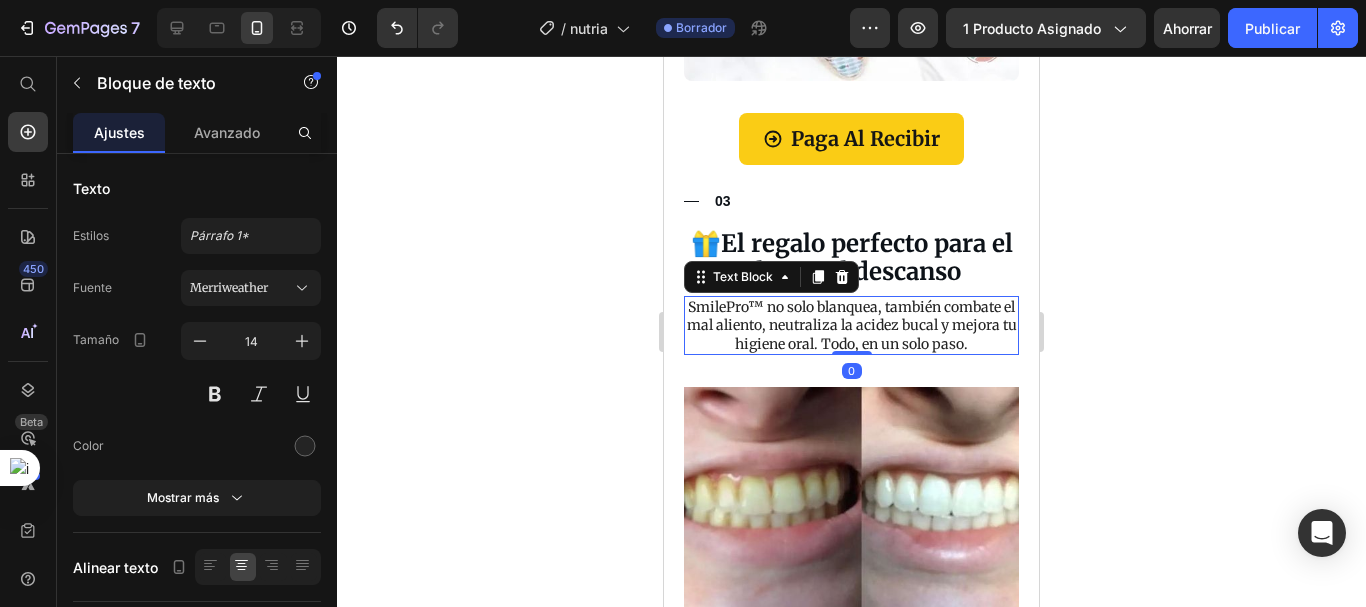 click on "SmilePro™ no solo blanquea, también combate el mal aliento, neutraliza la acidez bucal y mejora tu higiene oral. Todo, en un solo paso." at bounding box center (851, 325) 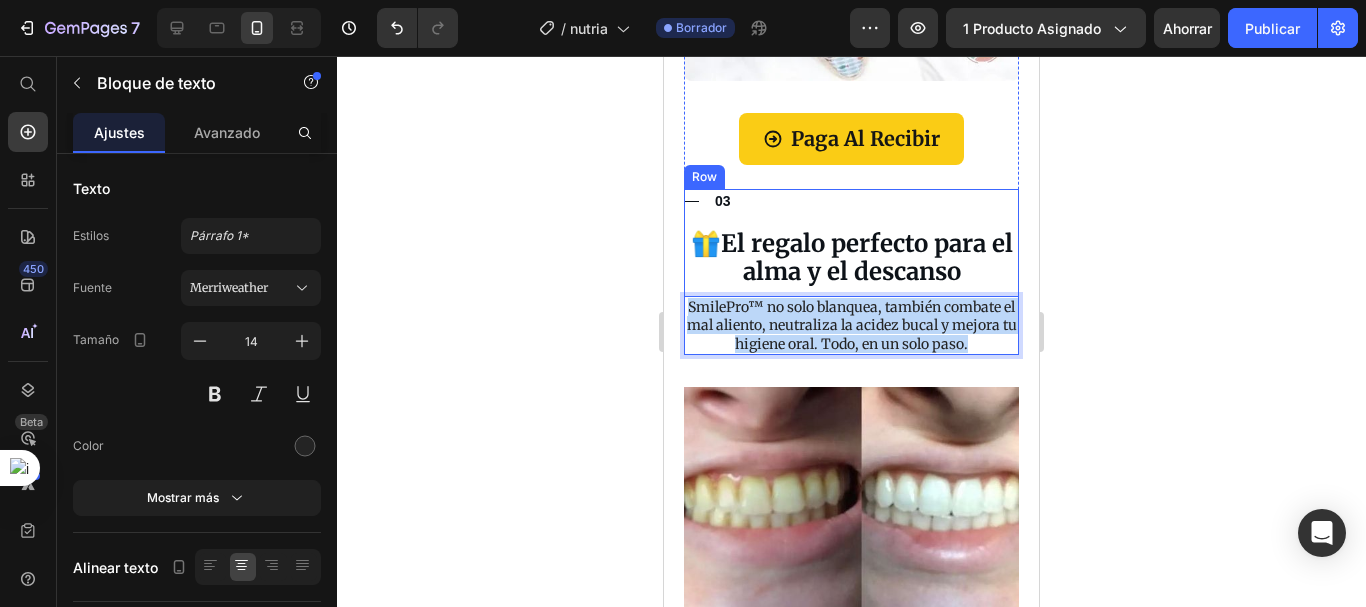 drag, startPoint x: 1000, startPoint y: 298, endPoint x: 679, endPoint y: 253, distance: 324.13885 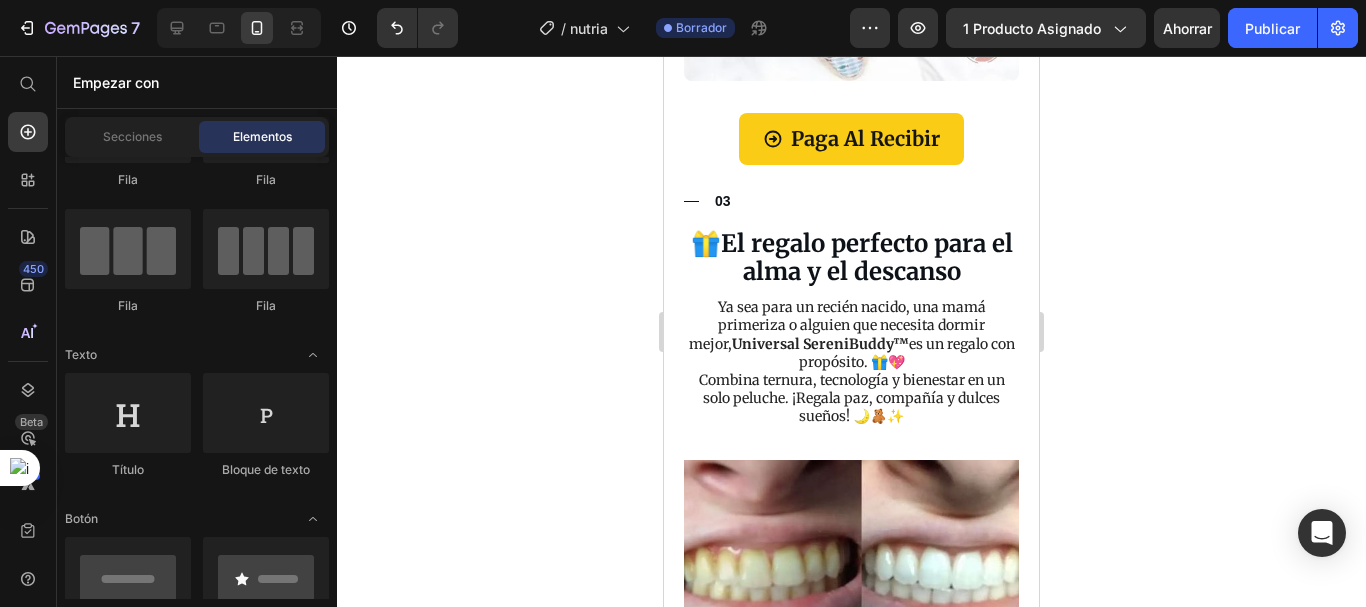 scroll, scrollTop: 3243, scrollLeft: 0, axis: vertical 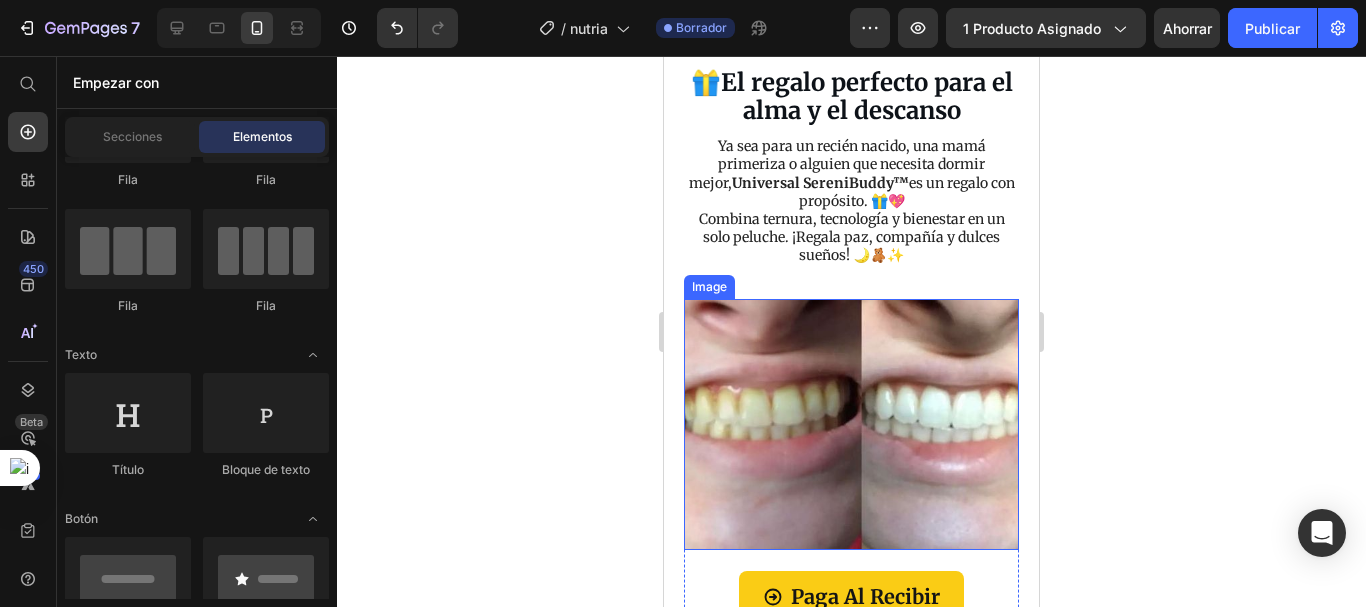 click at bounding box center (851, 424) 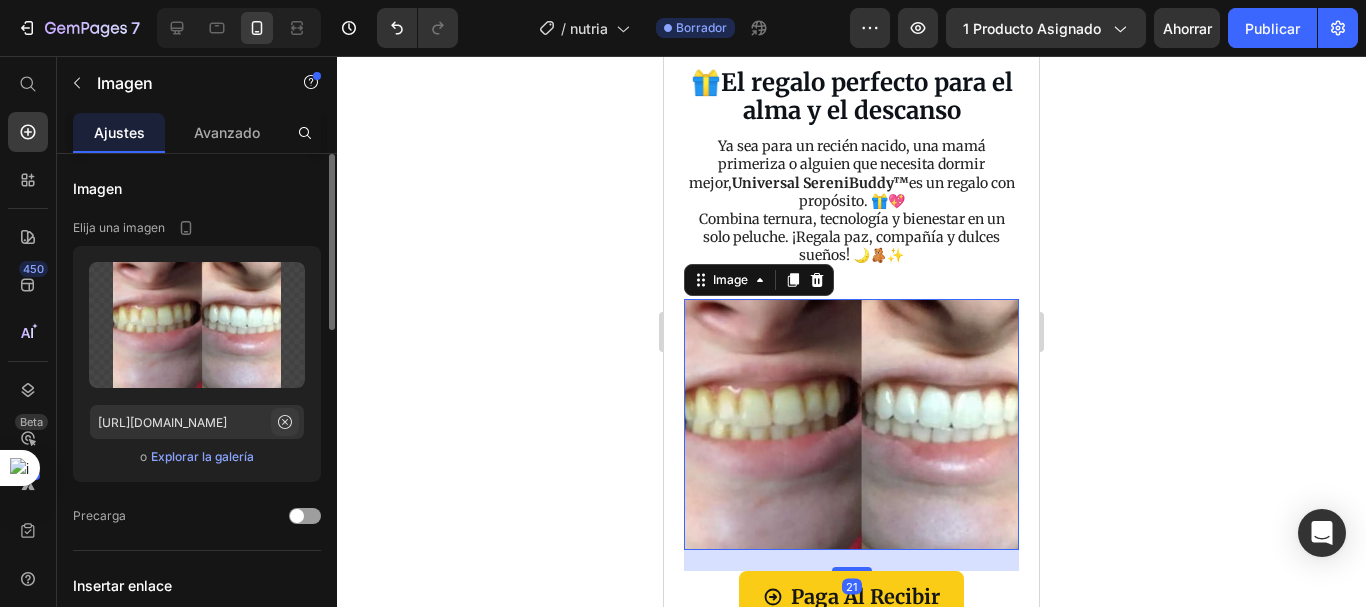 click 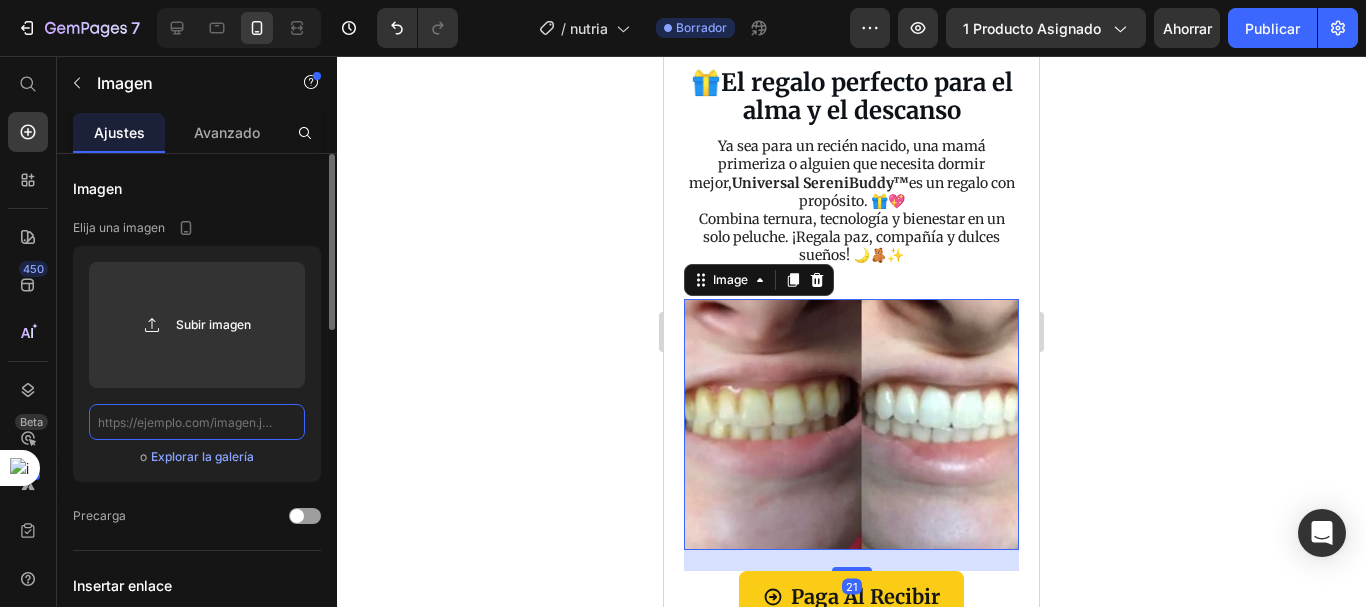 scroll, scrollTop: 0, scrollLeft: 0, axis: both 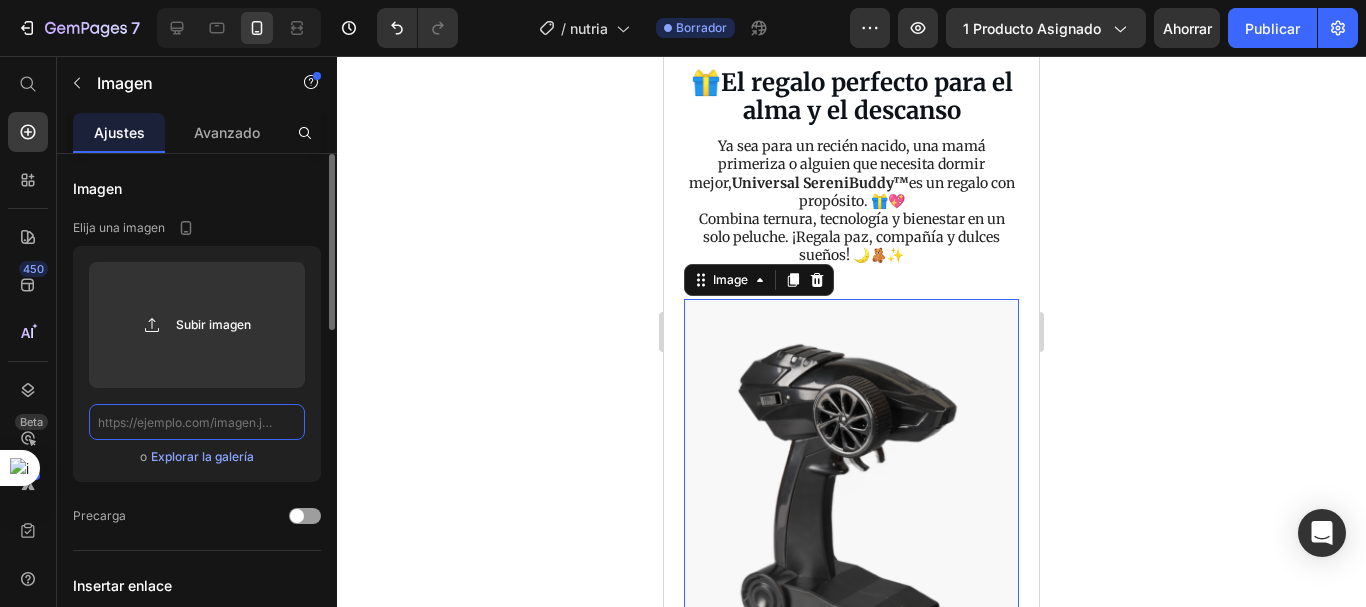 paste on "https://cdn.shopify.com/s/files/1/0692/7630/3510/files/imgi_35_nutria_5.webp?v=1752105160" 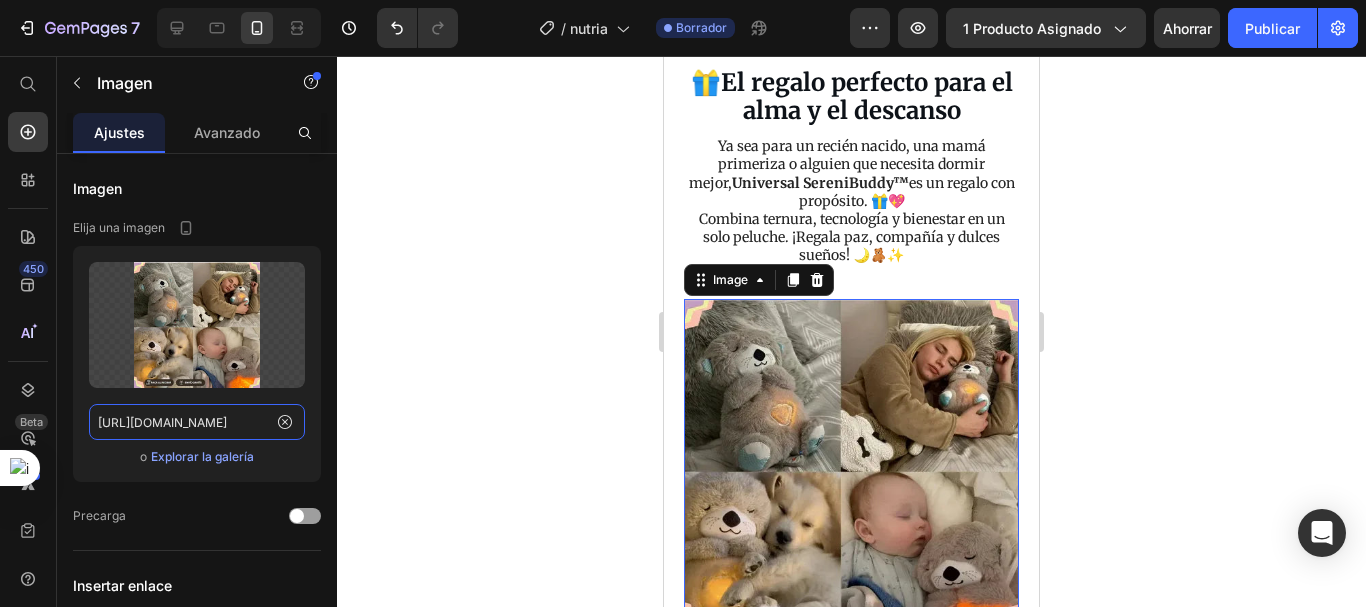 scroll, scrollTop: 0, scrollLeft: 353, axis: horizontal 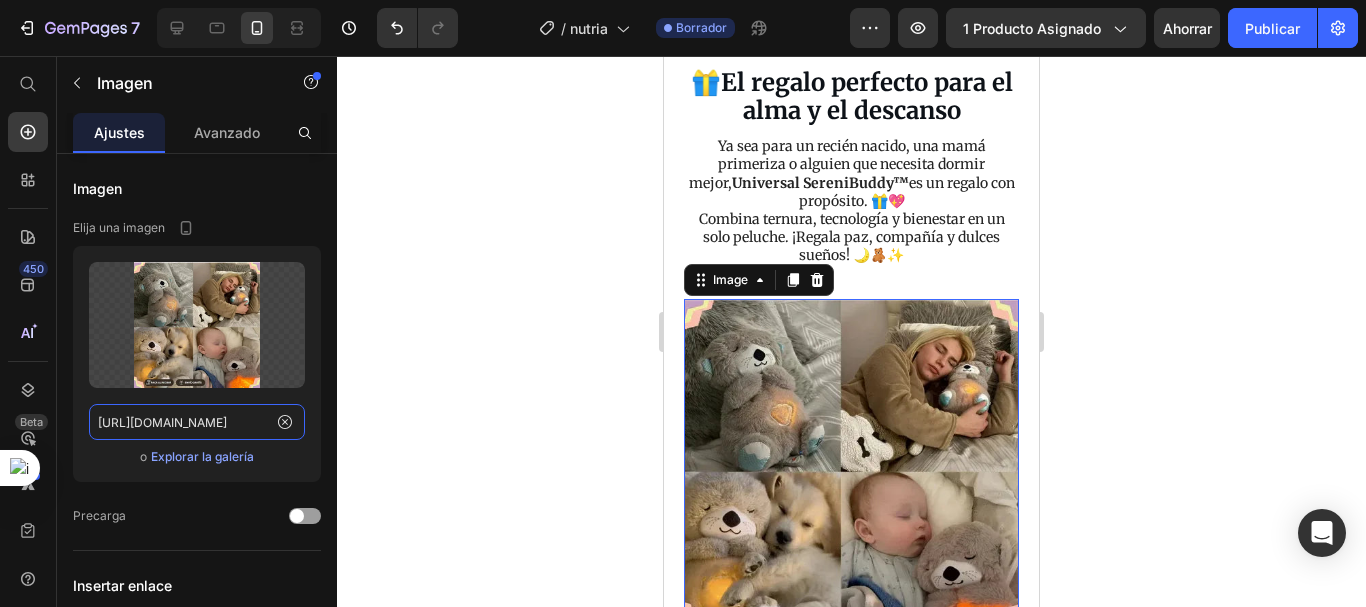 type on "https://cdn.shopify.com/s/files/1/0692/7630/3510/files/imgi_35_nutria_5.webp?v=1752105160" 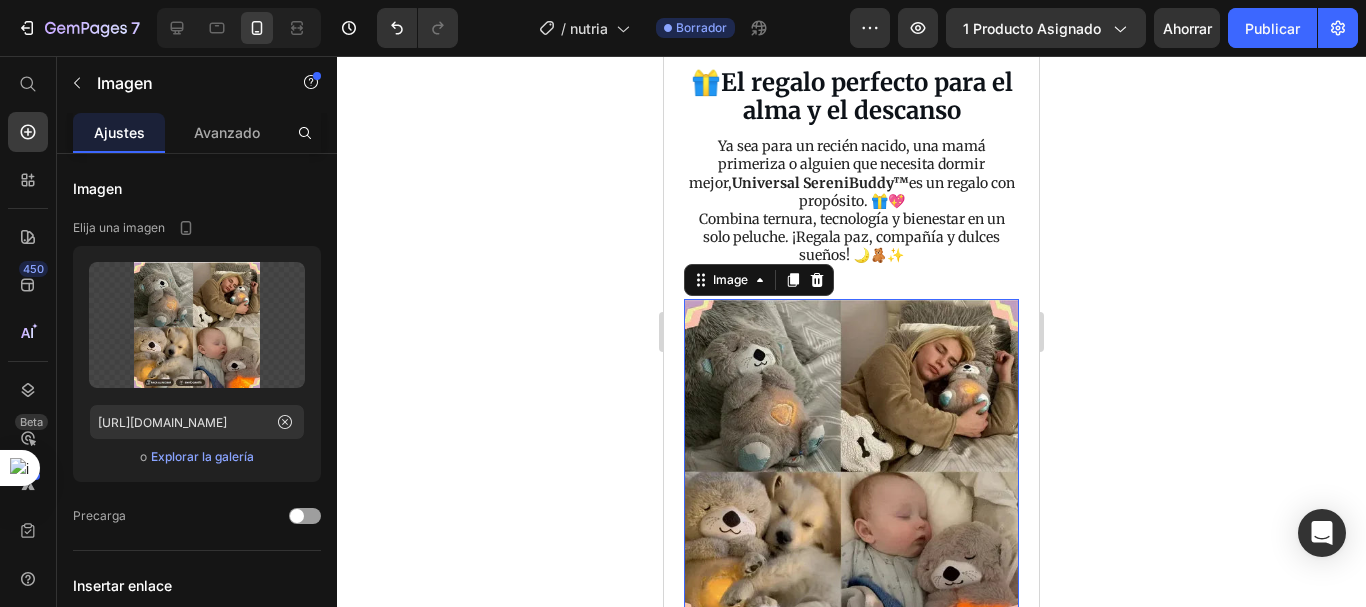 click 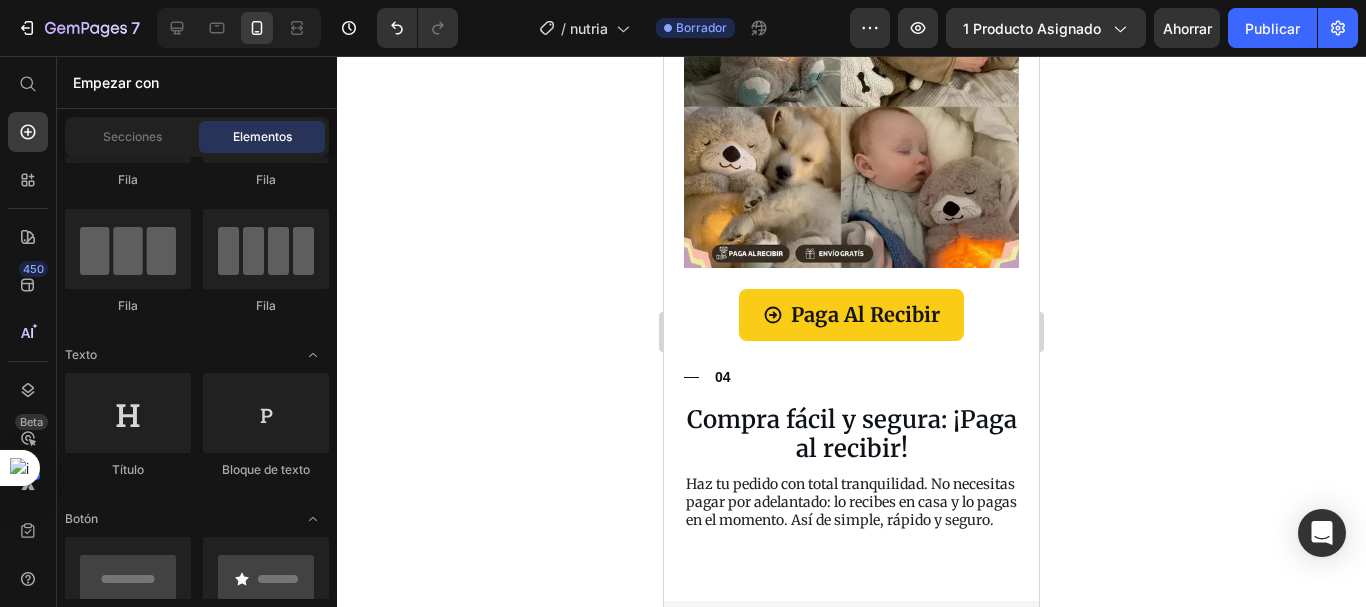 scroll, scrollTop: 3721, scrollLeft: 0, axis: vertical 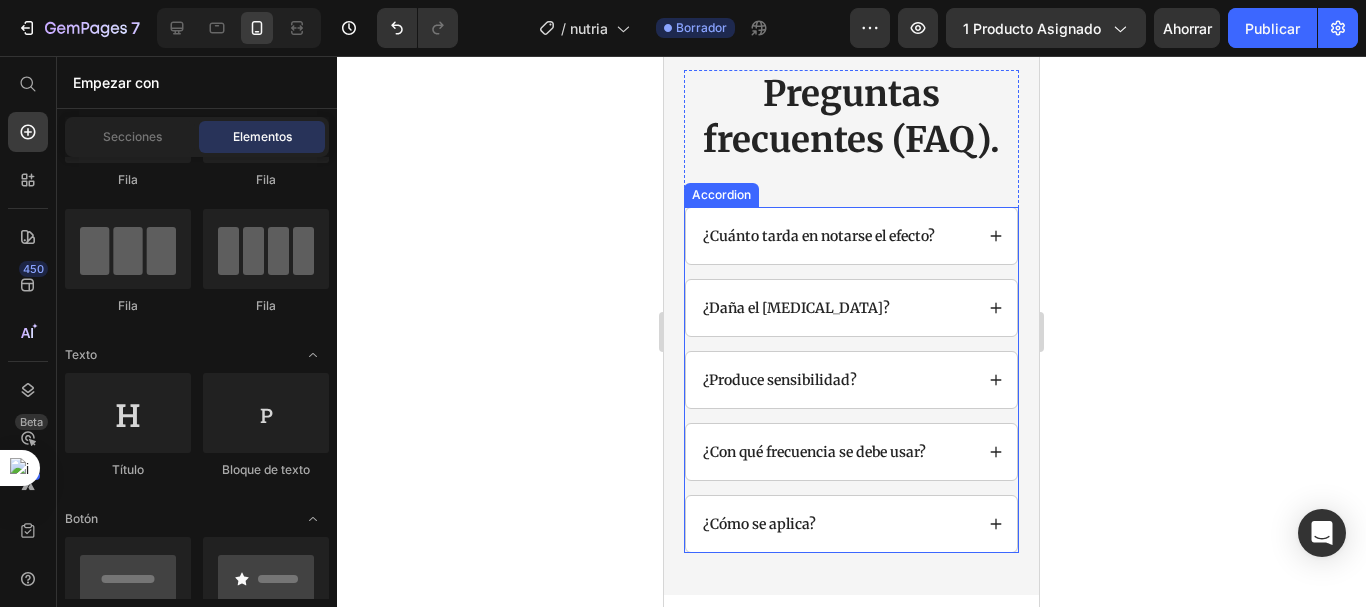 click on "¿Cuánto tarda en notarse el efecto?" at bounding box center [819, 236] 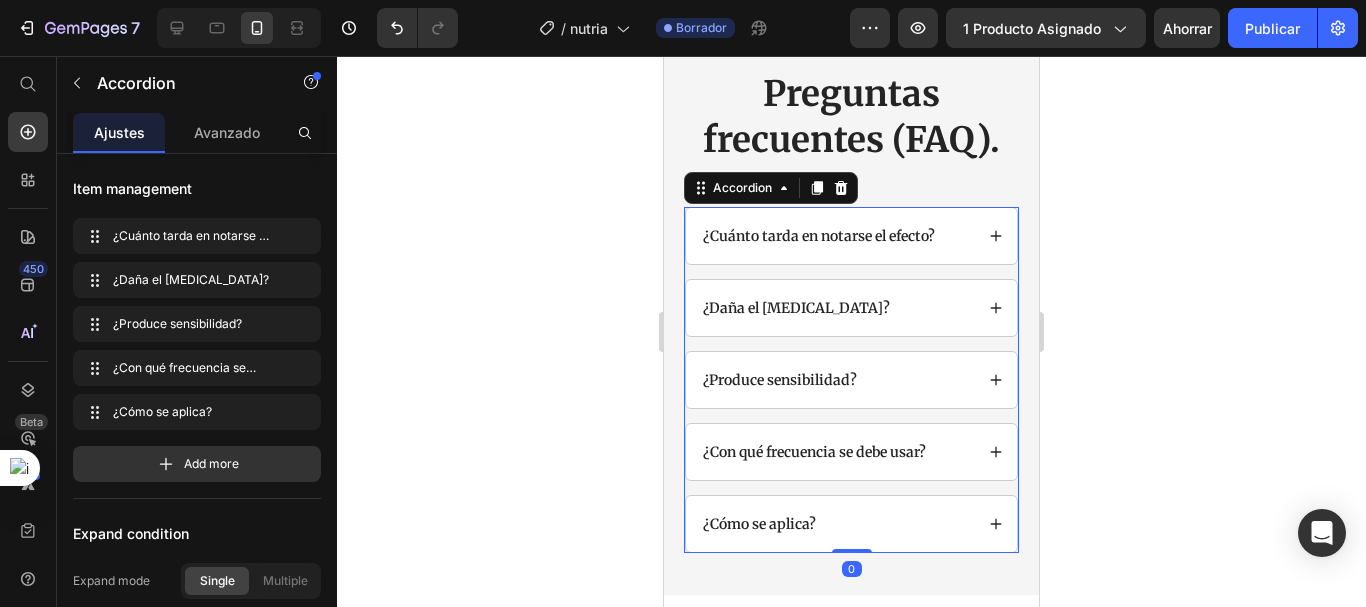 click on "¿Cuánto tarda en notarse el efecto?" at bounding box center (819, 236) 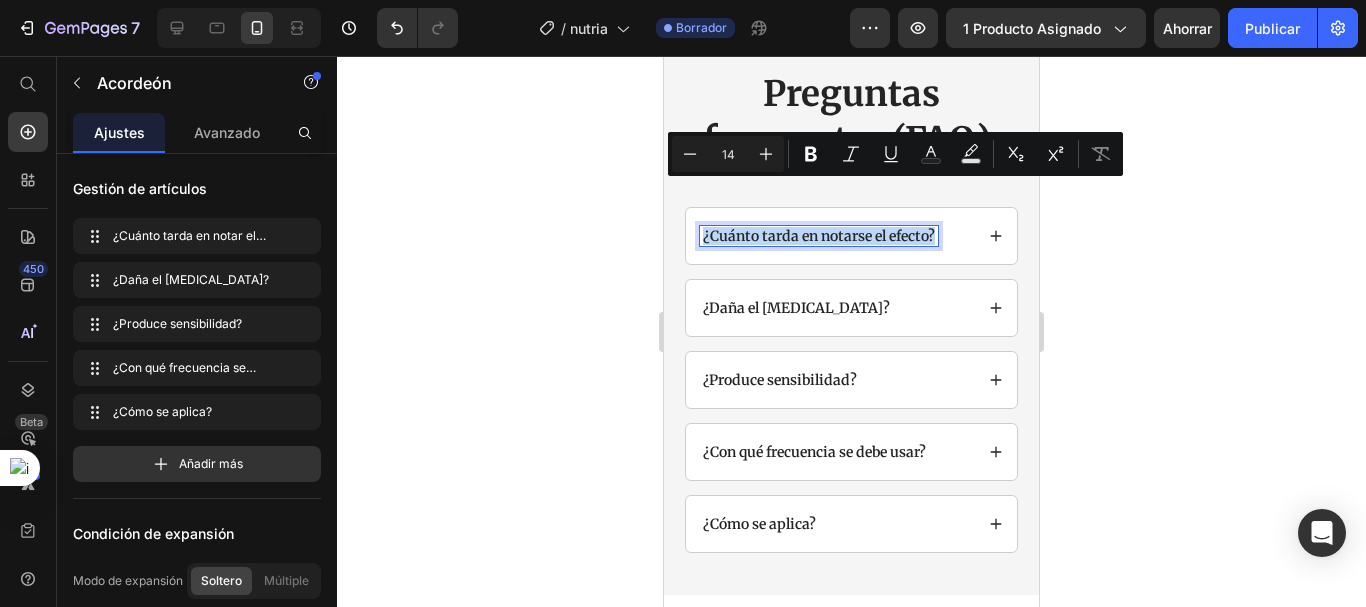 drag, startPoint x: 936, startPoint y: 194, endPoint x: 699, endPoint y: 193, distance: 237.0021 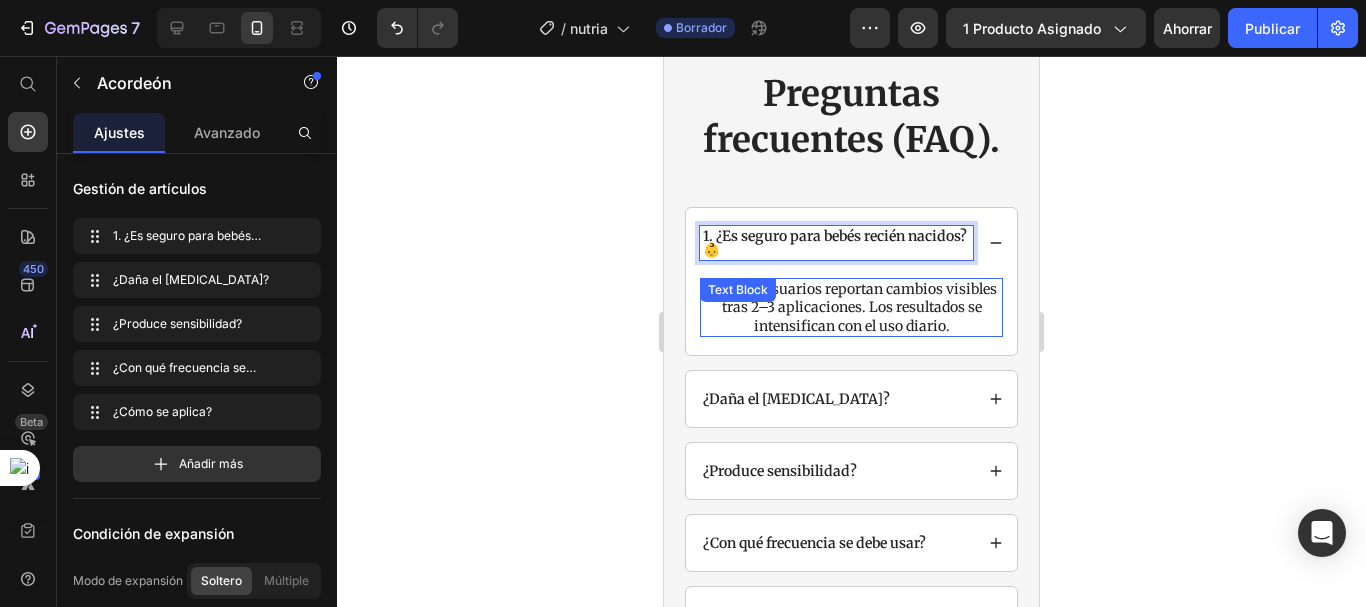 click on "Muchos usuarios reportan cambios visibles tras 2–3 aplicaciones. Los resultados se intensifican con el uso diario." at bounding box center [851, 307] 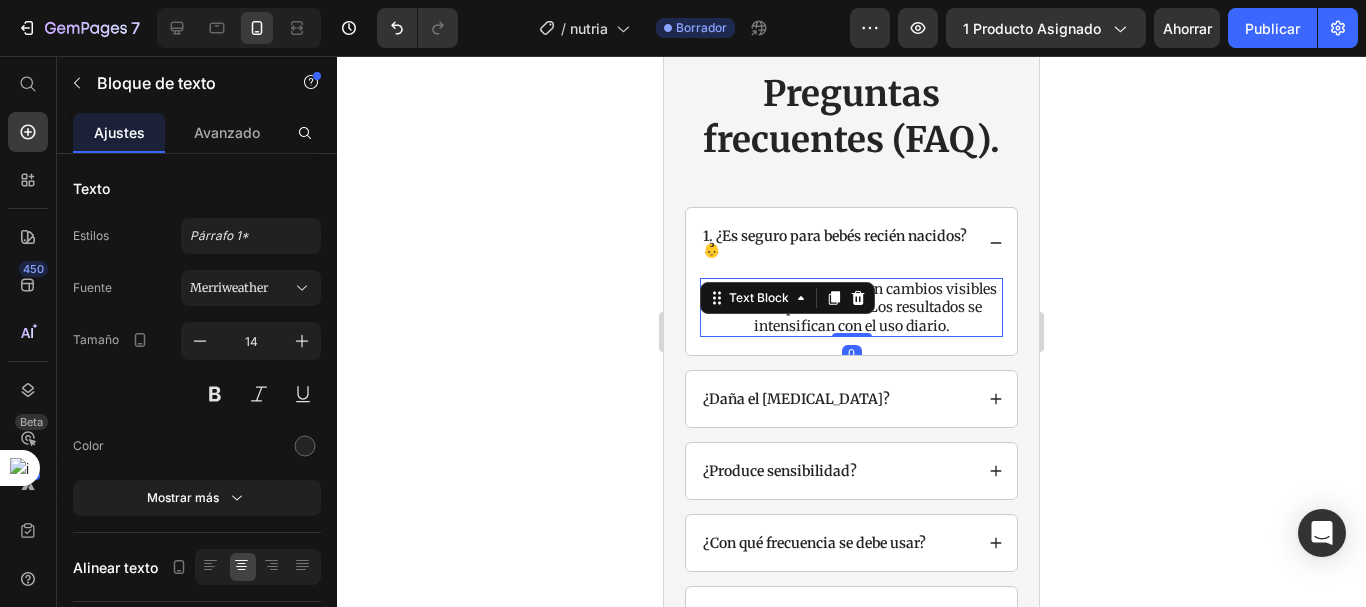 click on "Muchos usuarios reportan cambios visibles tras 2–3 aplicaciones. Los resultados se intensifican con el uso diario." at bounding box center [851, 307] 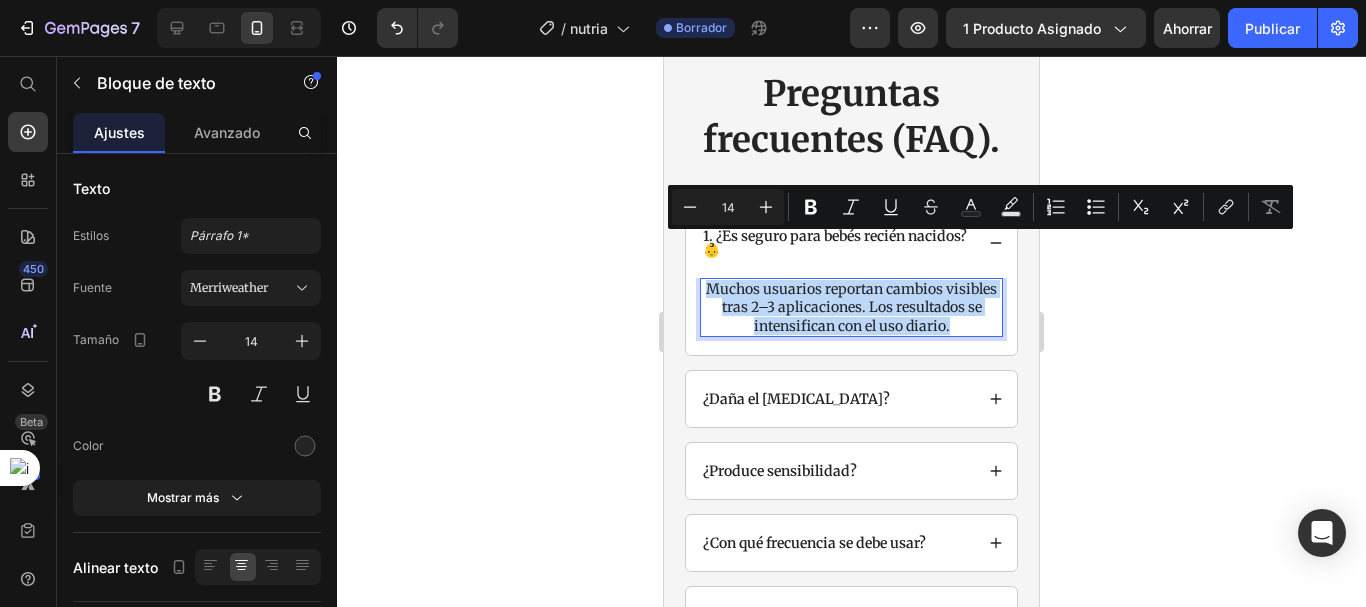 drag, startPoint x: 893, startPoint y: 305, endPoint x: 731, endPoint y: 251, distance: 170.763 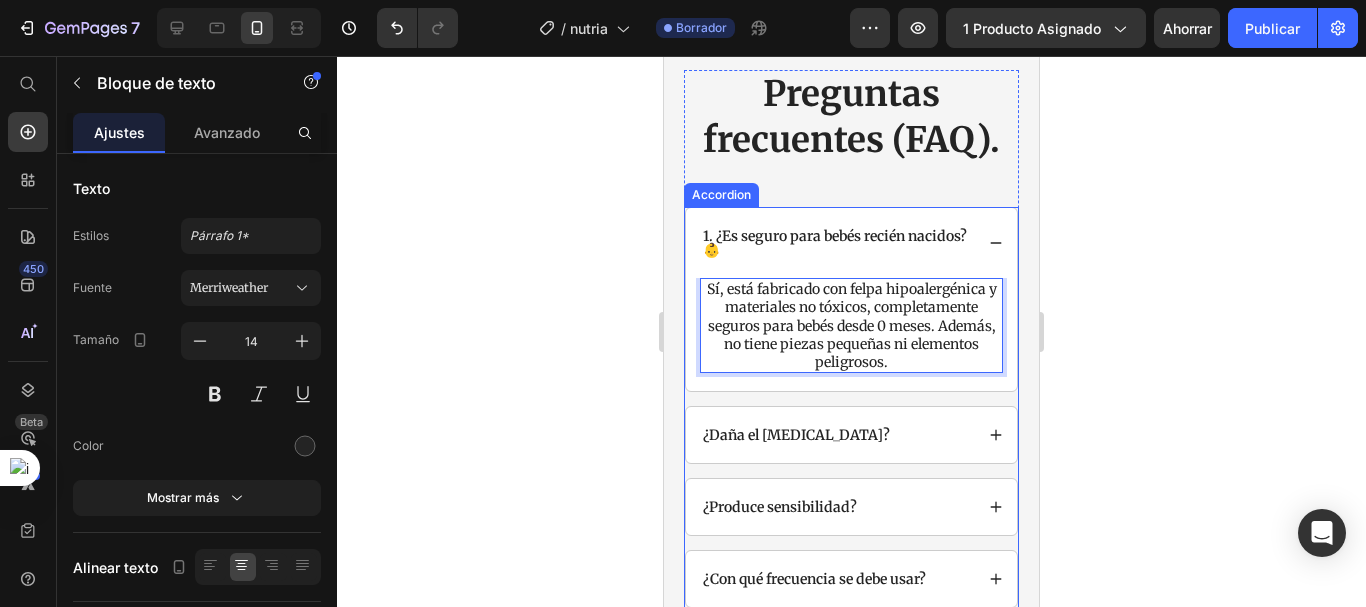 click on "¿Daña el esmalte dental?" at bounding box center (796, 435) 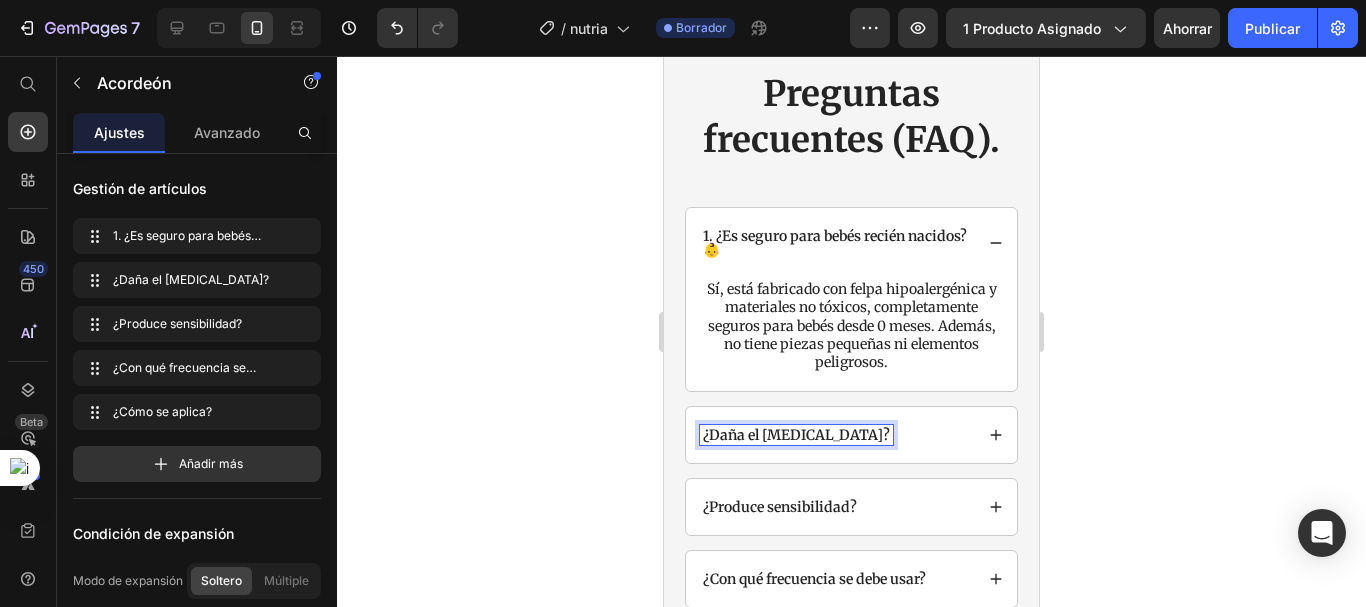 click on "¿Daña el esmalte dental?" at bounding box center [796, 435] 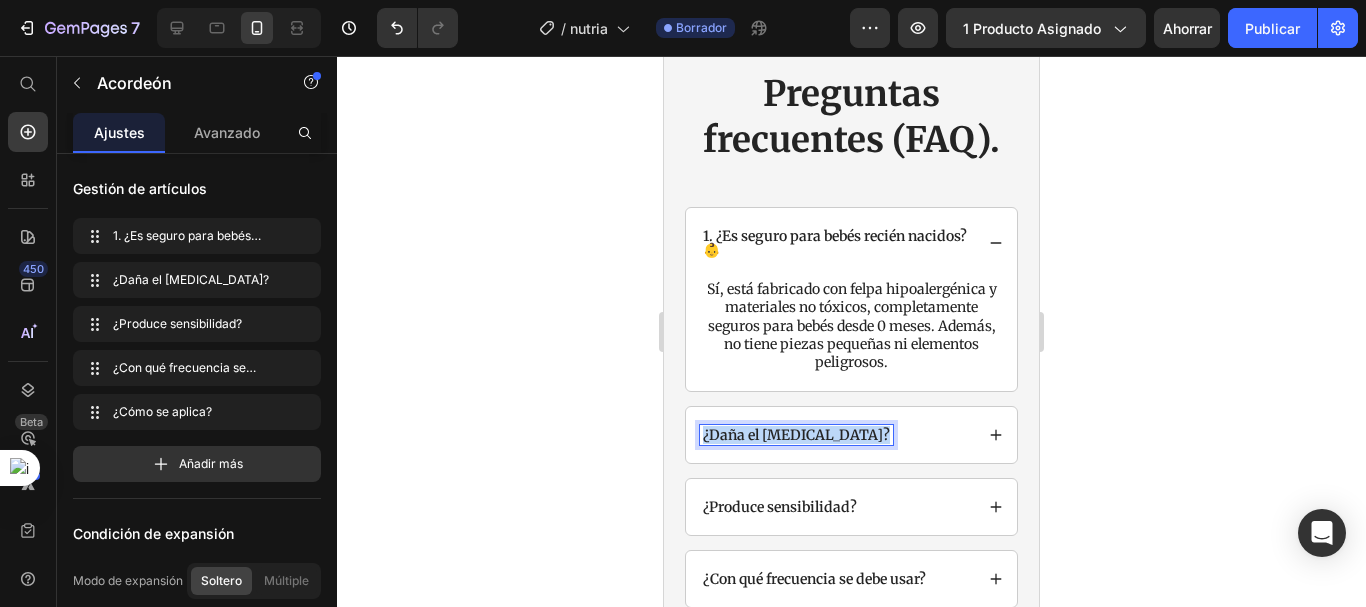 drag, startPoint x: 868, startPoint y: 394, endPoint x: 704, endPoint y: 398, distance: 164.04877 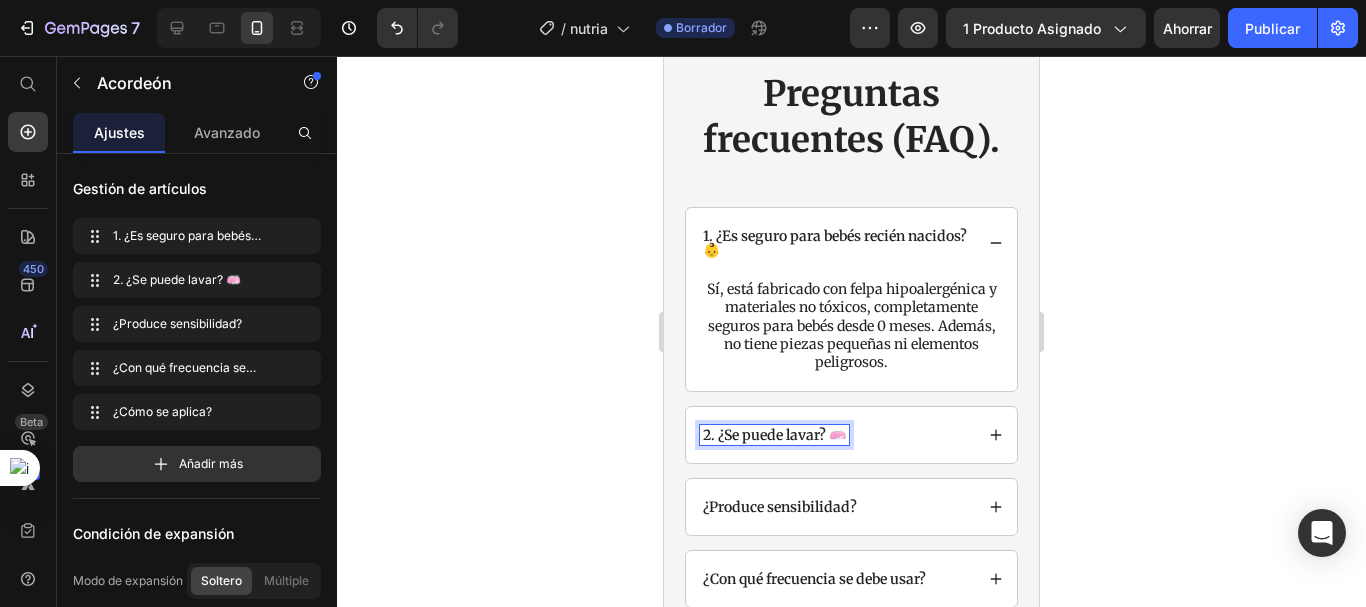 click 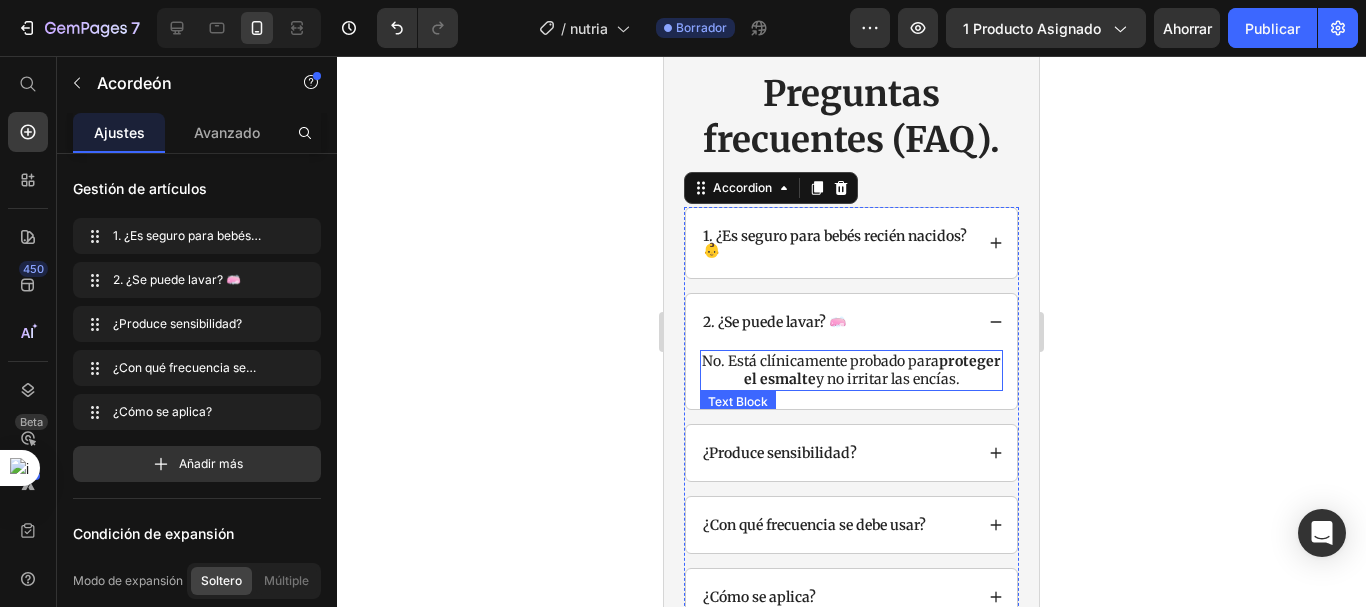 click on "No. Está clínicamente probado para  proteger el esmalte  y no irritar las encías." at bounding box center (851, 370) 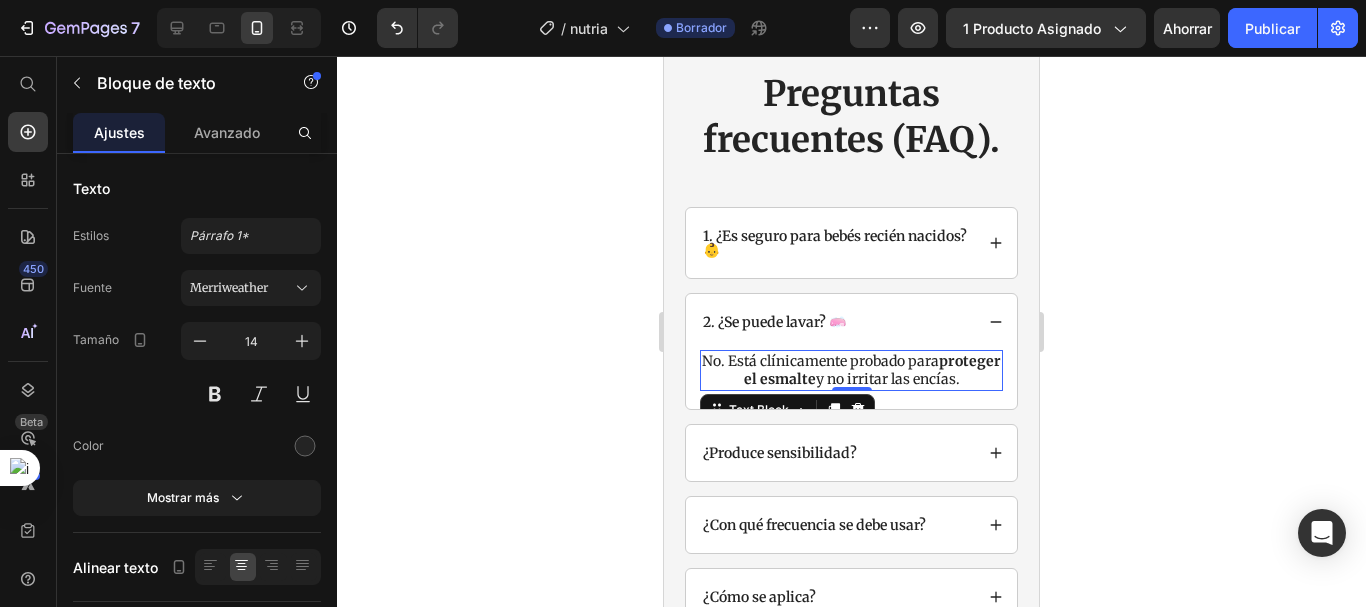 click on "No. Está clínicamente probado para  proteger el esmalte  y no irritar las encías." at bounding box center [851, 370] 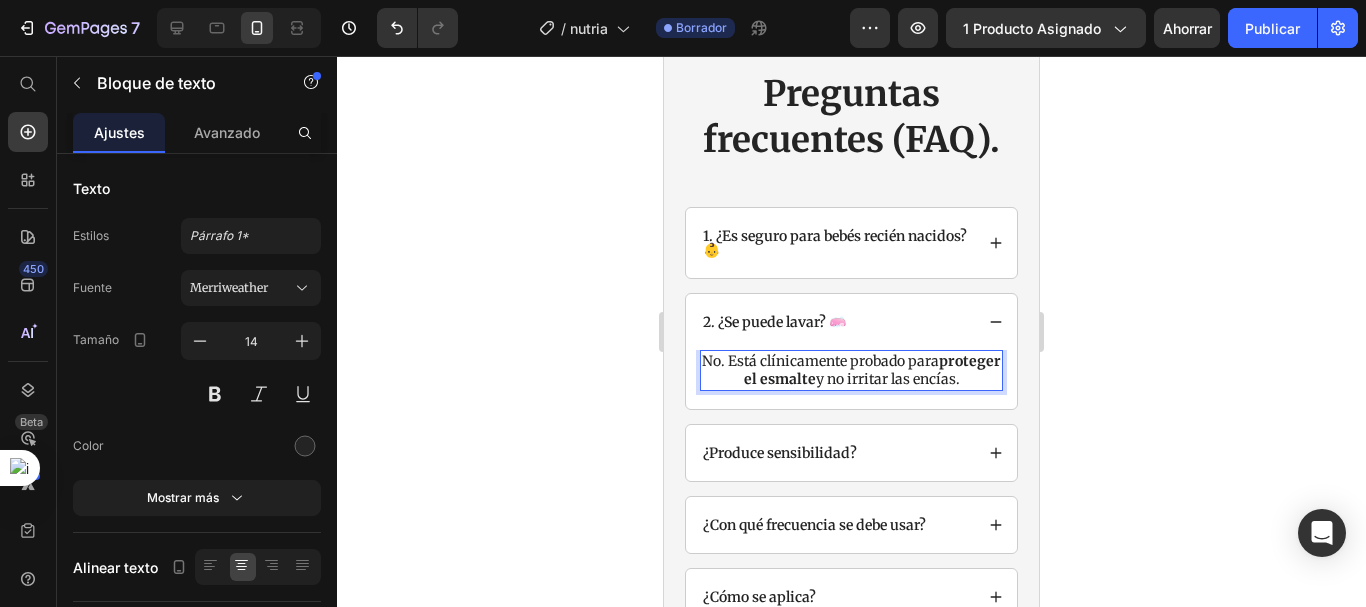 click on "No. Está clínicamente probado para  proteger el esmalte  y no irritar las encías." at bounding box center [851, 370] 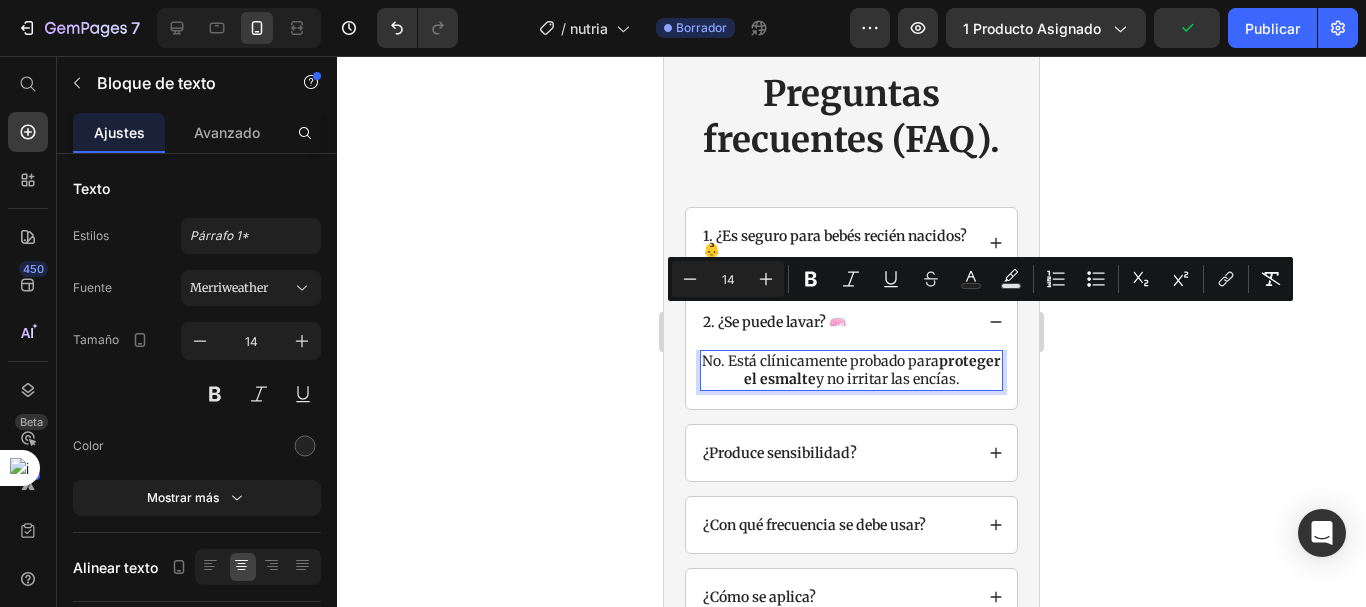 drag, startPoint x: 969, startPoint y: 336, endPoint x: 721, endPoint y: 318, distance: 248.65237 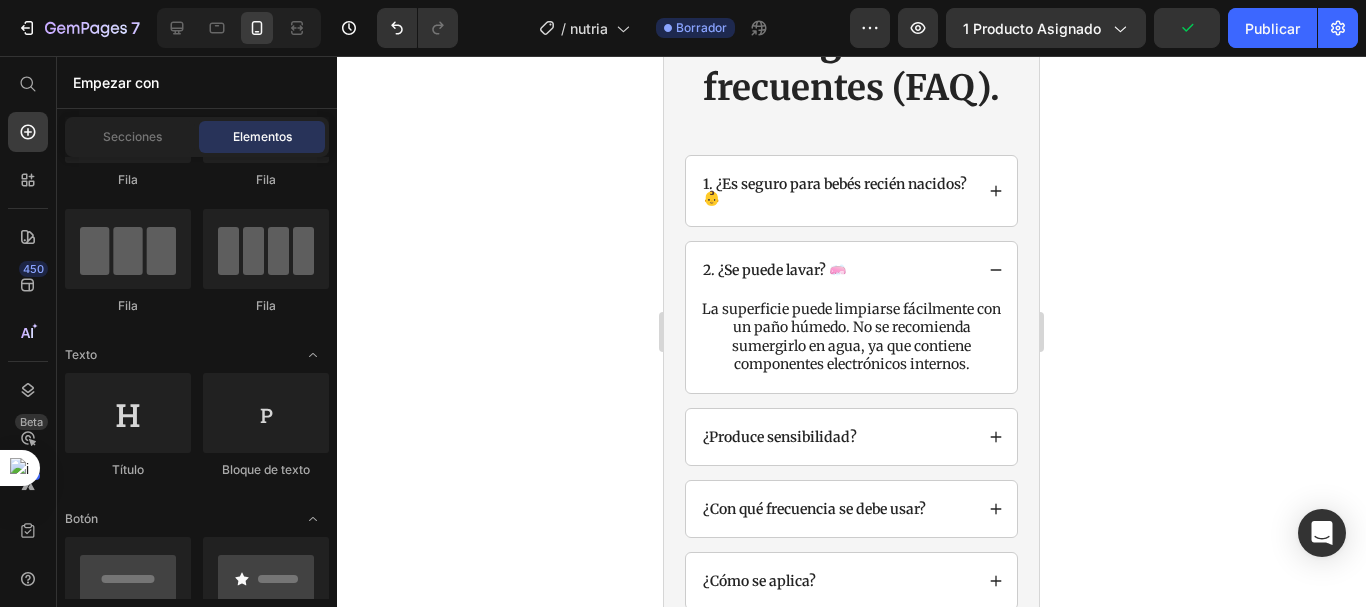 scroll, scrollTop: 4259, scrollLeft: 0, axis: vertical 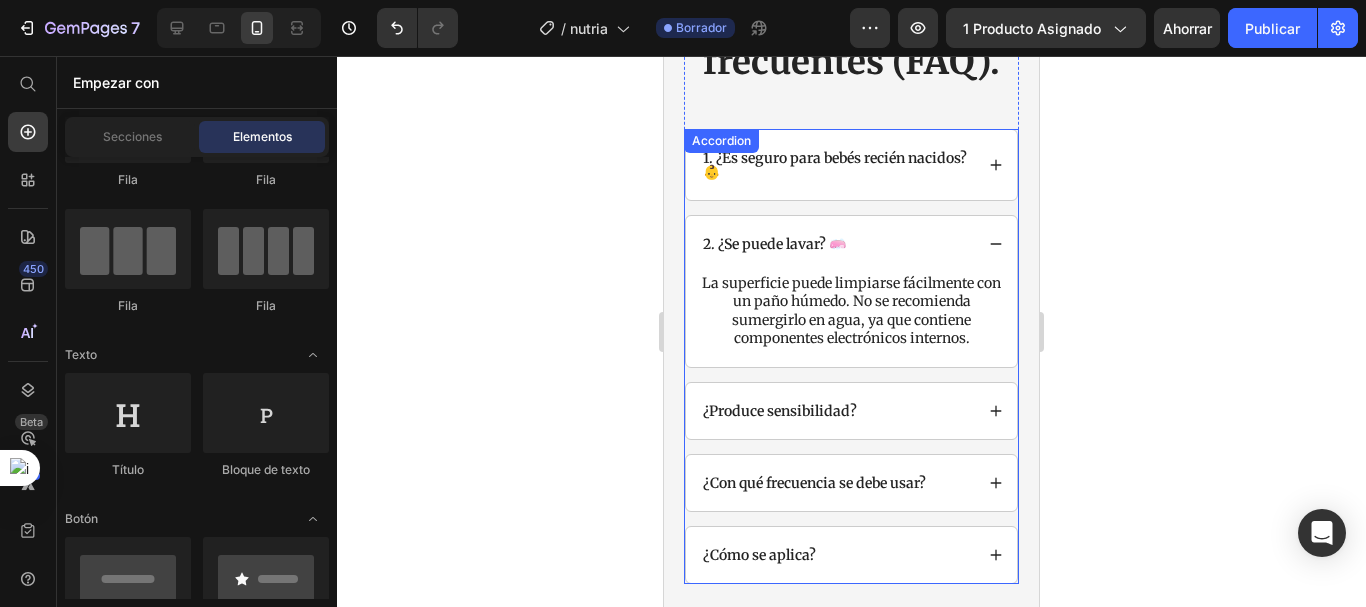 click on "¿Produce sensibilidad?" at bounding box center [836, 411] 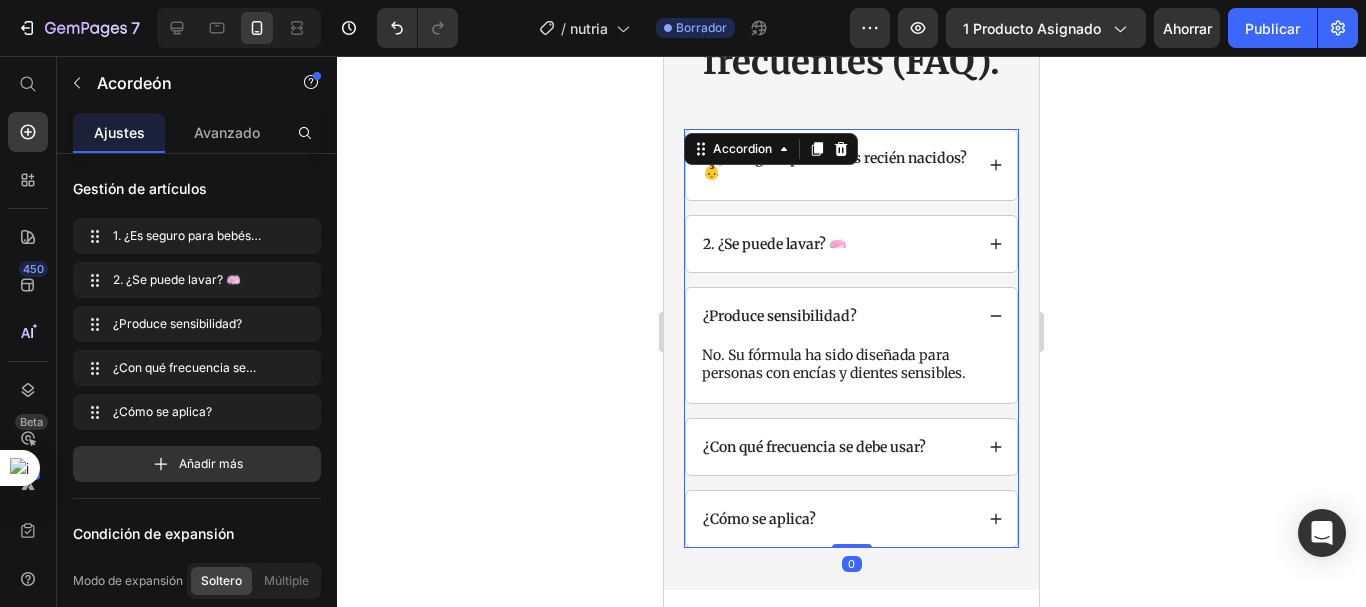 click on "¿Produce sensibilidad?" at bounding box center [851, 316] 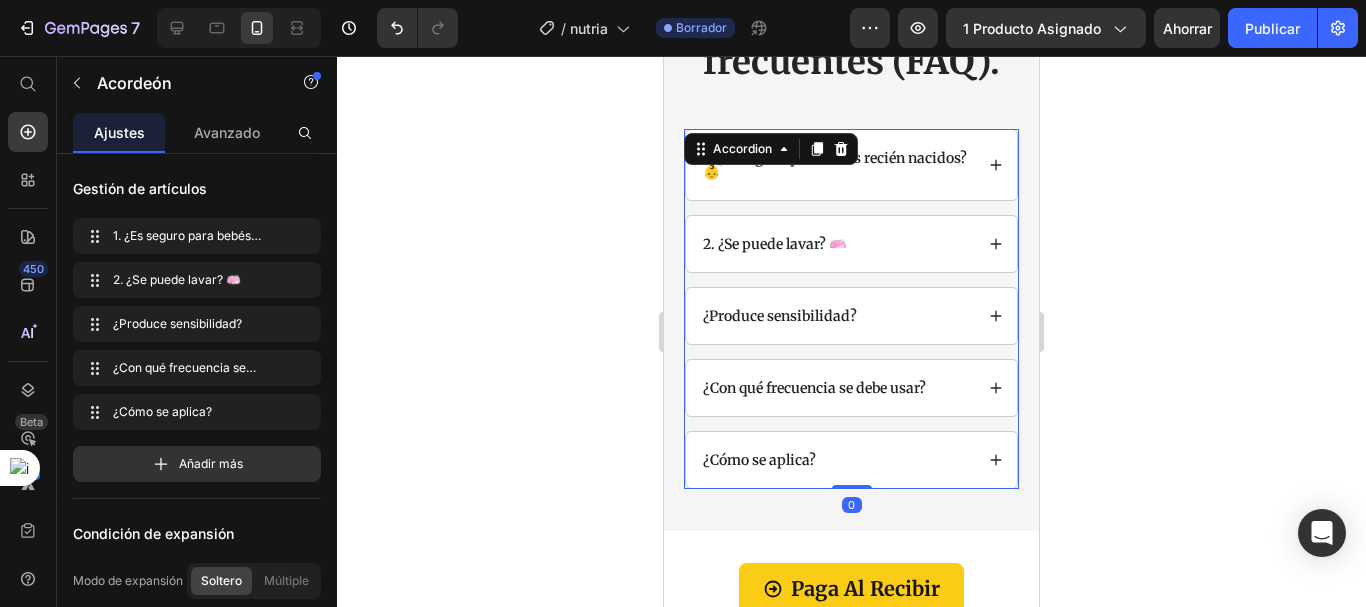 click on "¿Produce sensibilidad?" at bounding box center [851, 316] 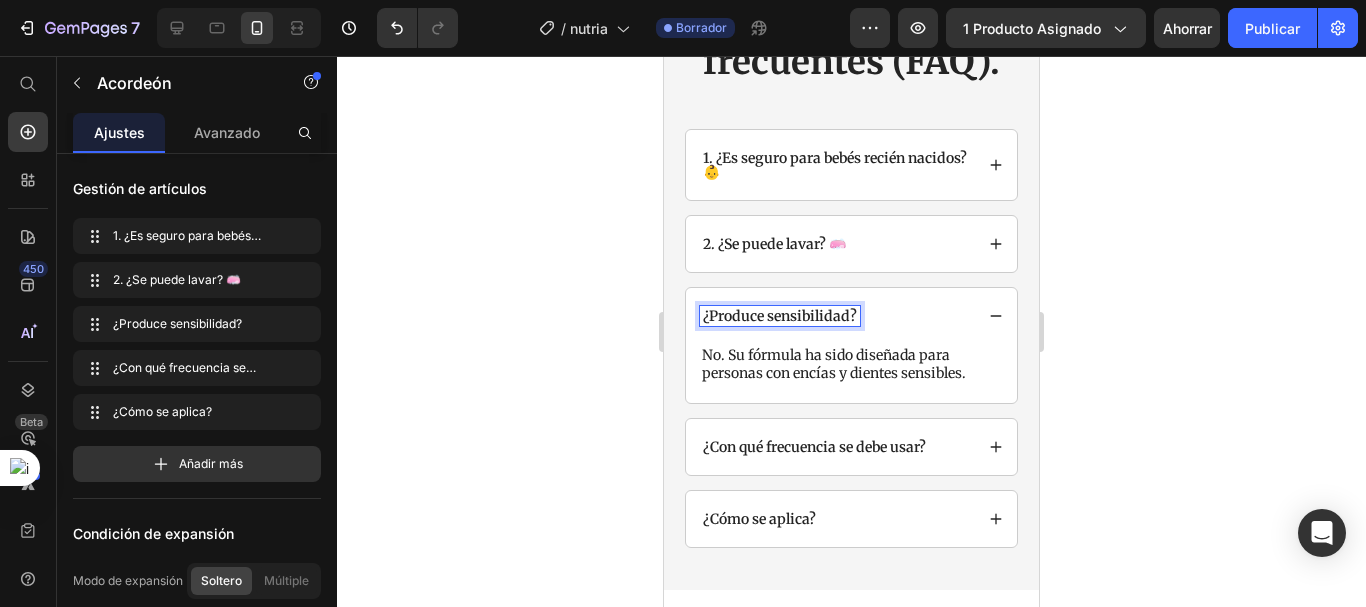 click on "¿Produce sensibilidad?" at bounding box center [780, 316] 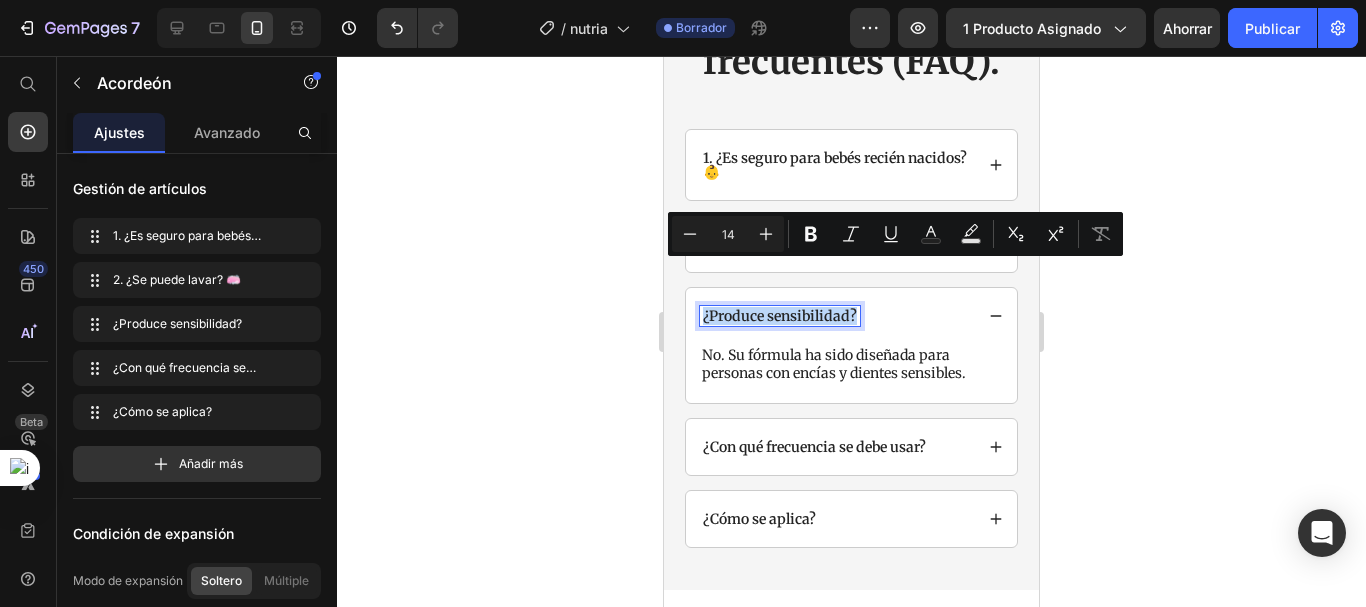 drag, startPoint x: 855, startPoint y: 273, endPoint x: 698, endPoint y: 269, distance: 157.05095 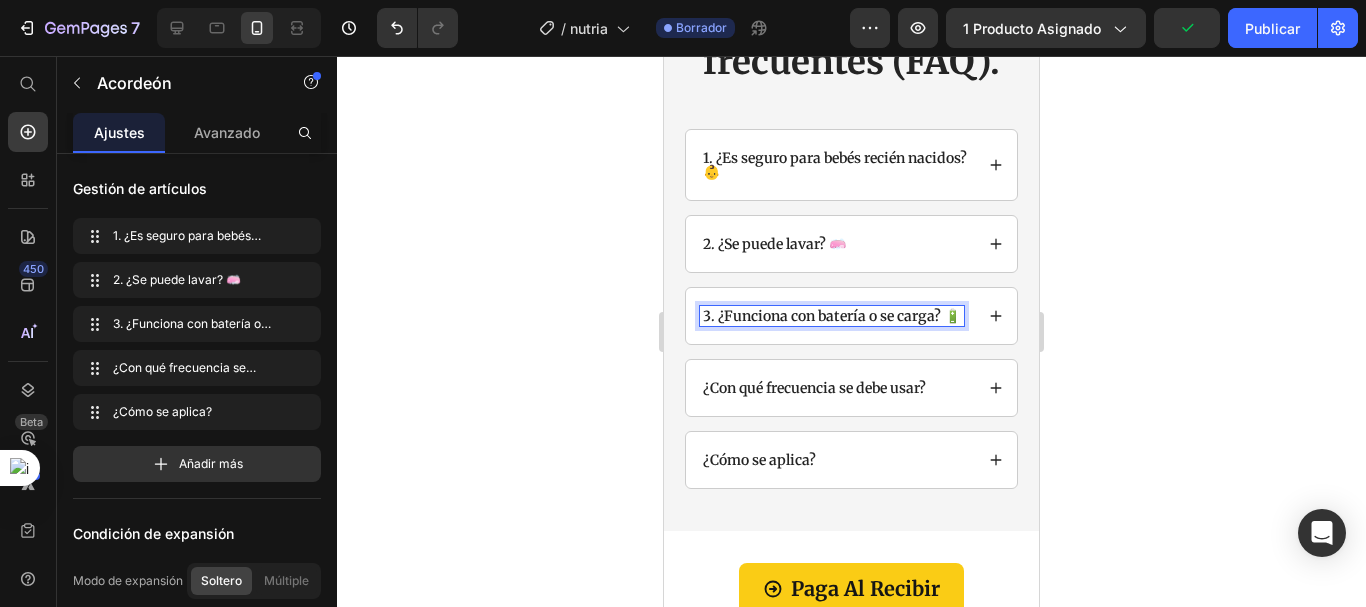 click on "3. ¿Funciona con batería o se carga? 🔋" at bounding box center (832, 316) 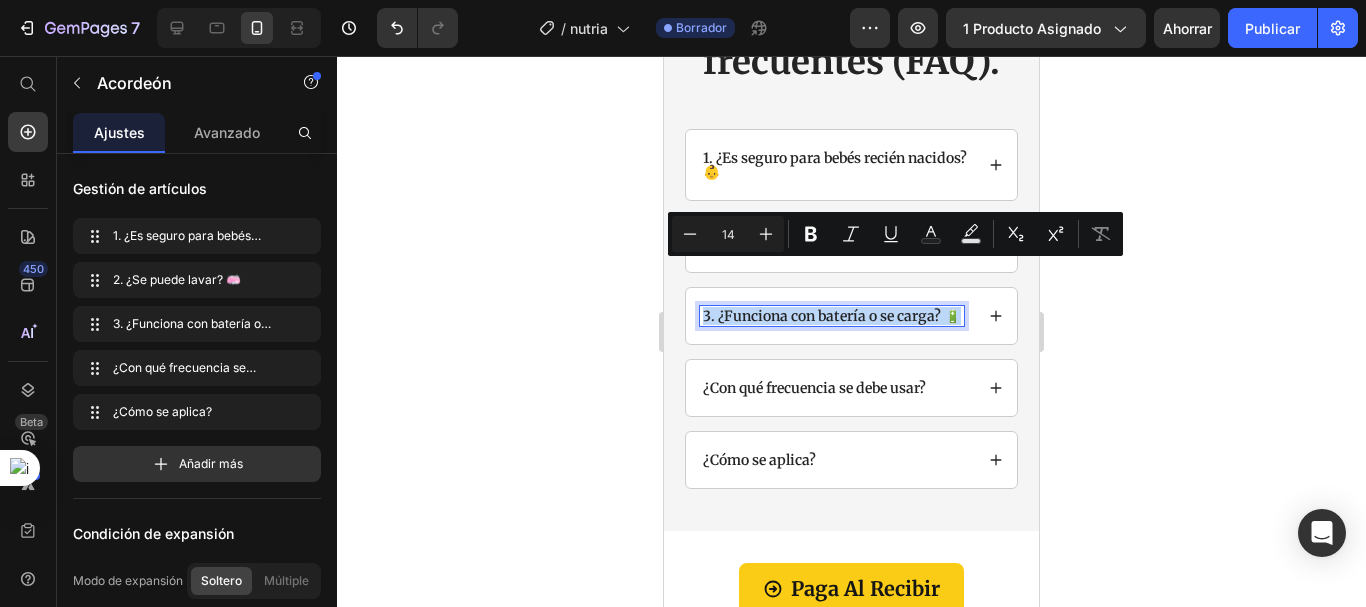drag, startPoint x: 942, startPoint y: 289, endPoint x: 699, endPoint y: 253, distance: 245.65219 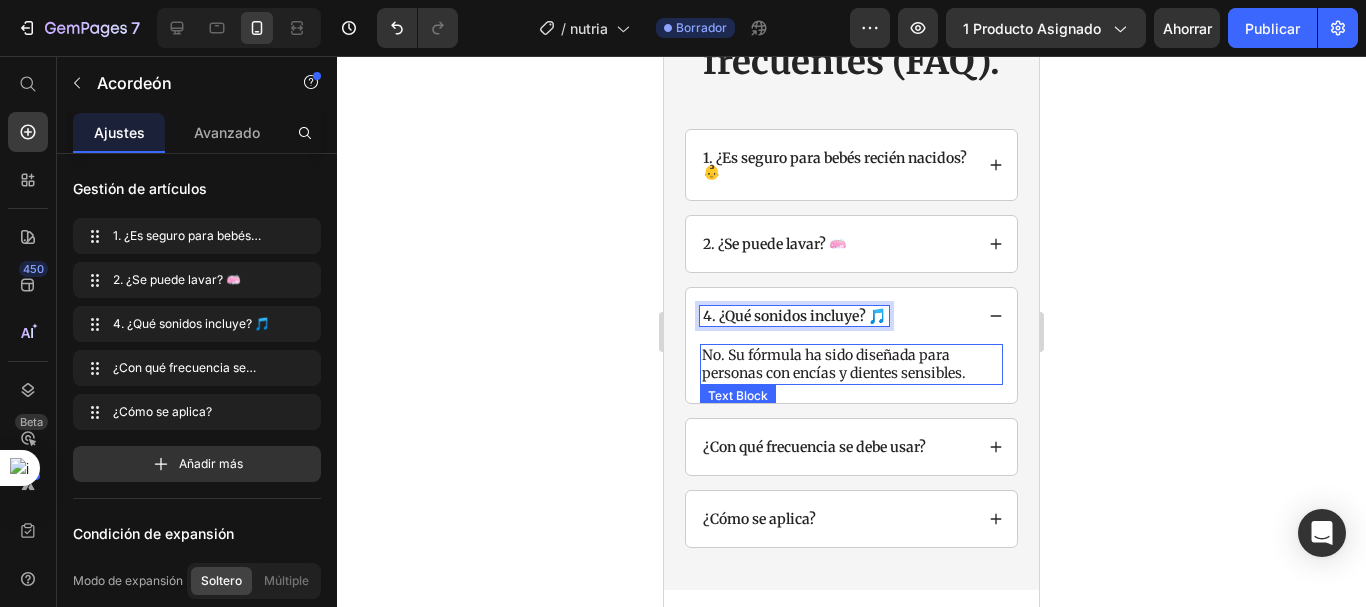 click on "No. Su fórmula ha sido diseñada para personas con encías y dientes sensibles." at bounding box center [851, 364] 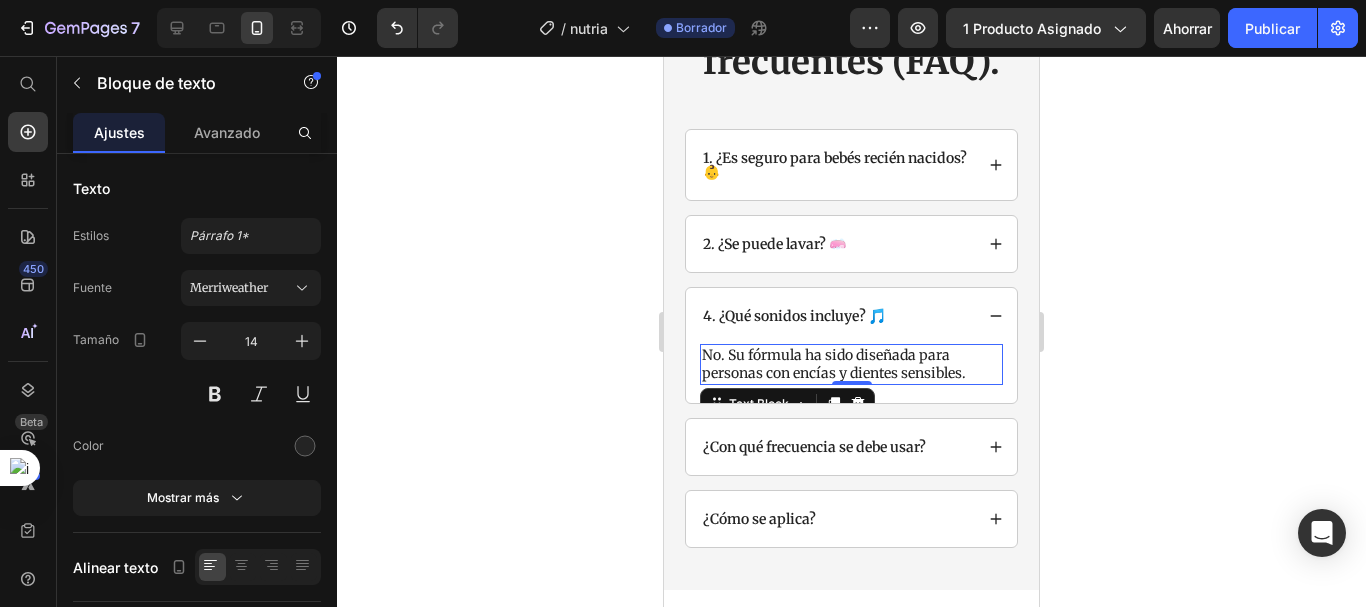 click on "No. Su fórmula ha sido diseñada para personas con encías y dientes sensibles." at bounding box center [851, 364] 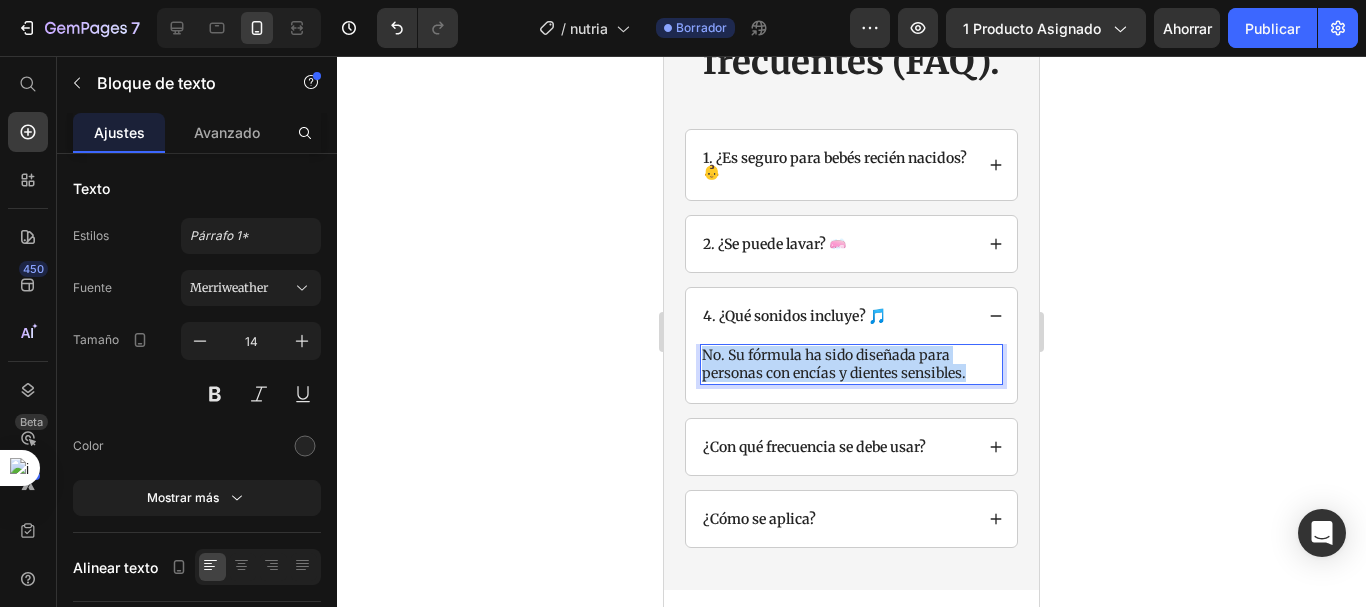 drag, startPoint x: 972, startPoint y: 335, endPoint x: 700, endPoint y: 317, distance: 272.59494 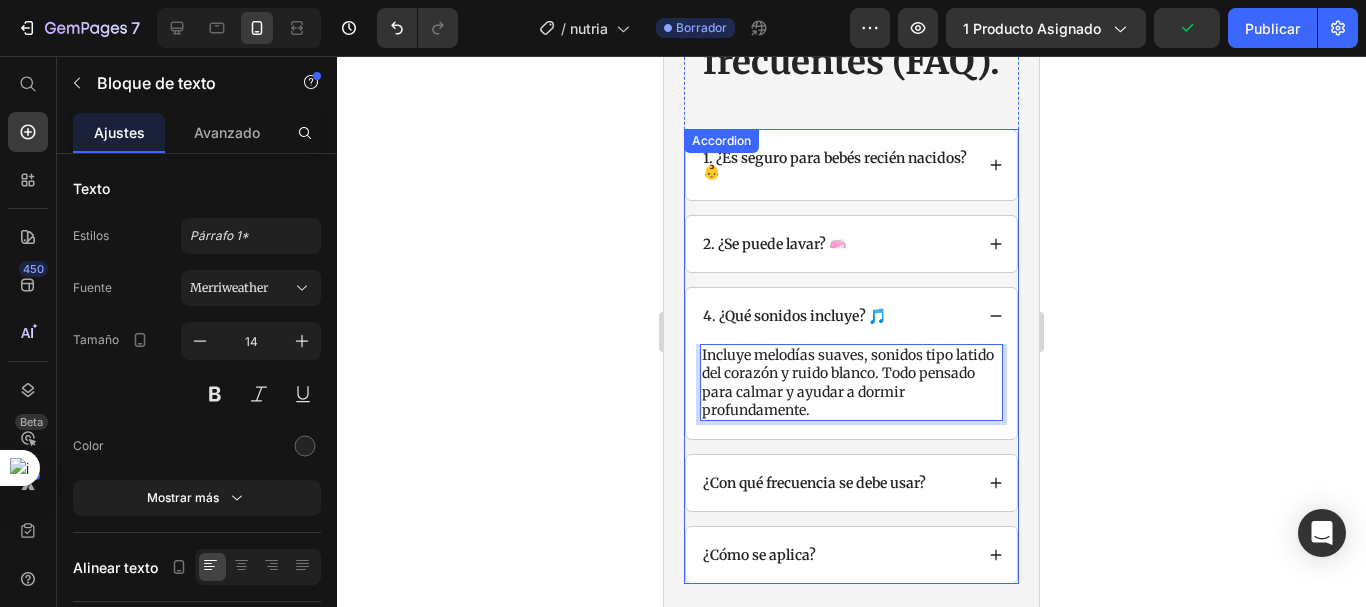 click on "¿Con qué frecuencia se debe usar?" at bounding box center [814, 483] 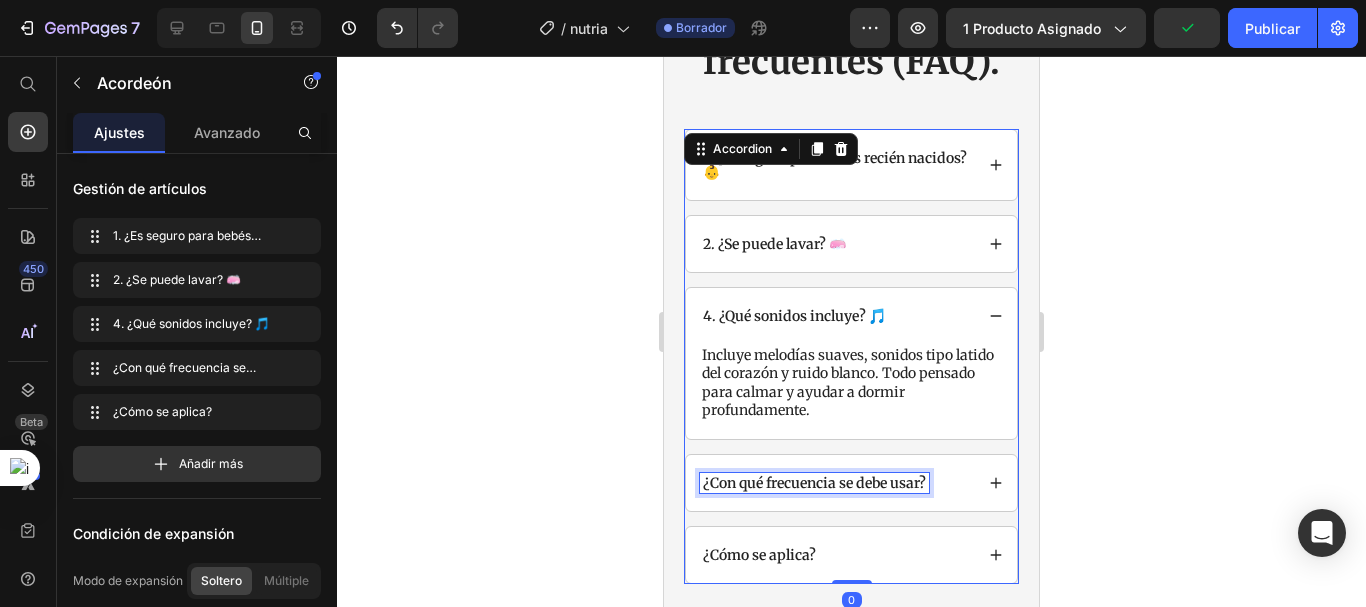 click on "¿Con qué frecuencia se debe usar?" at bounding box center (814, 483) 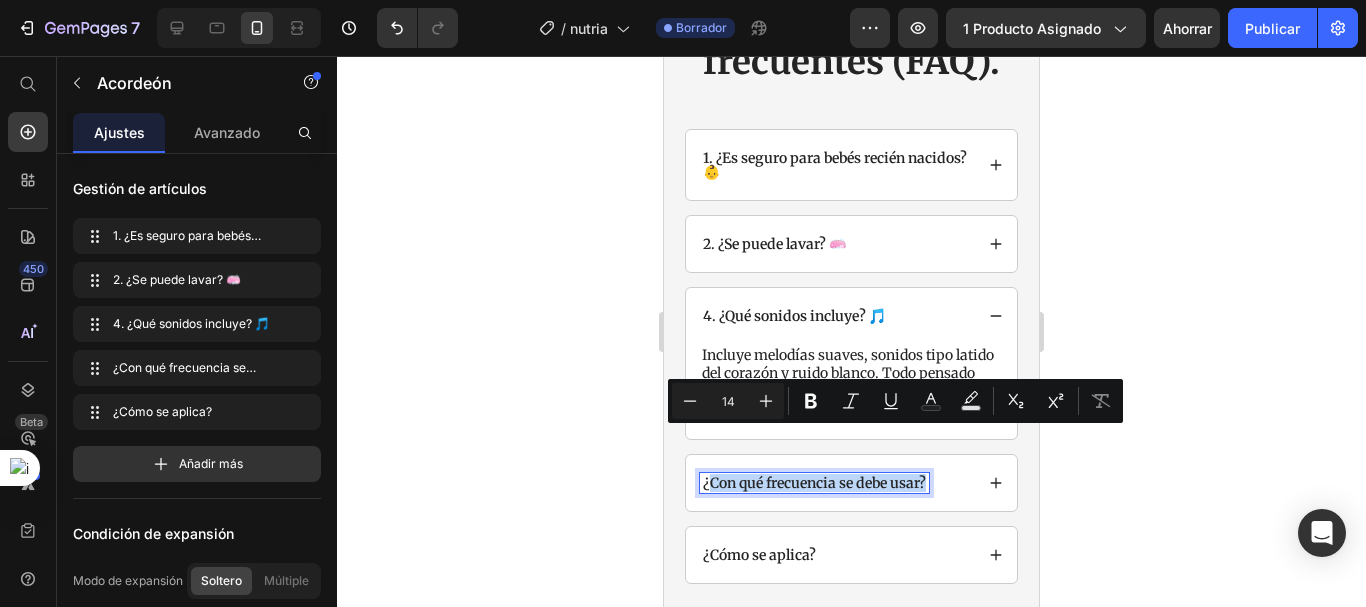 drag, startPoint x: 929, startPoint y: 441, endPoint x: 702, endPoint y: 440, distance: 227.0022 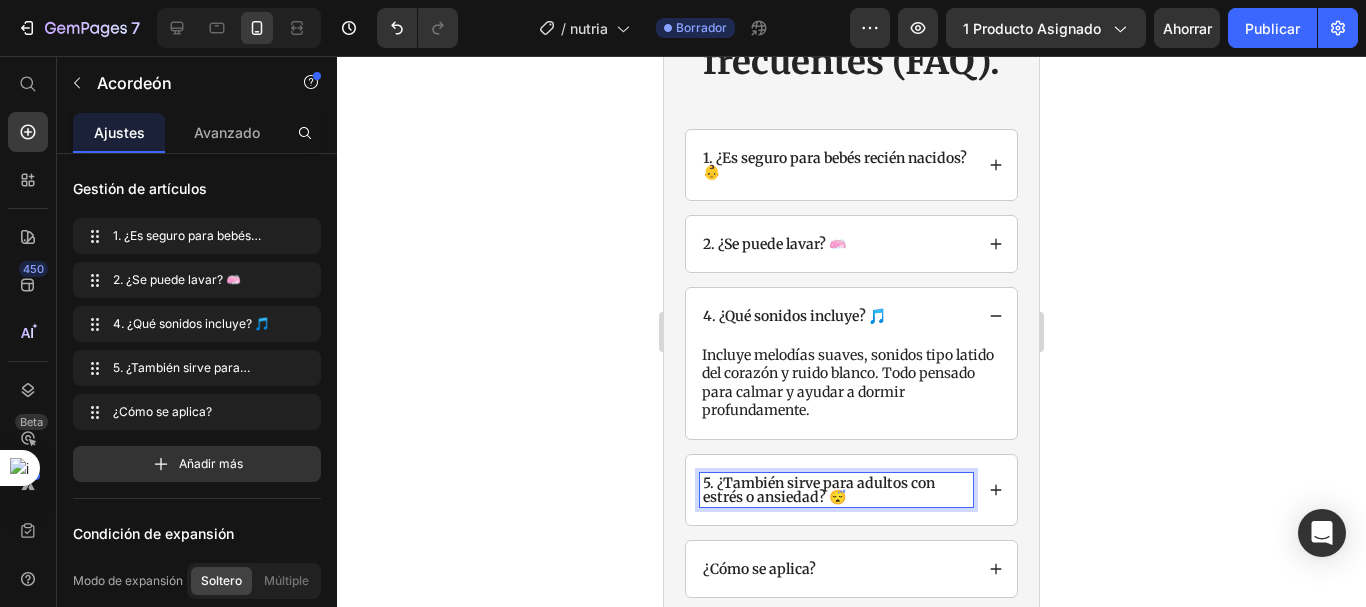 click 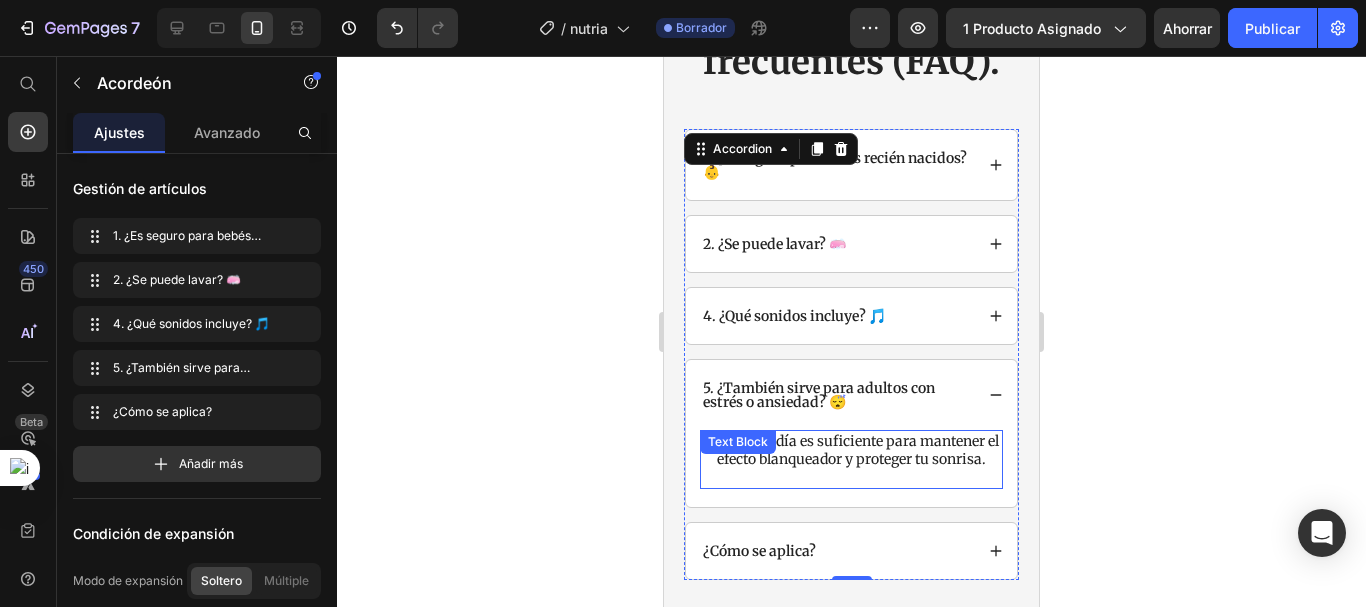 click on "Una vez al día es suficiente para mantener el efecto blanqueador y proteger tu sonrisa." at bounding box center (851, 450) 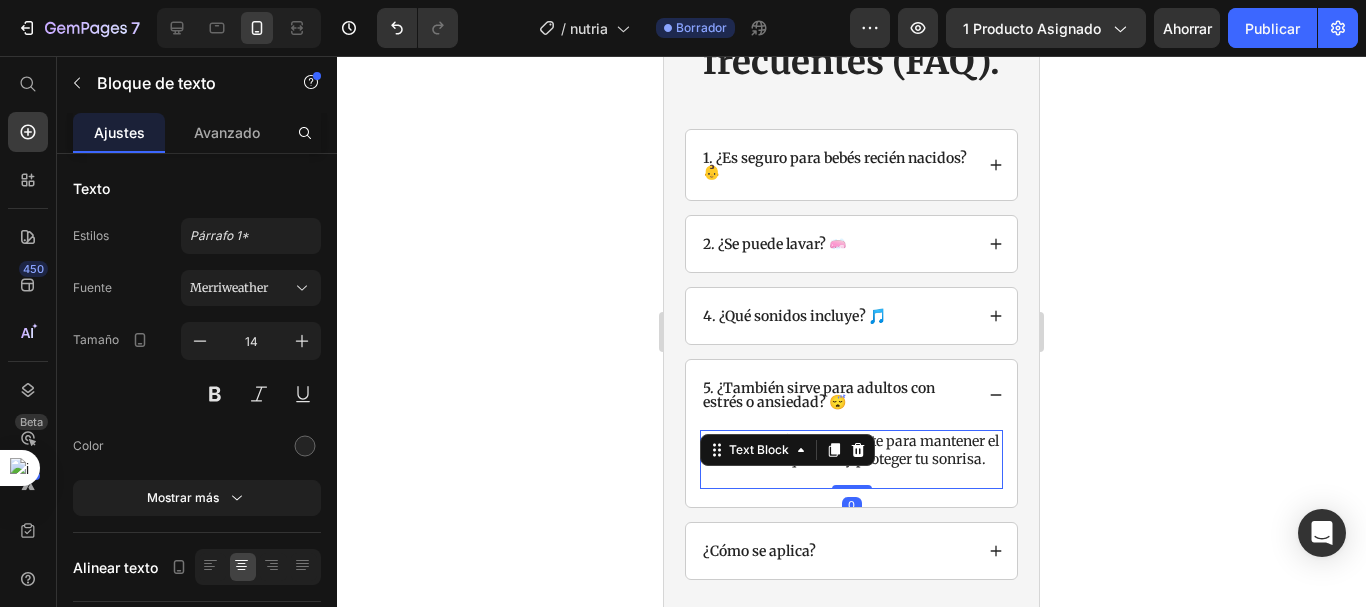 click on "Una vez al día es suficiente para mantener el efecto blanqueador y proteger tu sonrisa." at bounding box center (851, 450) 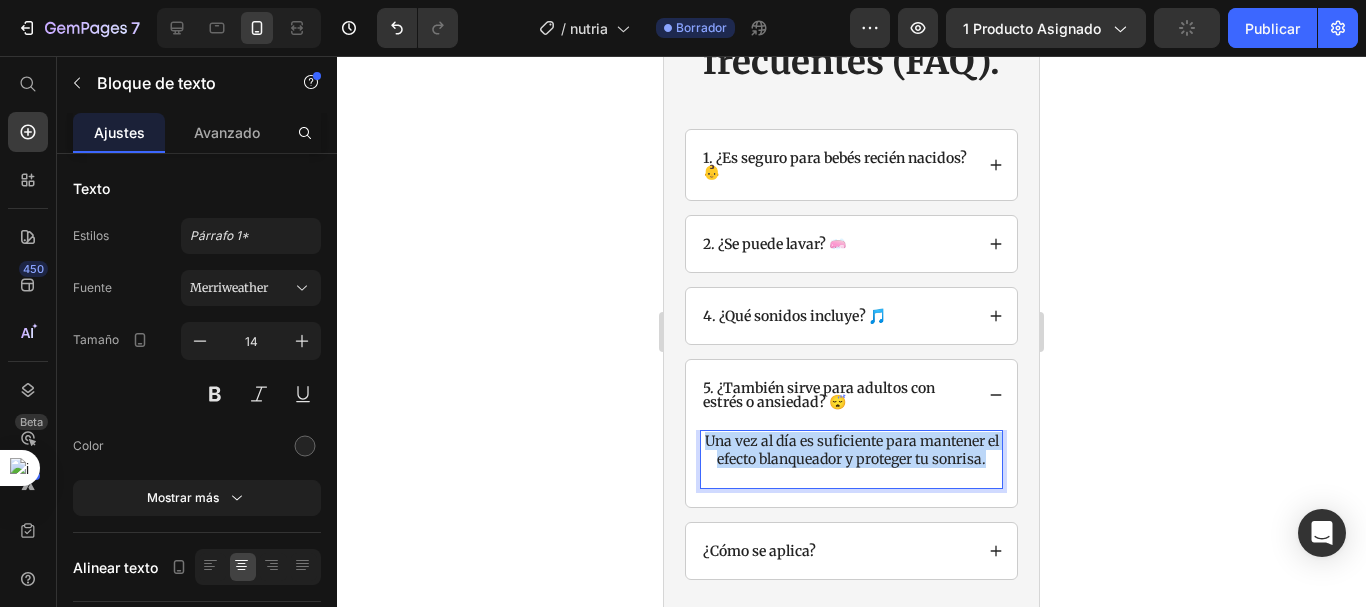 drag, startPoint x: 883, startPoint y: 437, endPoint x: 705, endPoint y: 397, distance: 182.43903 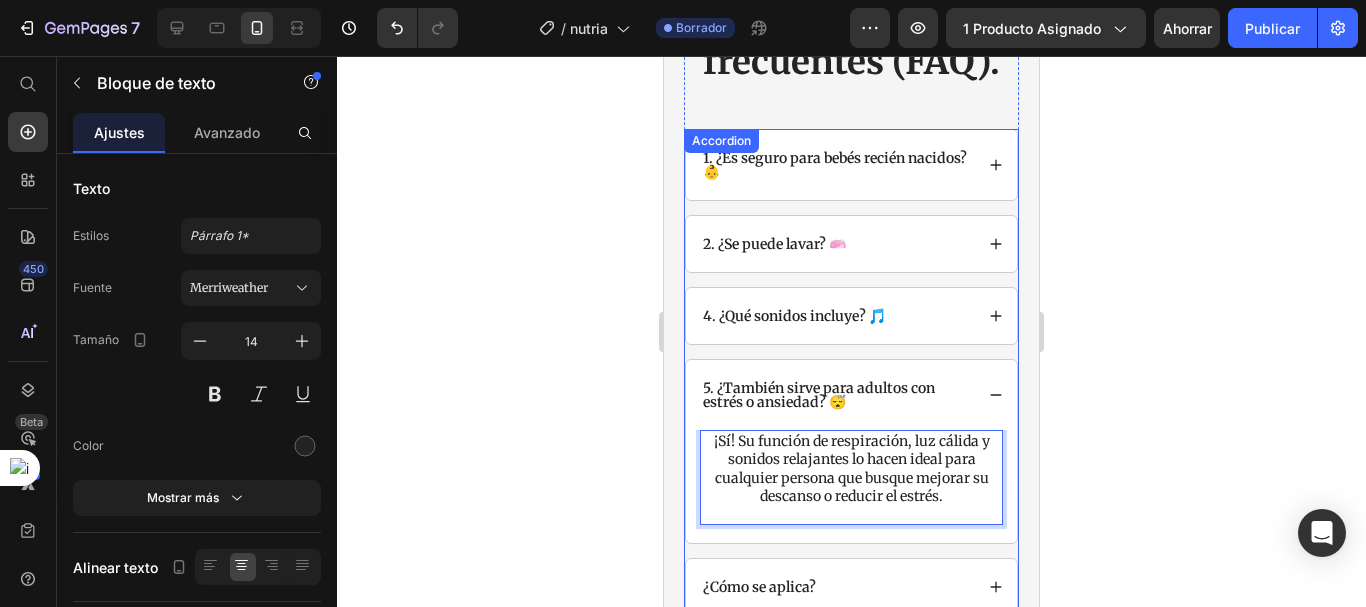 click 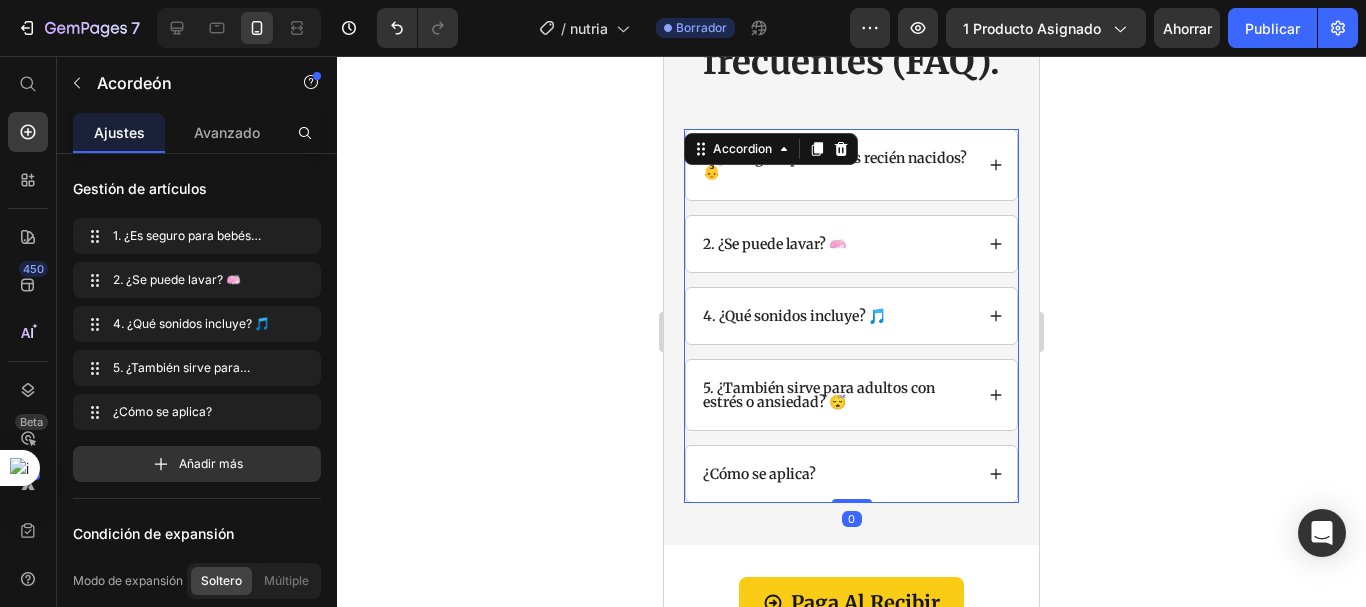 click on "¿Cómo se aplica?" at bounding box center [836, 474] 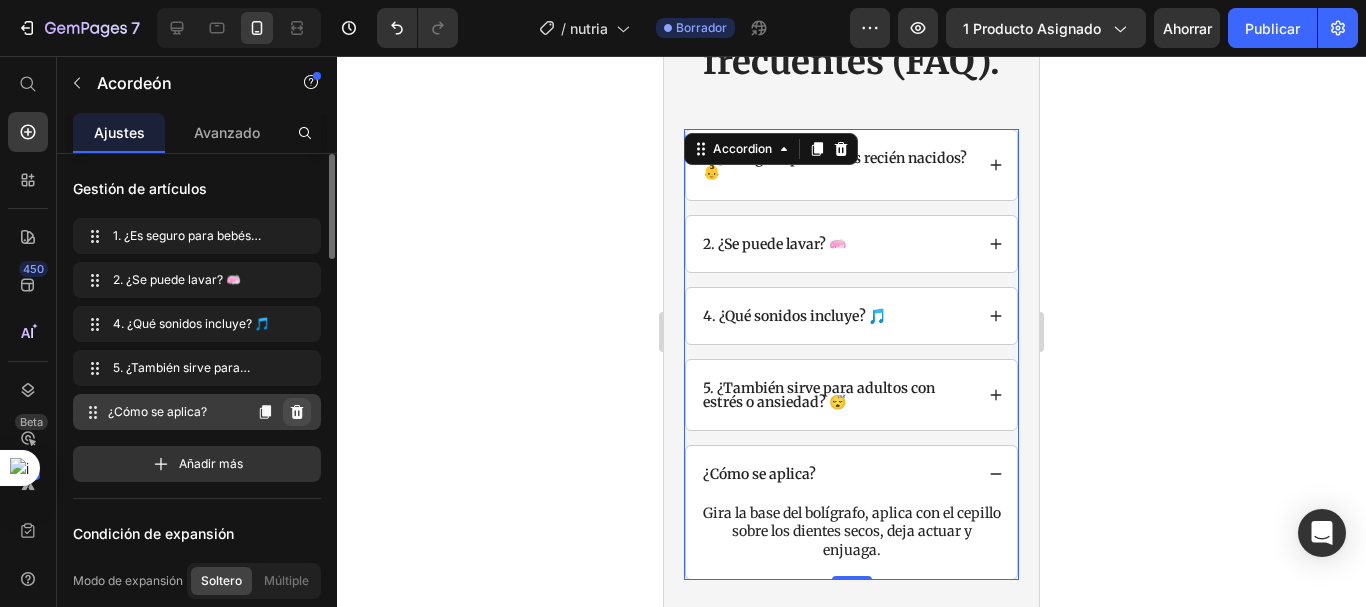 click 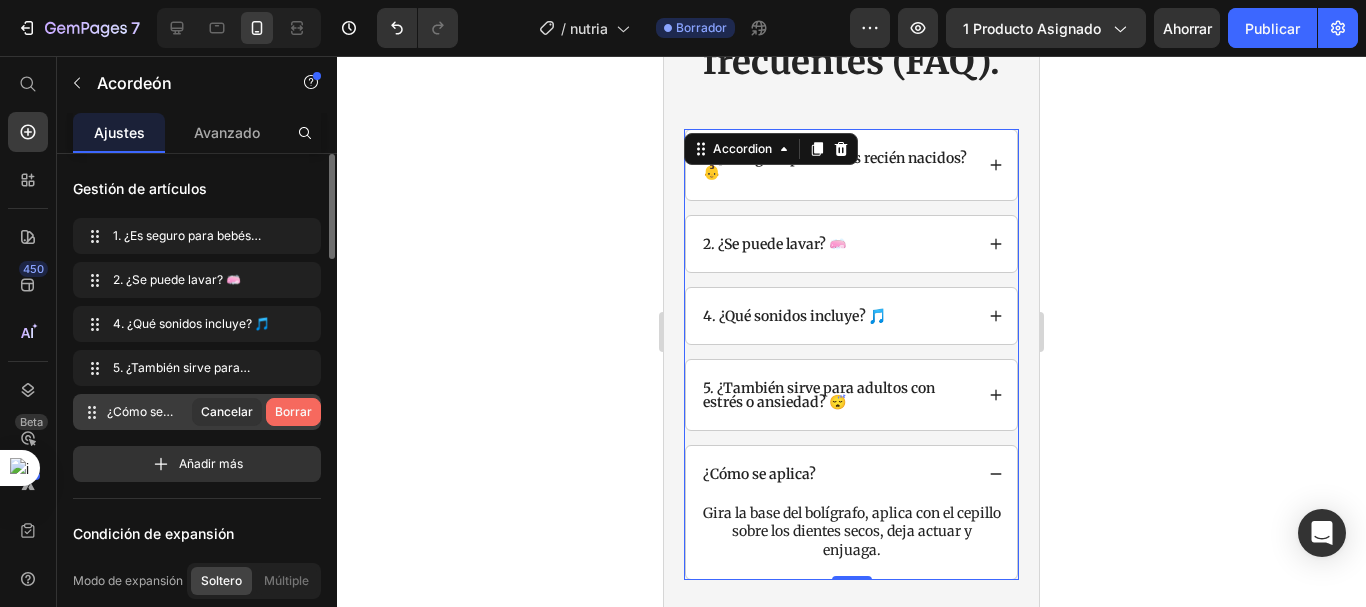click on "Borrar" at bounding box center [293, 411] 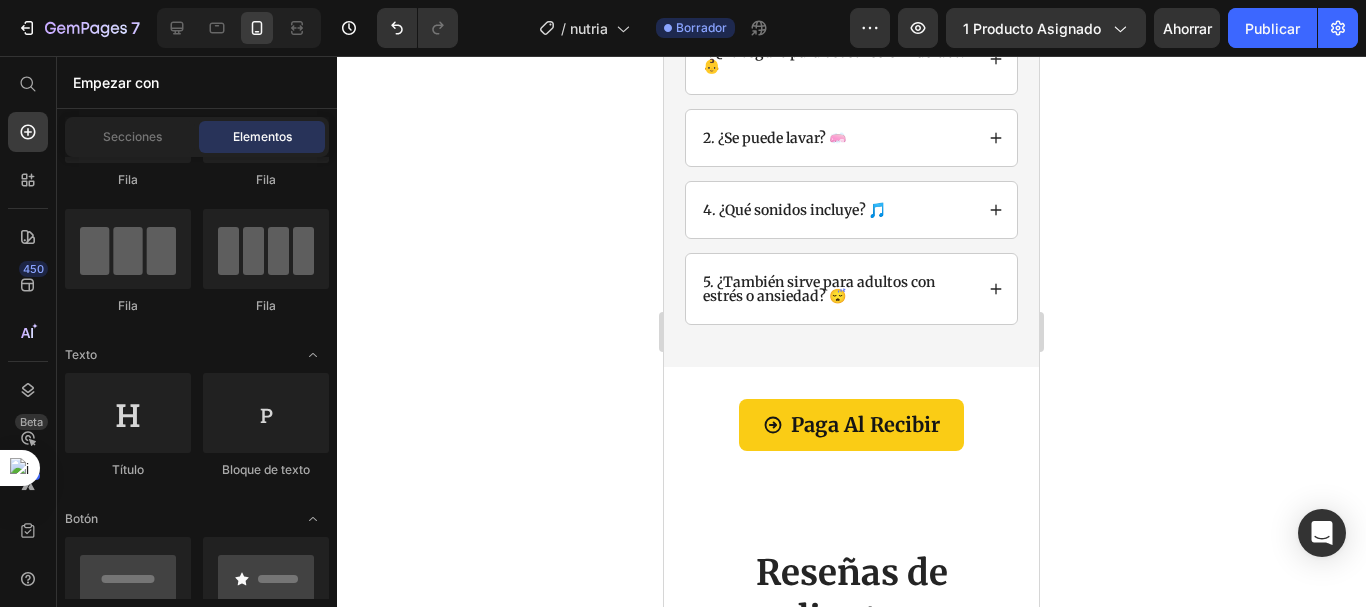 scroll, scrollTop: 4690, scrollLeft: 0, axis: vertical 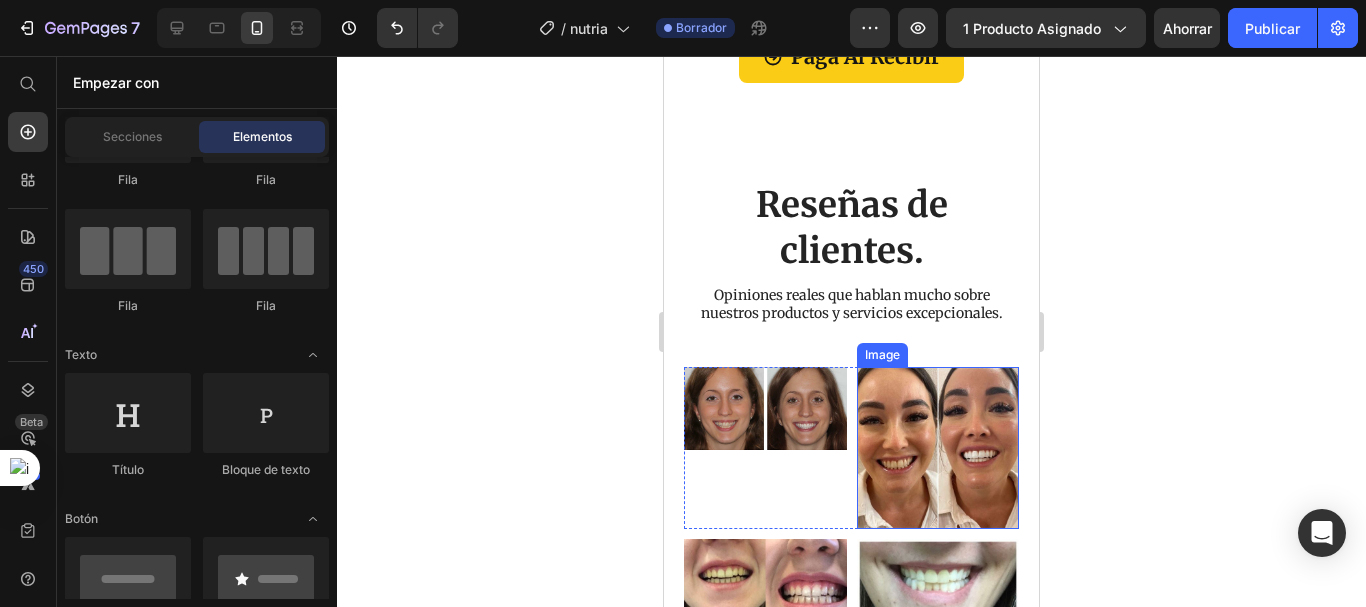 click at bounding box center (938, 448) 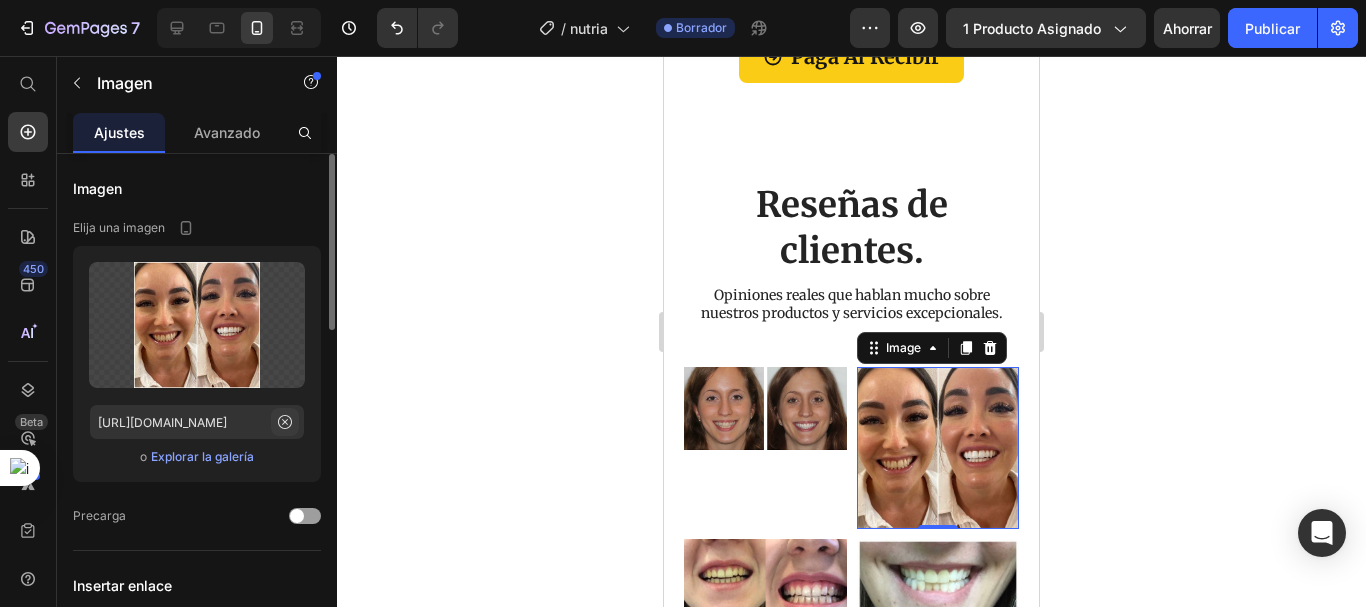 click 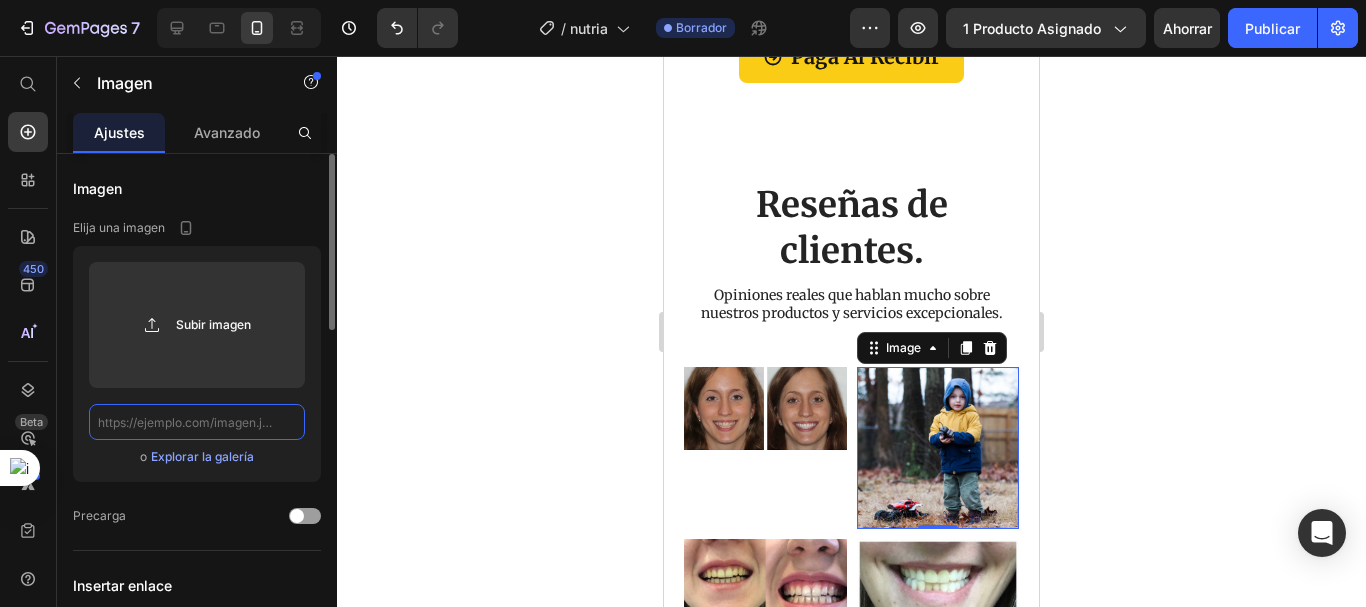 scroll, scrollTop: 0, scrollLeft: 0, axis: both 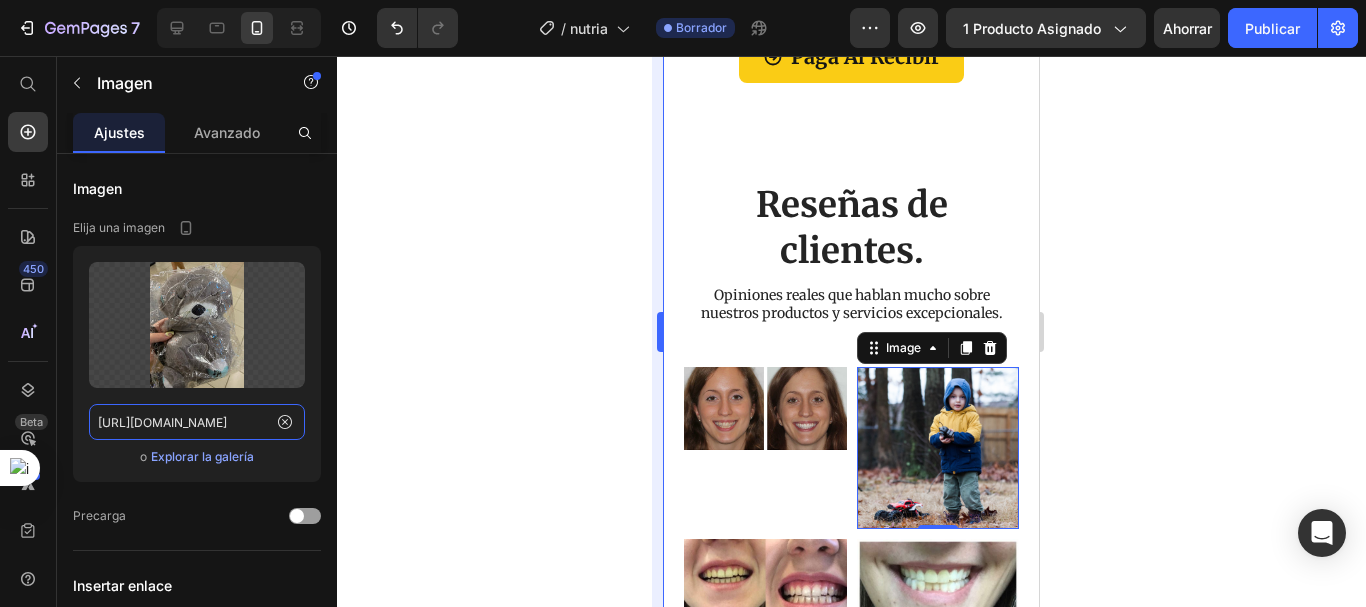 type on "https://cdn.shopify.com/s/files/1/0692/7630/3510/files/imgi_13_RESENA.webp?v=1752105159" 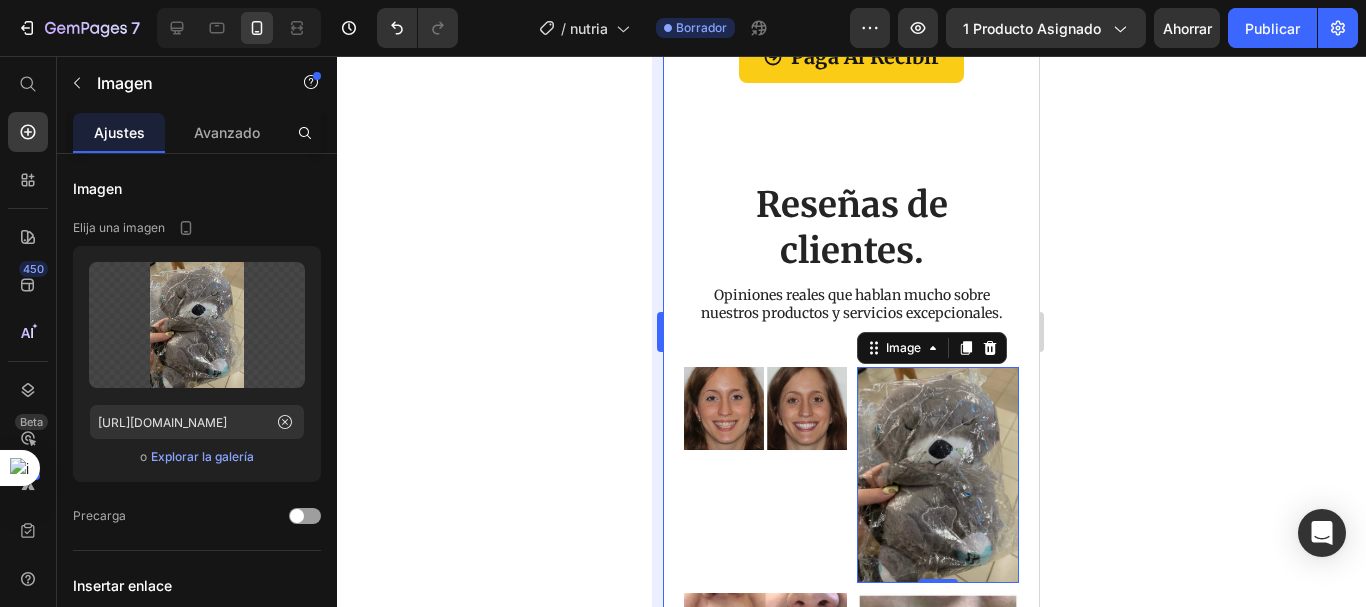 scroll, scrollTop: 0, scrollLeft: 0, axis: both 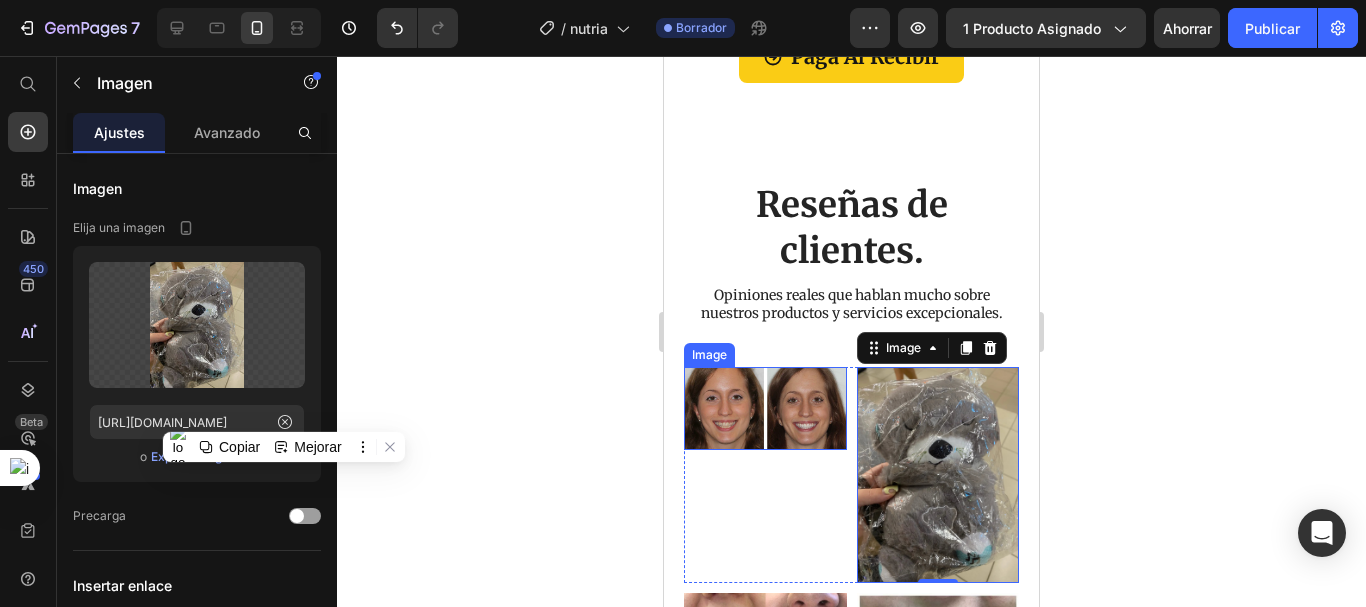 click at bounding box center [765, 408] 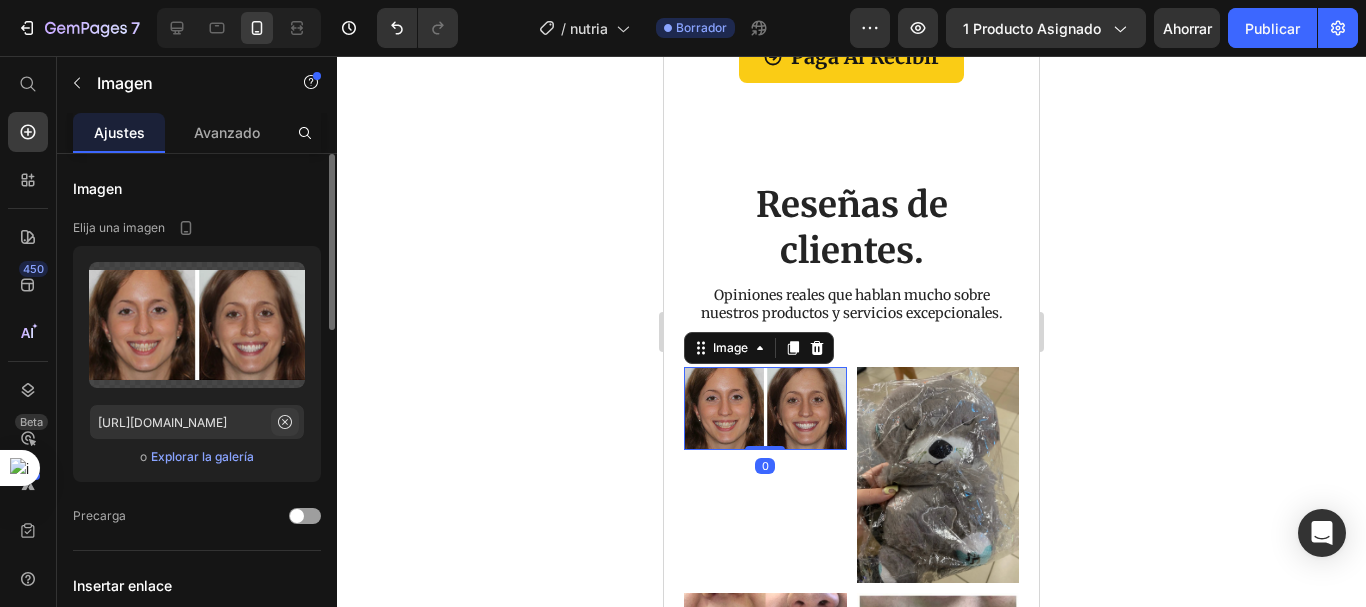 click 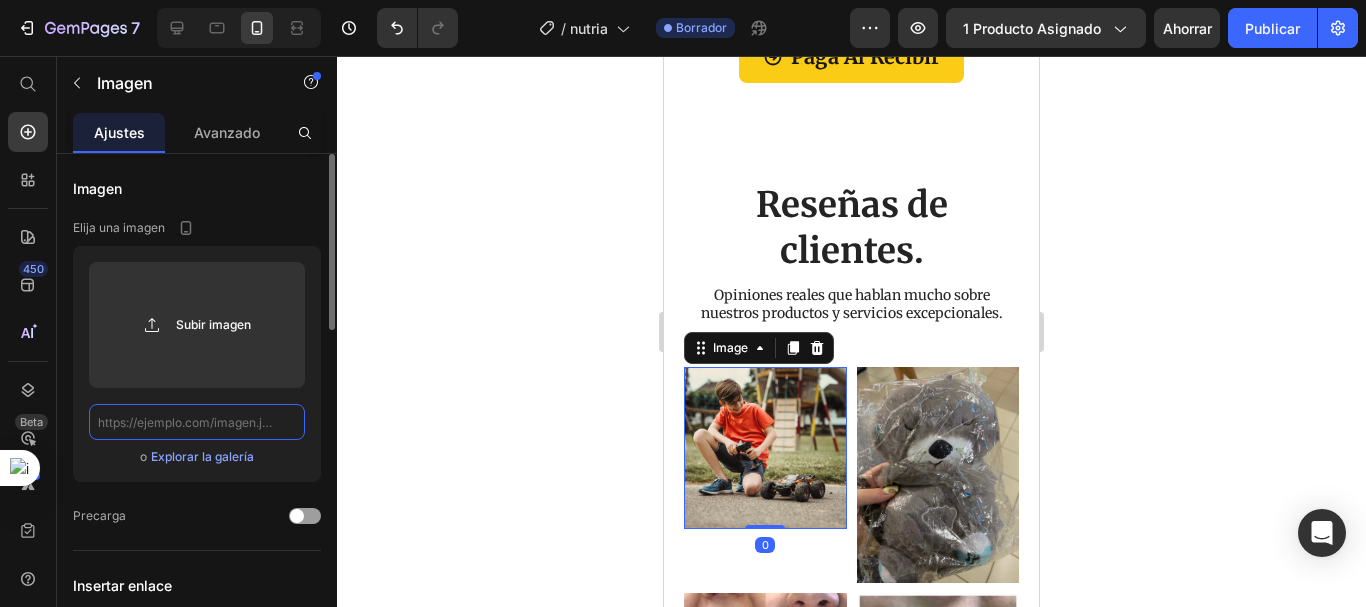 scroll, scrollTop: 0, scrollLeft: 0, axis: both 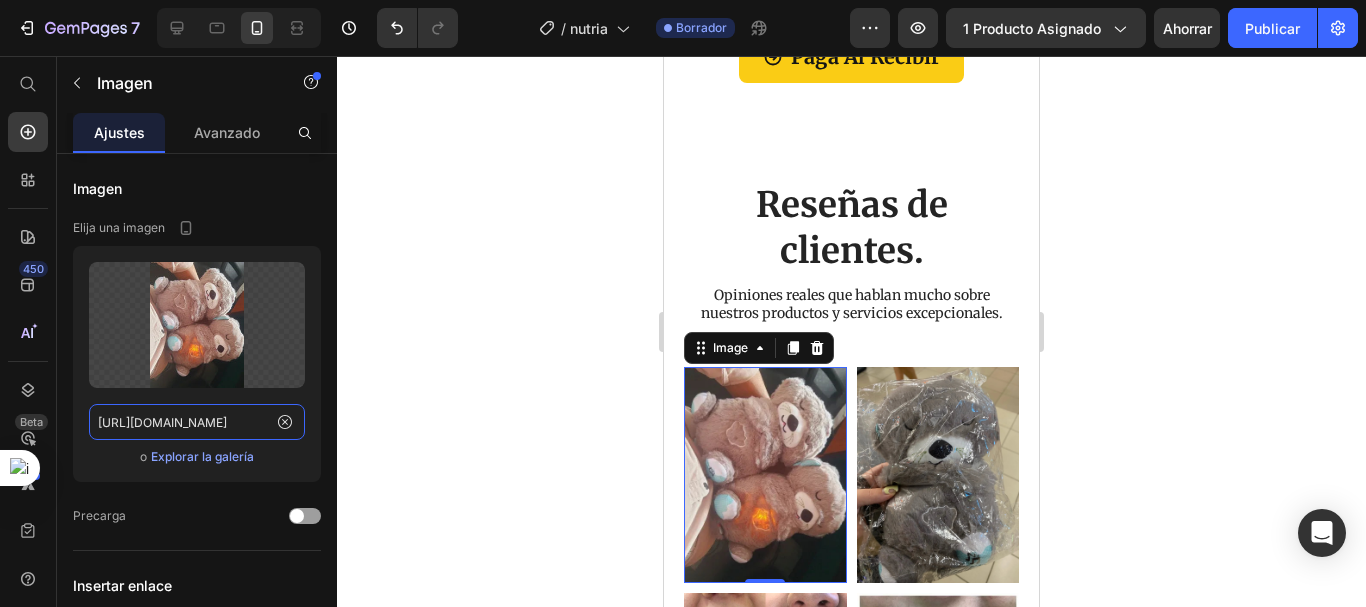 type on "https://cdn.shopify.com/s/files/1/0692/7630/3510/files/imgi_12_A6116696da5e94cb196097b39ee5563b0T.webp?v=1752105159" 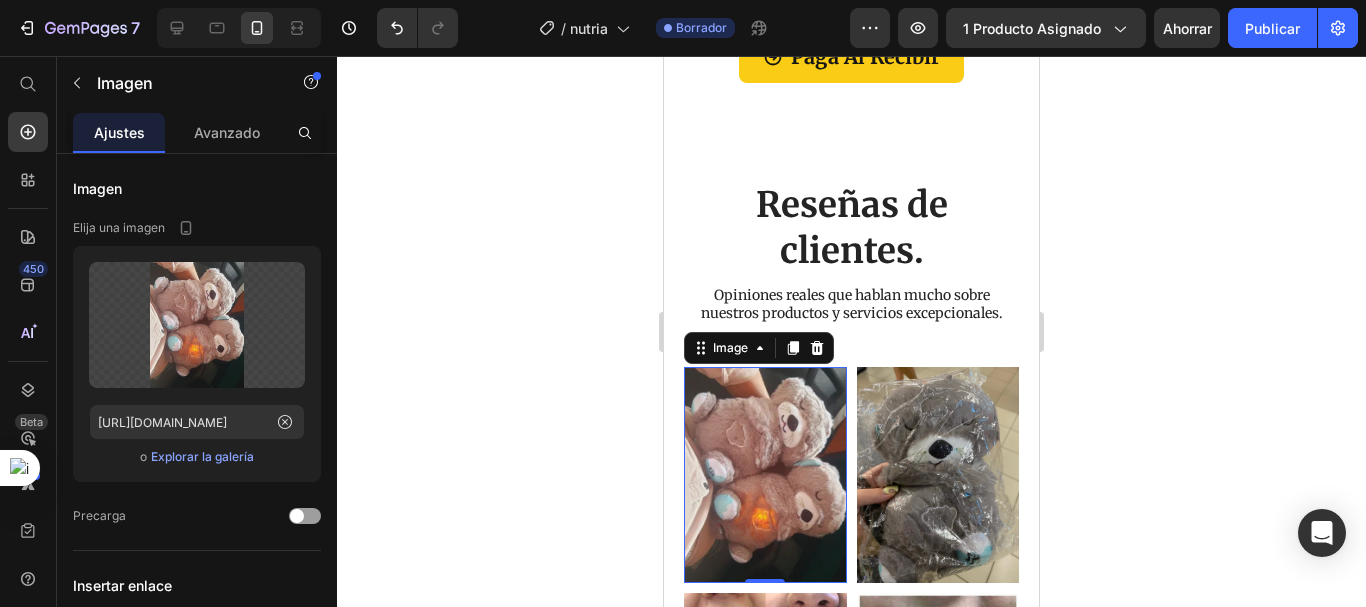 click 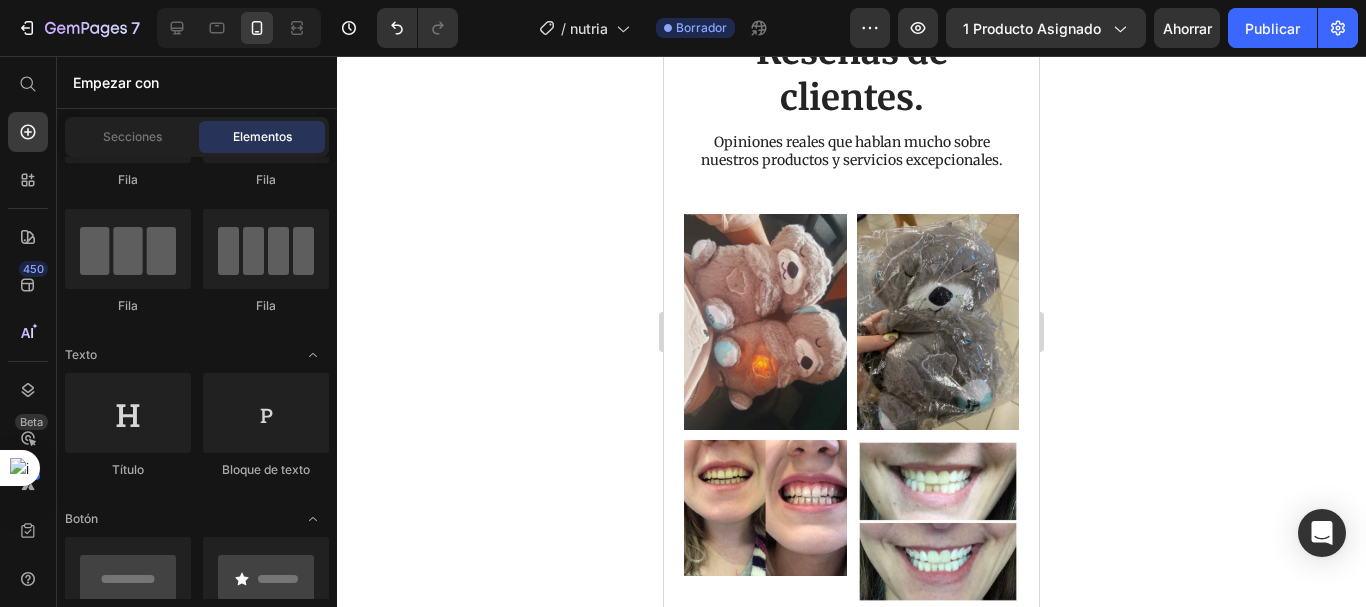 scroll, scrollTop: 4920, scrollLeft: 0, axis: vertical 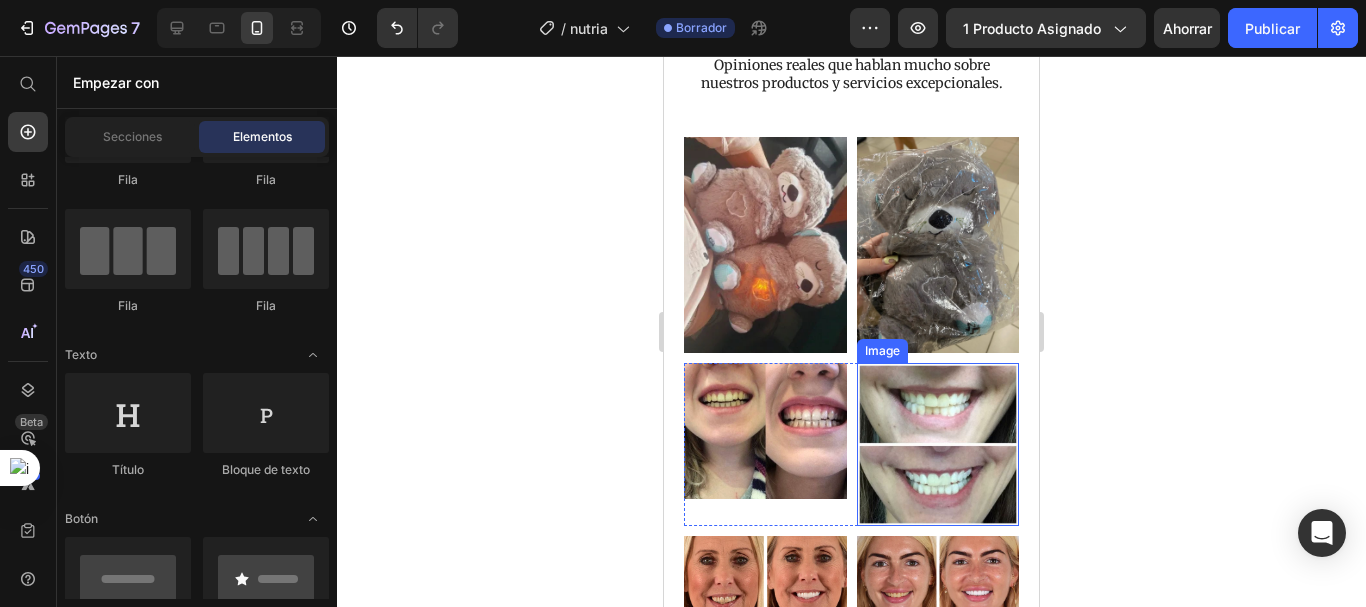 click at bounding box center [938, 444] 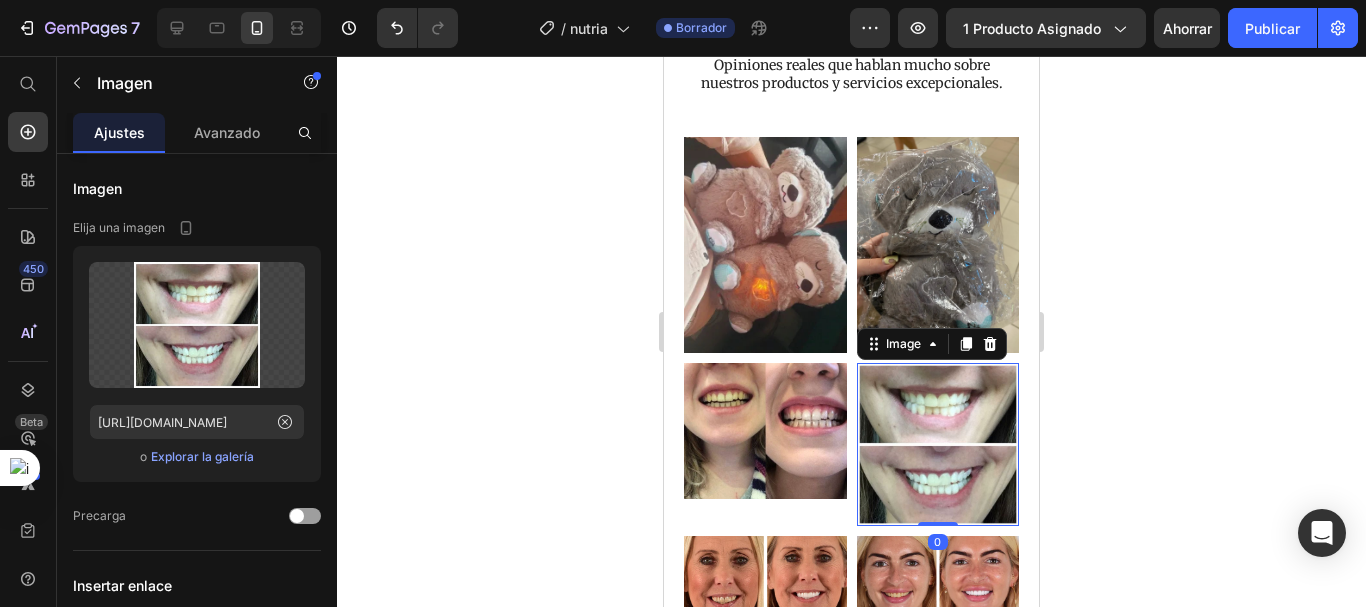 click 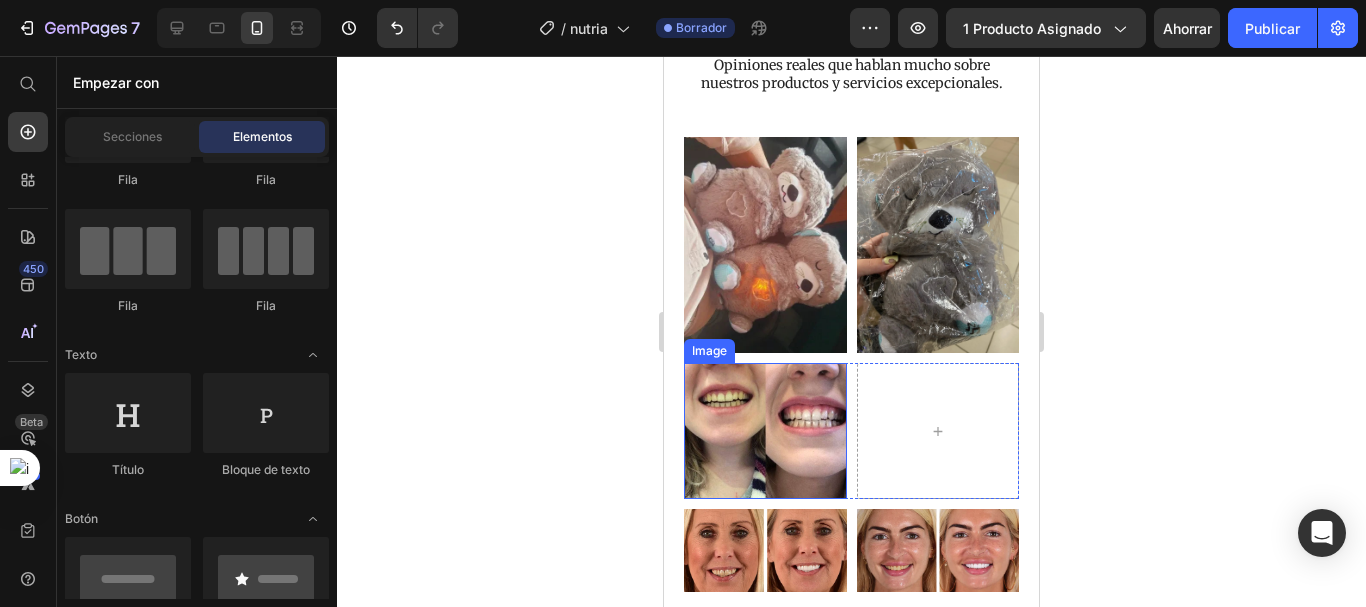 click at bounding box center [765, 431] 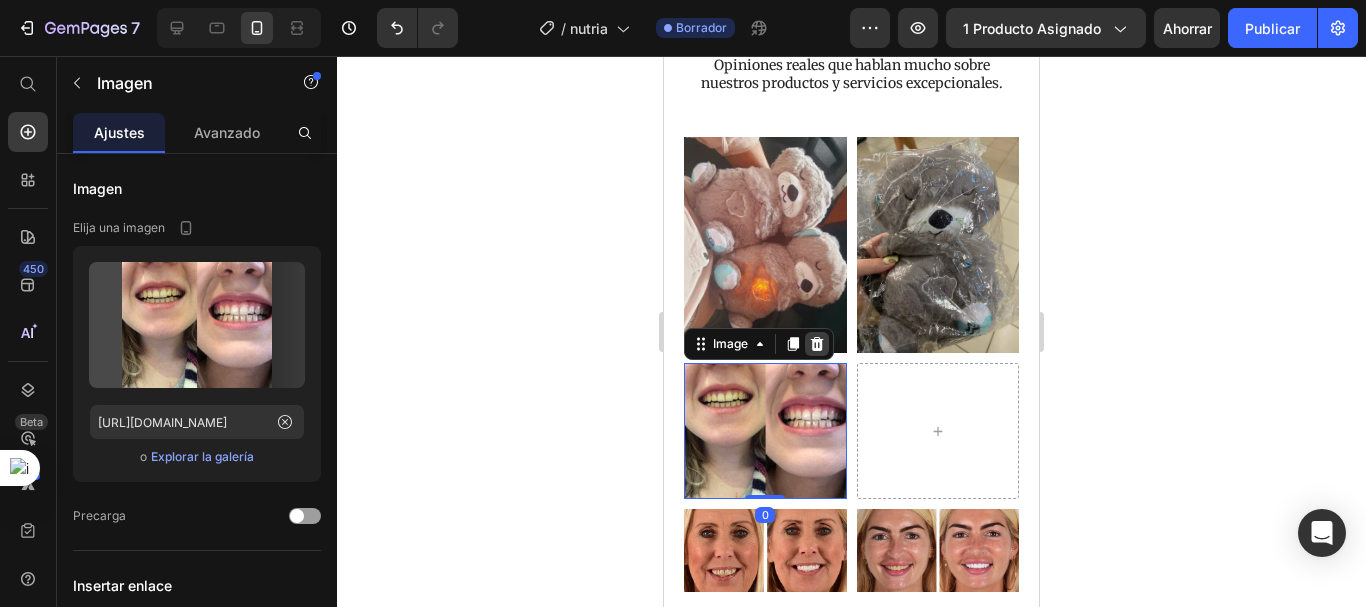 click 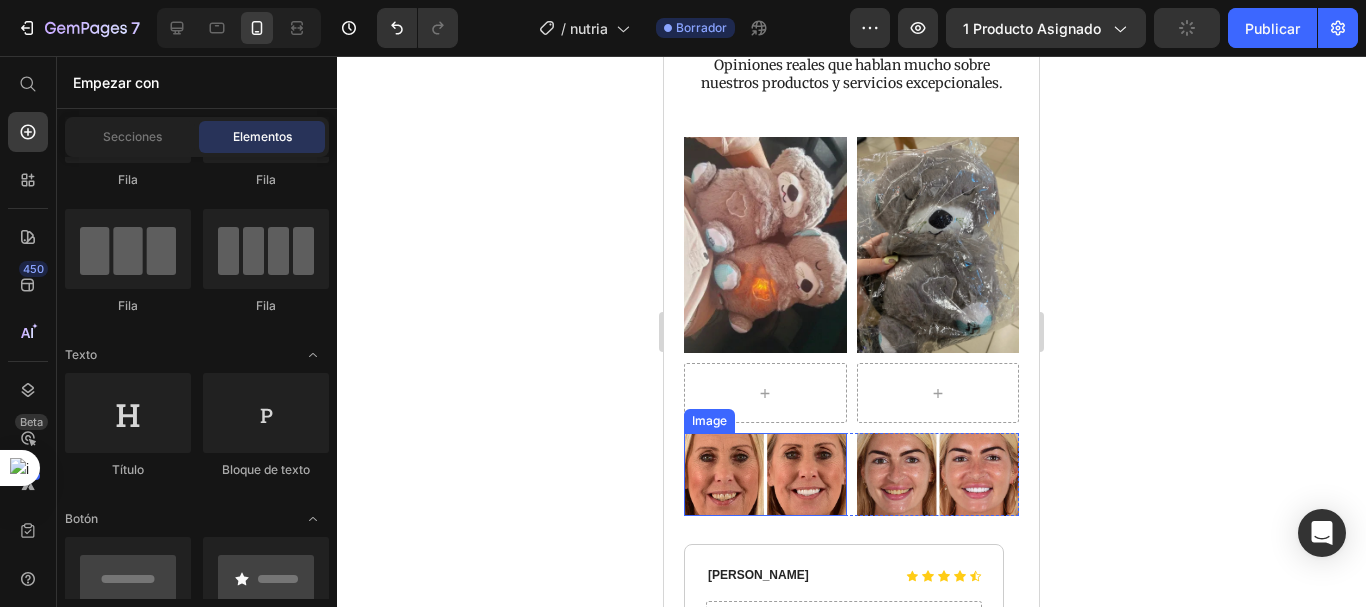 click at bounding box center [765, 474] 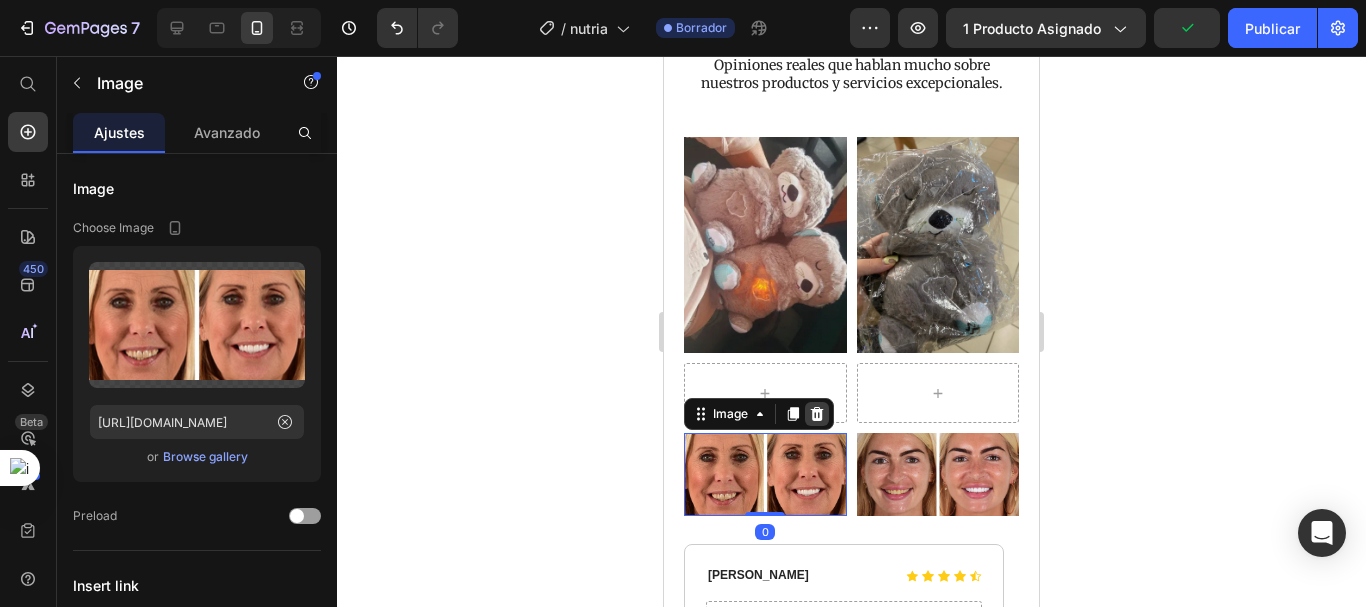 click 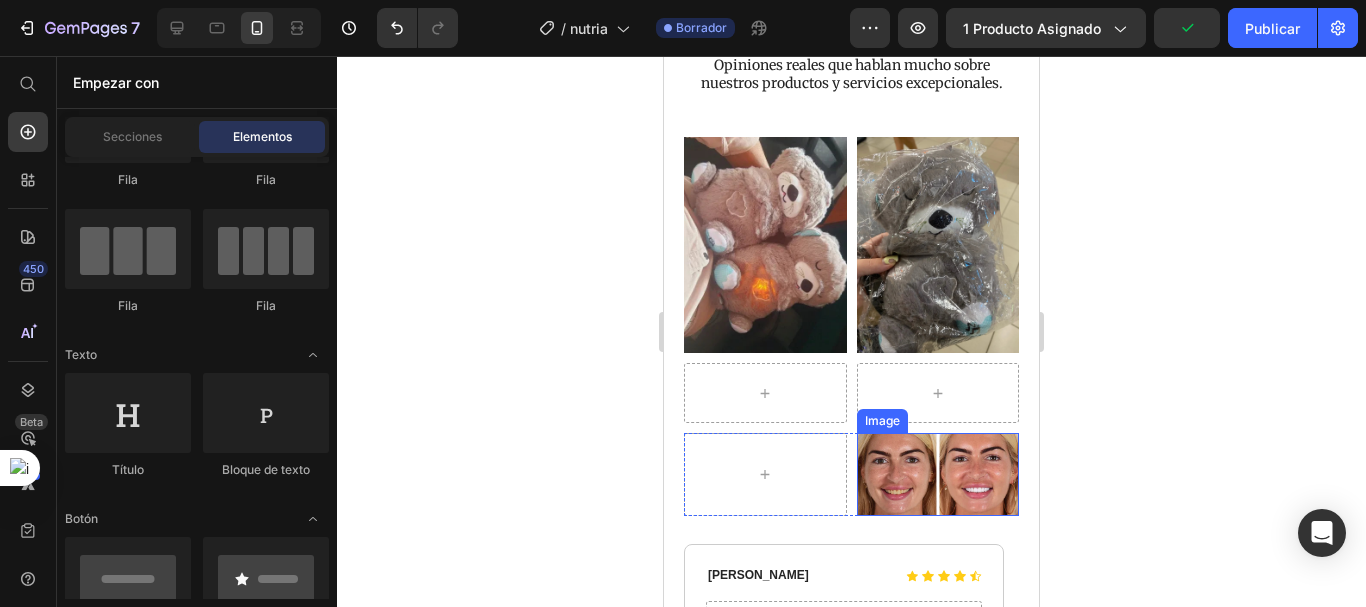 click at bounding box center [938, 474] 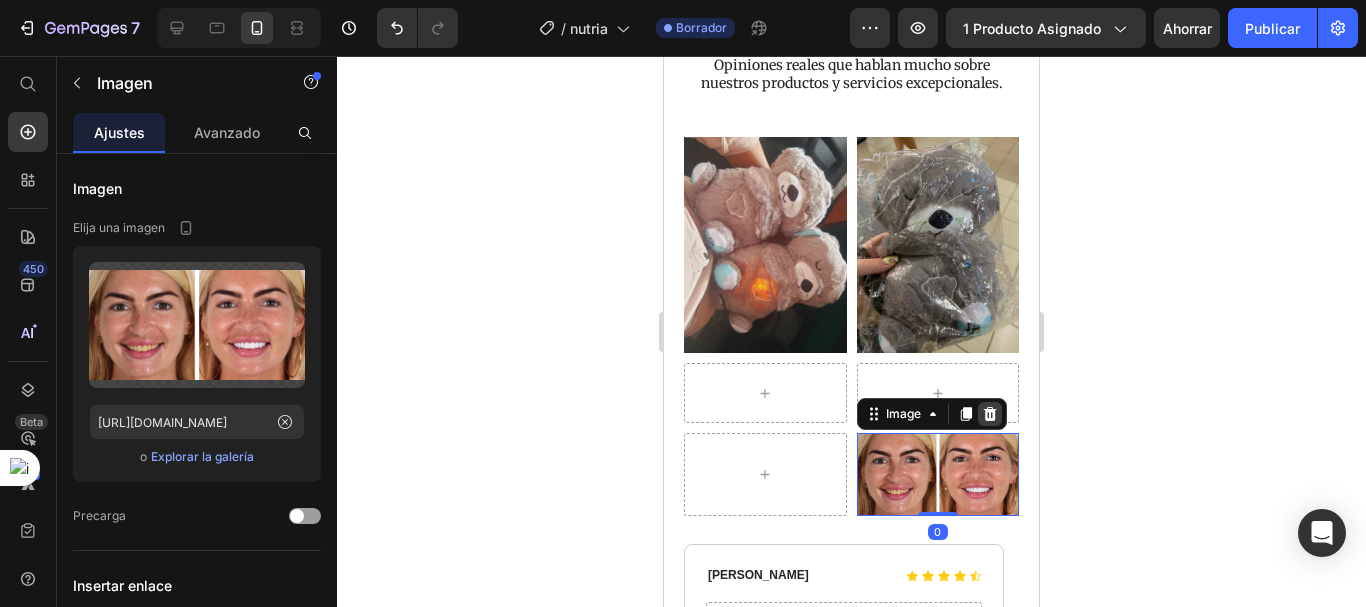 click 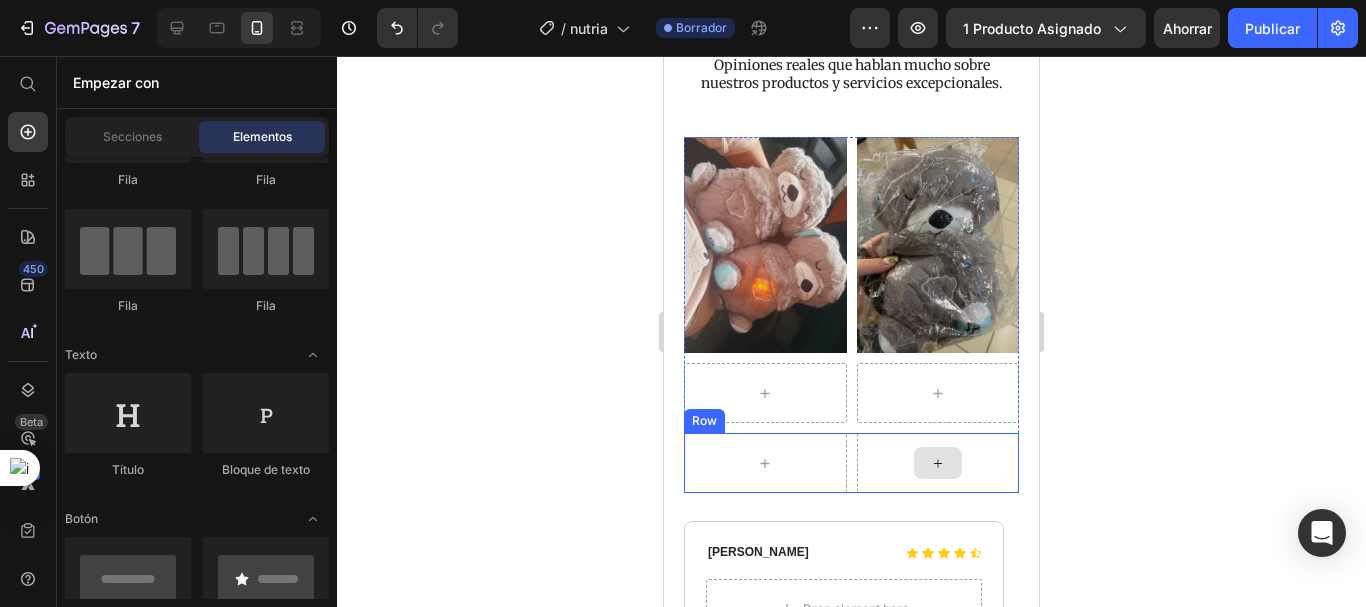 click at bounding box center (938, 463) 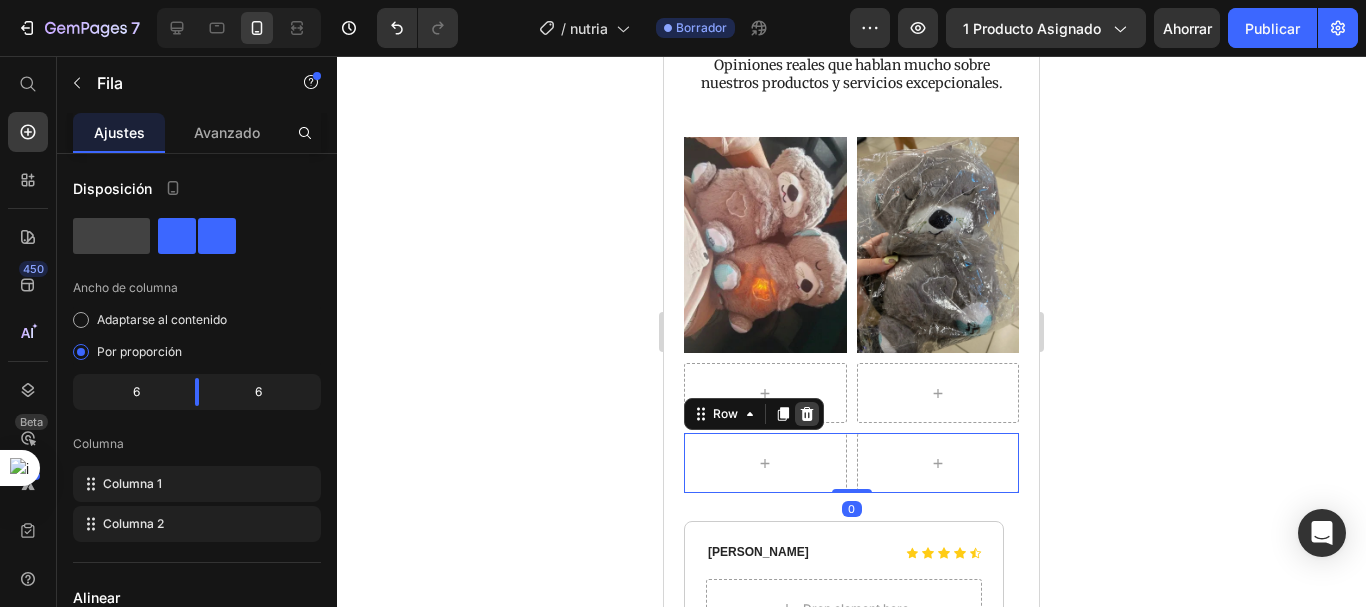 click 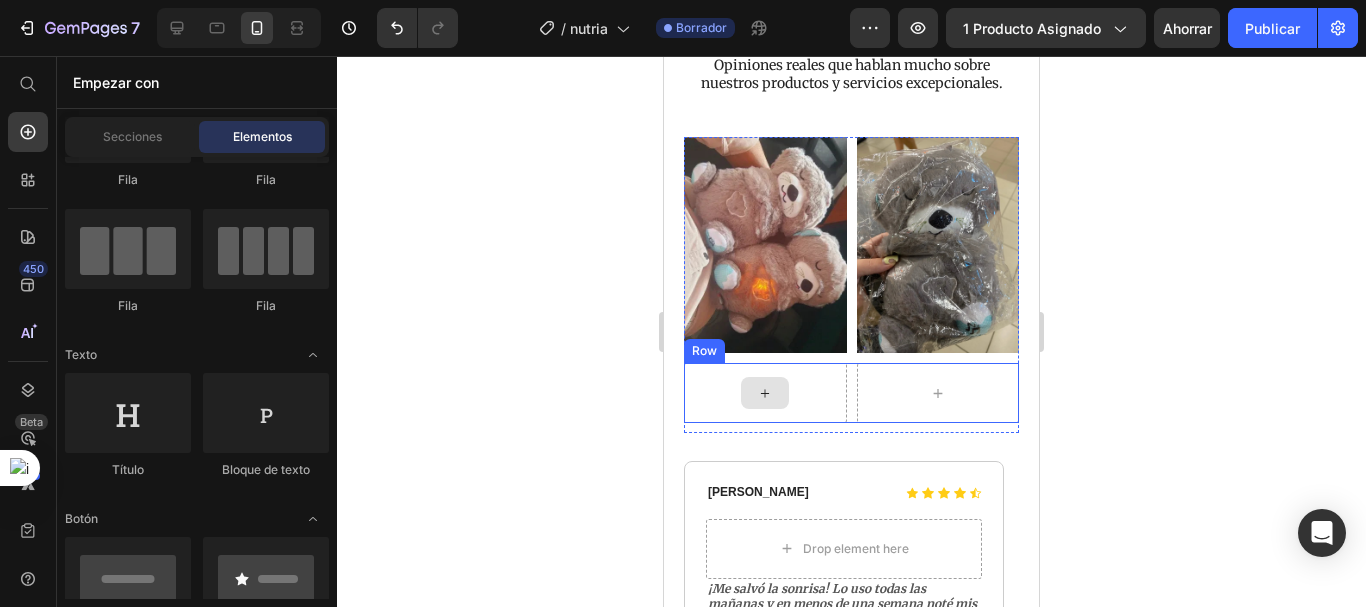 click at bounding box center [765, 393] 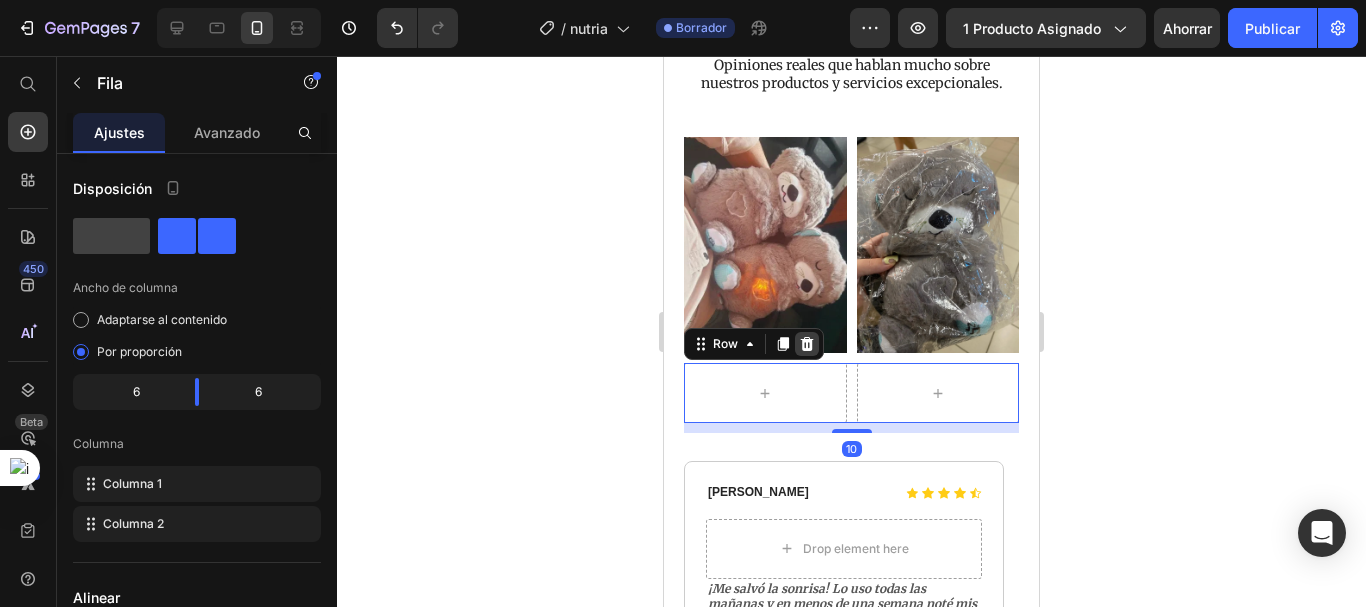 click 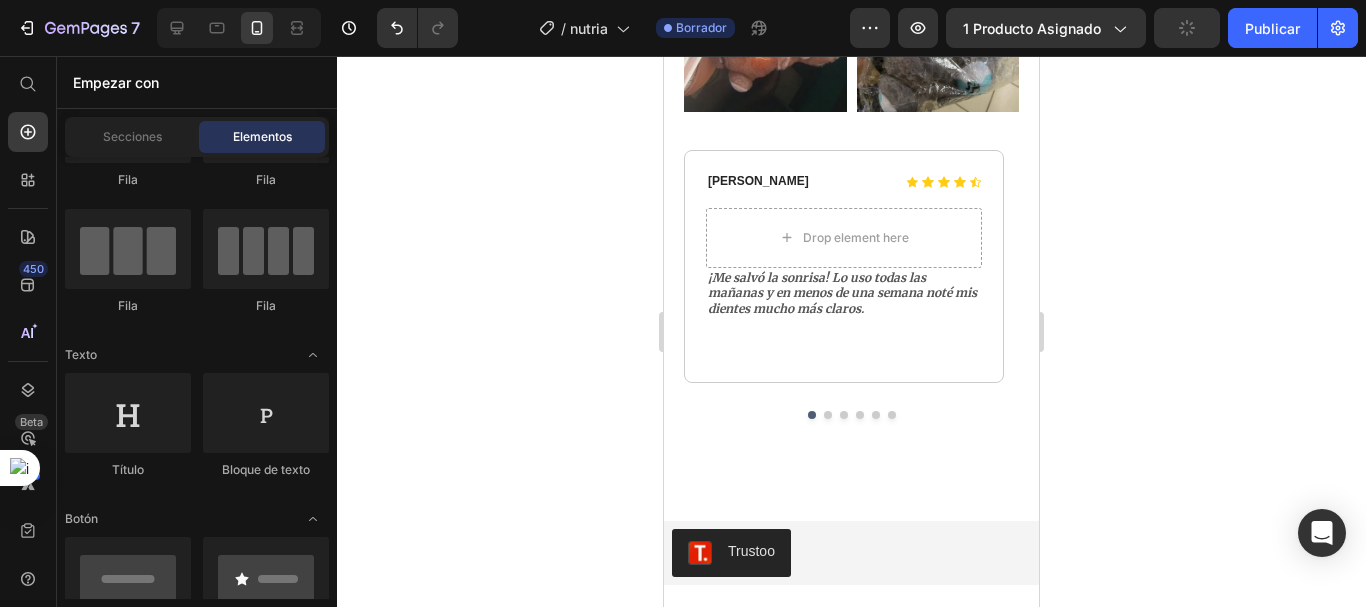 scroll, scrollTop: 5326, scrollLeft: 0, axis: vertical 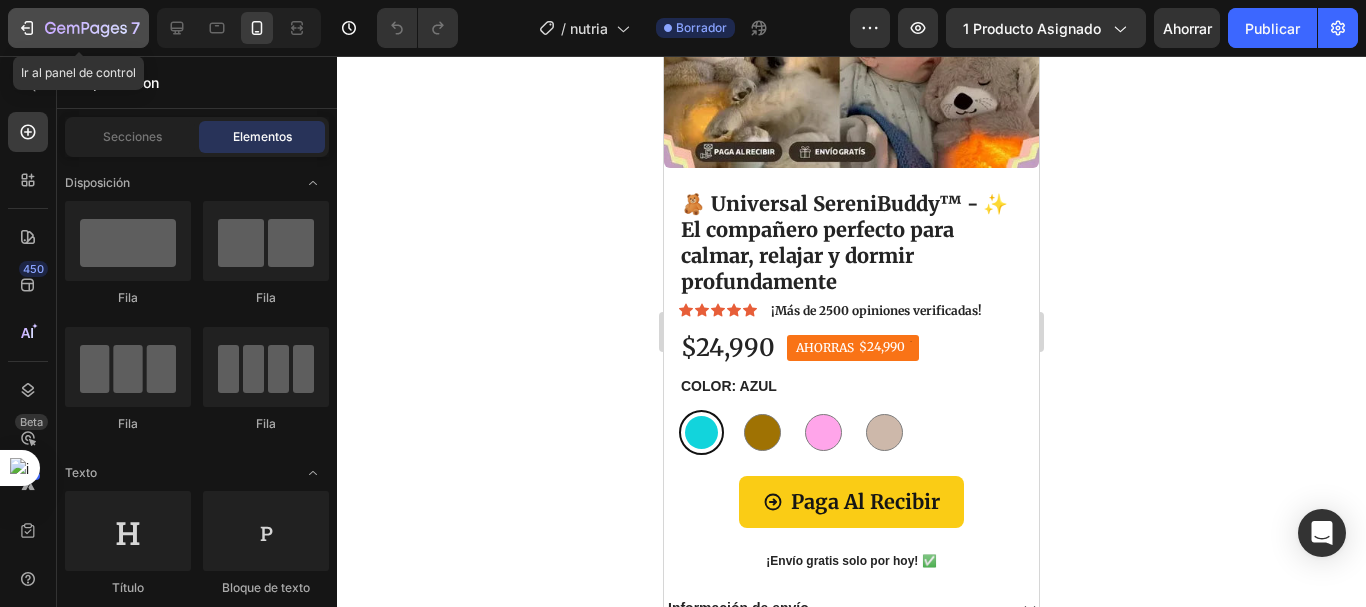 click on "7" 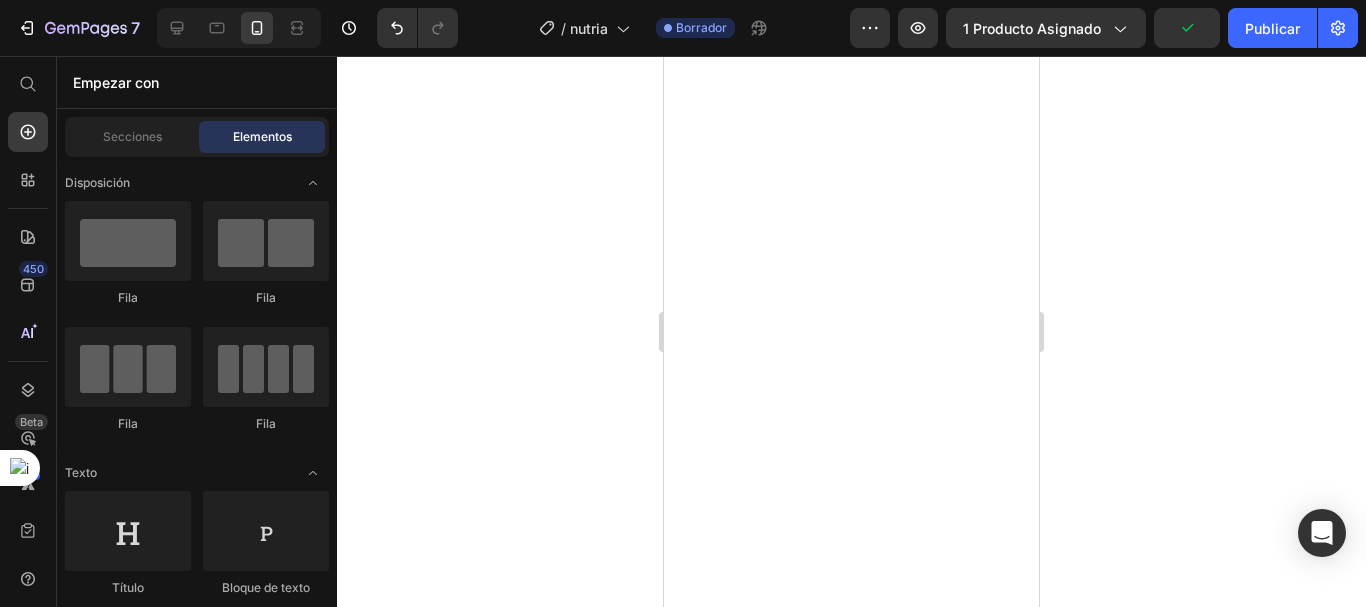scroll, scrollTop: 0, scrollLeft: 0, axis: both 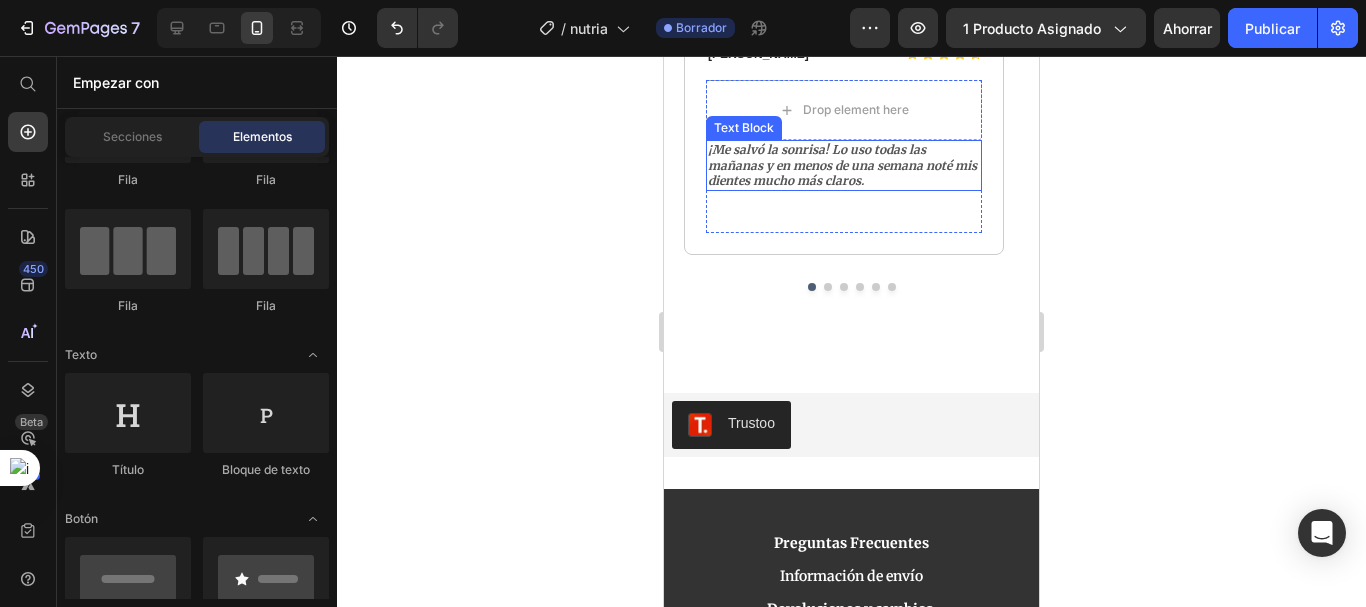 drag, startPoint x: 810, startPoint y: 363, endPoint x: 920, endPoint y: 398, distance: 115.43397 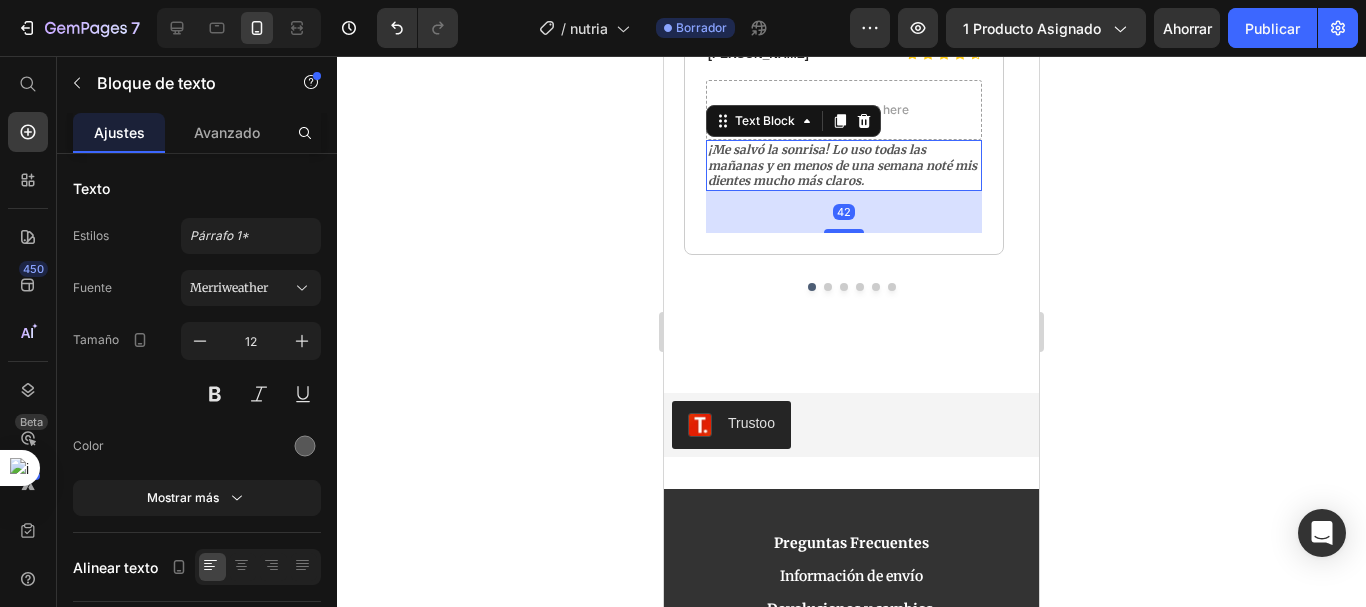 click on "¡Me salvó la sonrisa! Lo uso todas las mañanas y en menos de una semana noté mis dientes mucho más claros." at bounding box center [844, 165] 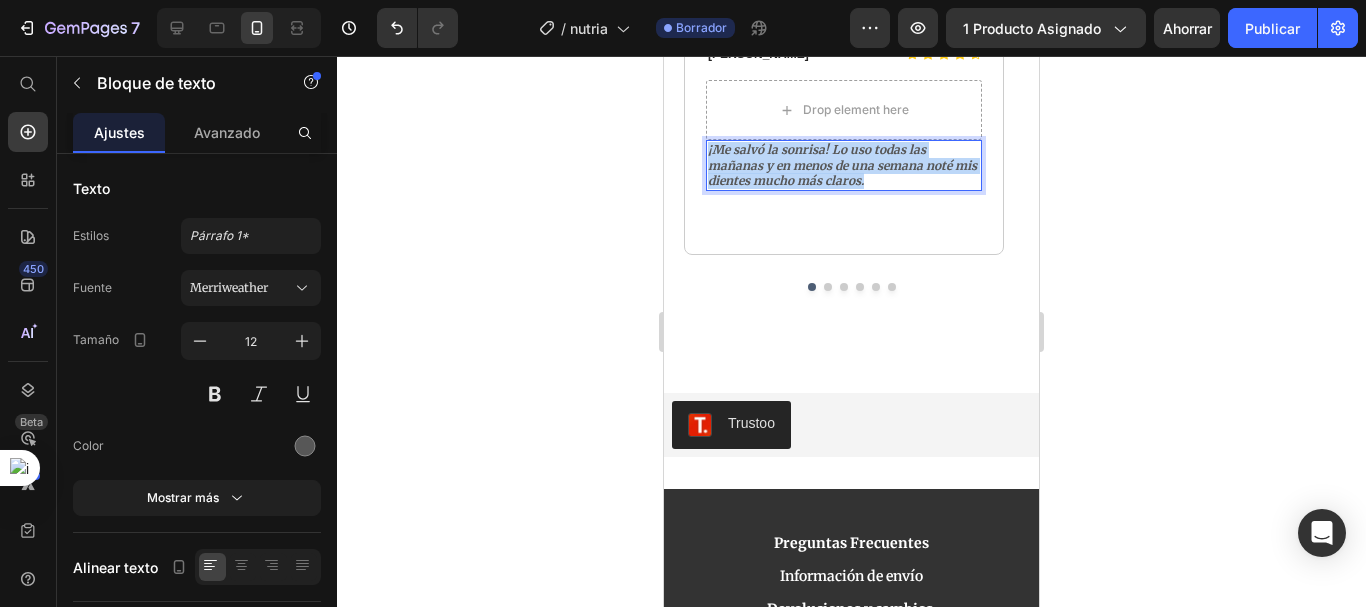 drag, startPoint x: 897, startPoint y: 390, endPoint x: 708, endPoint y: 356, distance: 192.03384 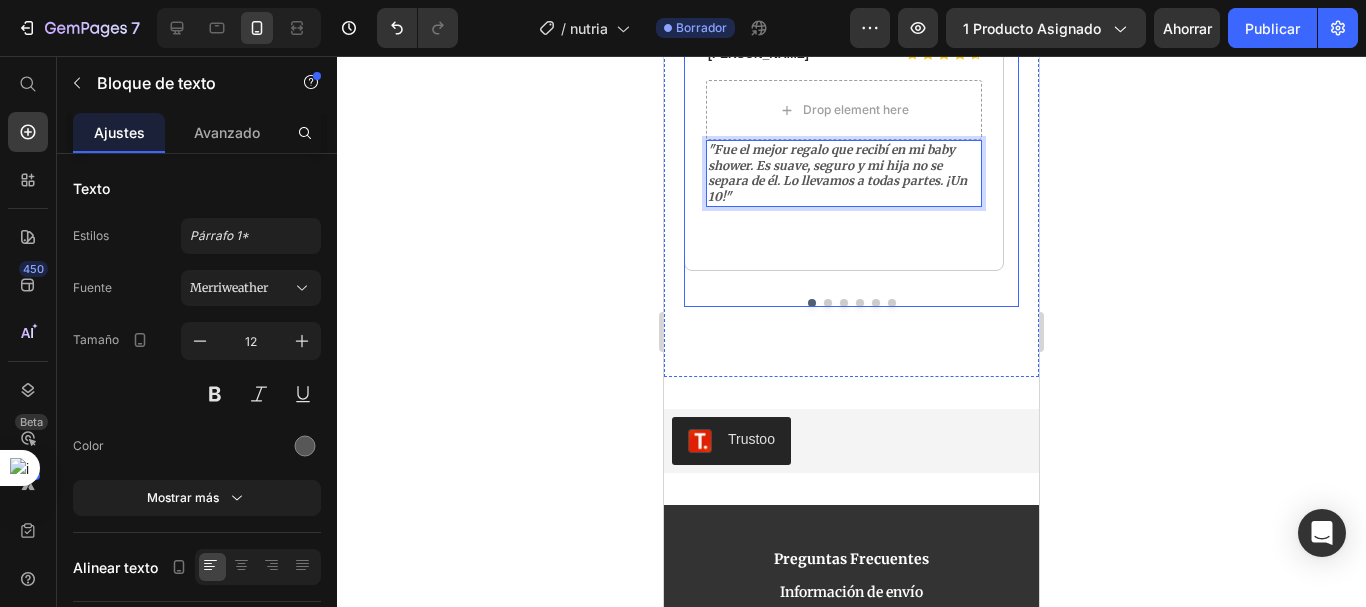 click at bounding box center (851, 303) 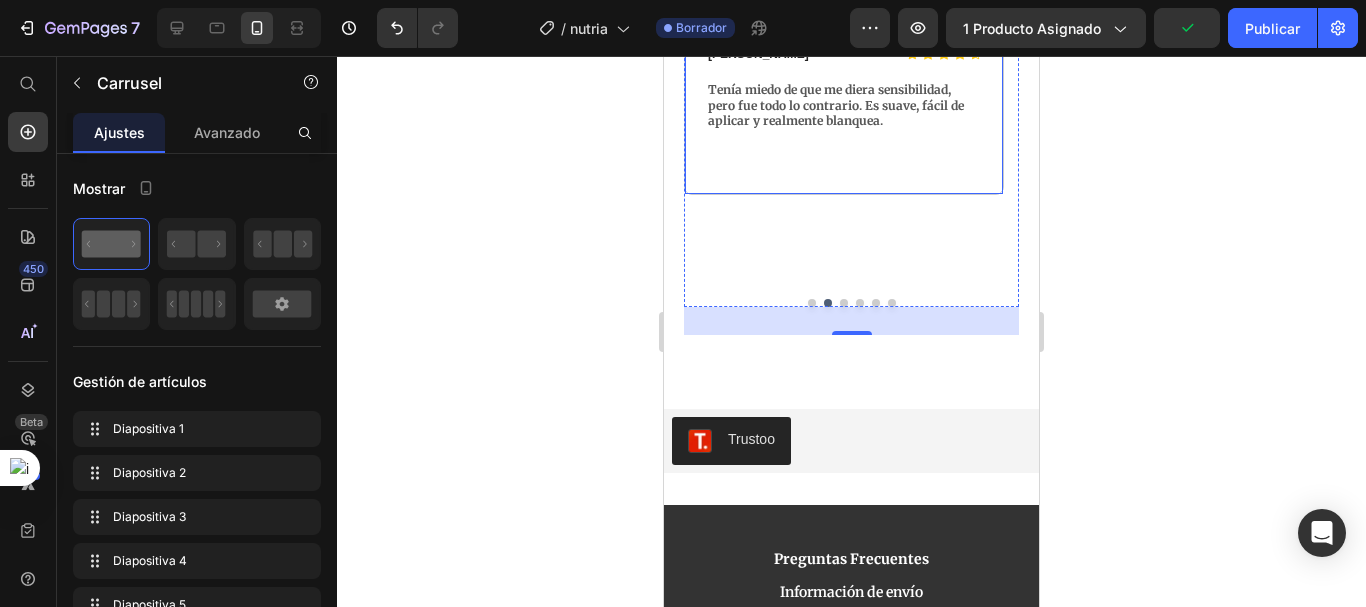 click on "Tenía miedo de que me diera sensibilidad, pero fue todo lo contrario. Es suave, fácil de aplicar y realmente blanquea." at bounding box center (844, 105) 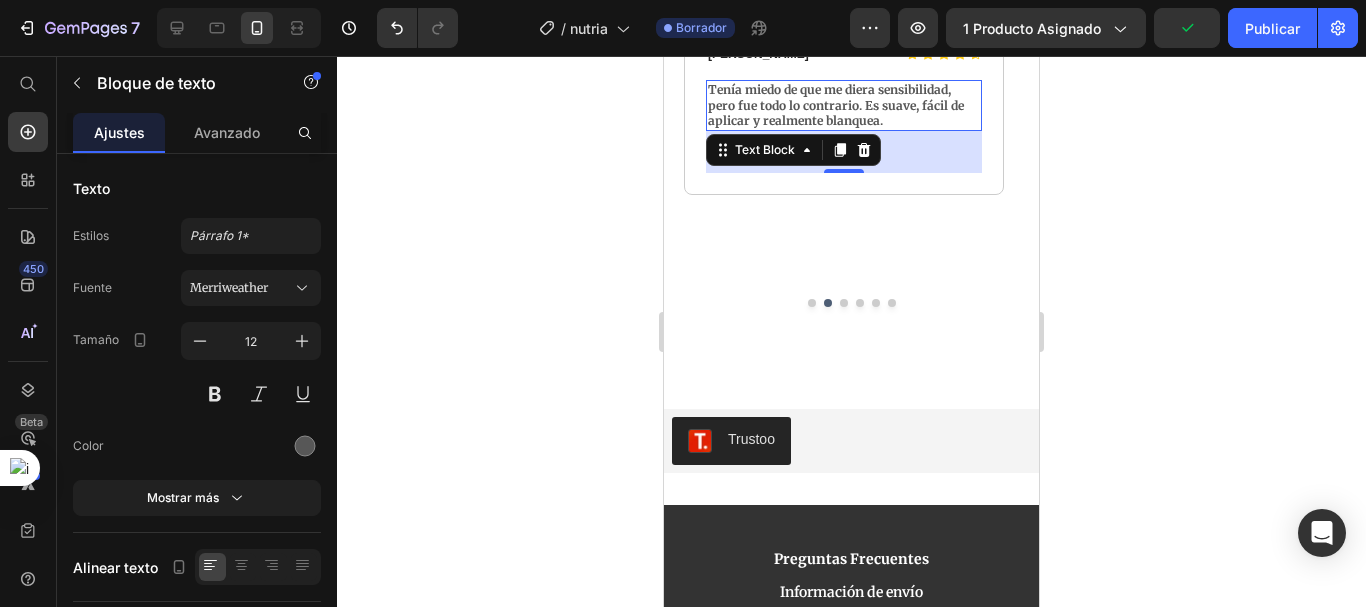 click on "Tenía miedo de que me diera sensibilidad, pero fue todo lo contrario. Es suave, fácil de aplicar y realmente blanquea." at bounding box center [844, 105] 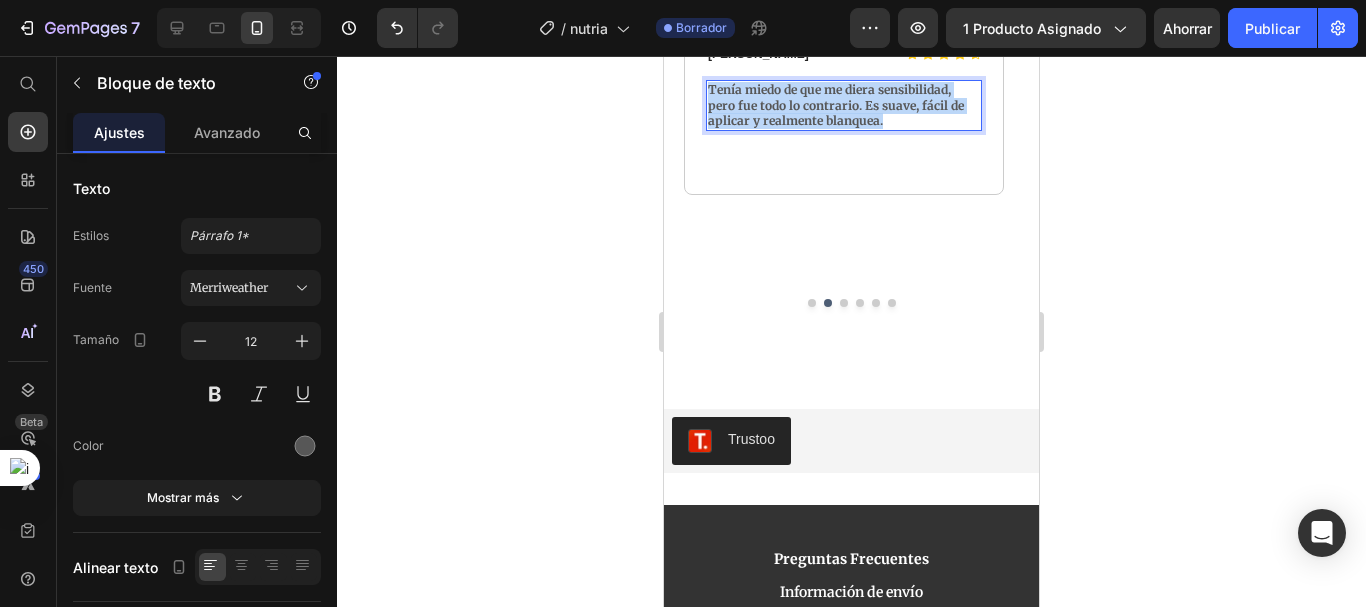 drag, startPoint x: 890, startPoint y: 327, endPoint x: 708, endPoint y: 299, distance: 184.14125 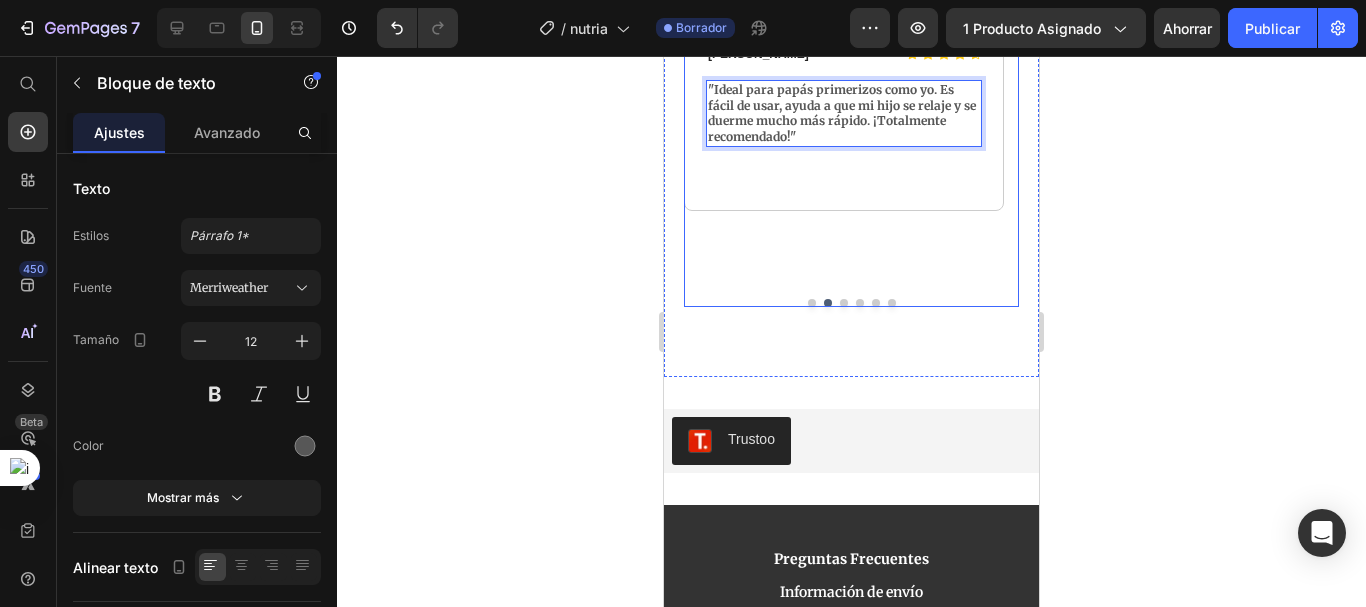 click at bounding box center (844, 303) 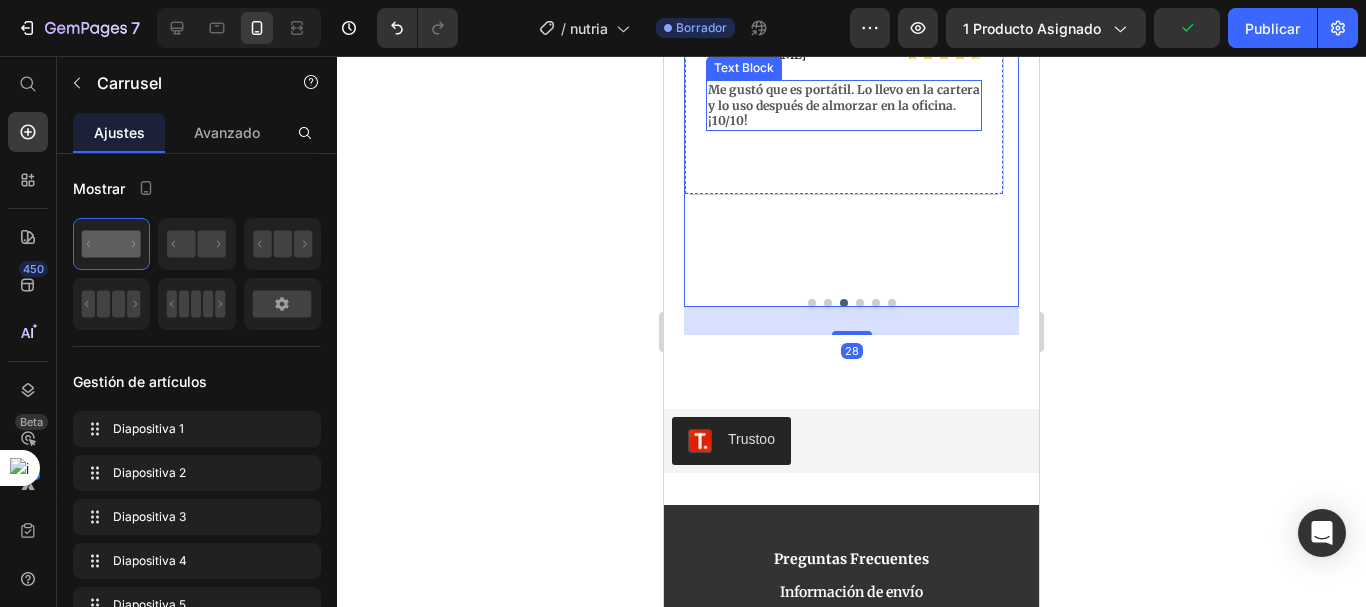 click on "Me gustó que es portátil. Lo llevo en la cartera y lo uso después de almorzar en la oficina. ¡10/10!" at bounding box center [844, 105] 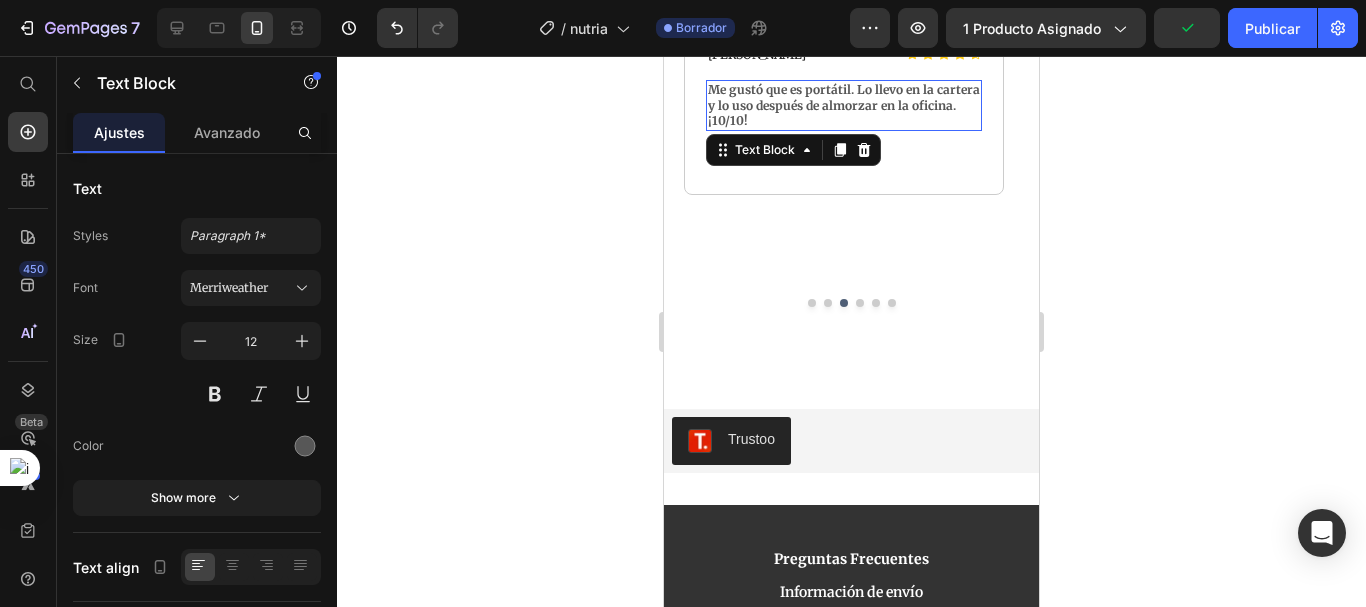 click on "Me gustó que es portátil. Lo llevo en la cartera y lo uso después de almorzar en la oficina. ¡10/10!" at bounding box center (844, 105) 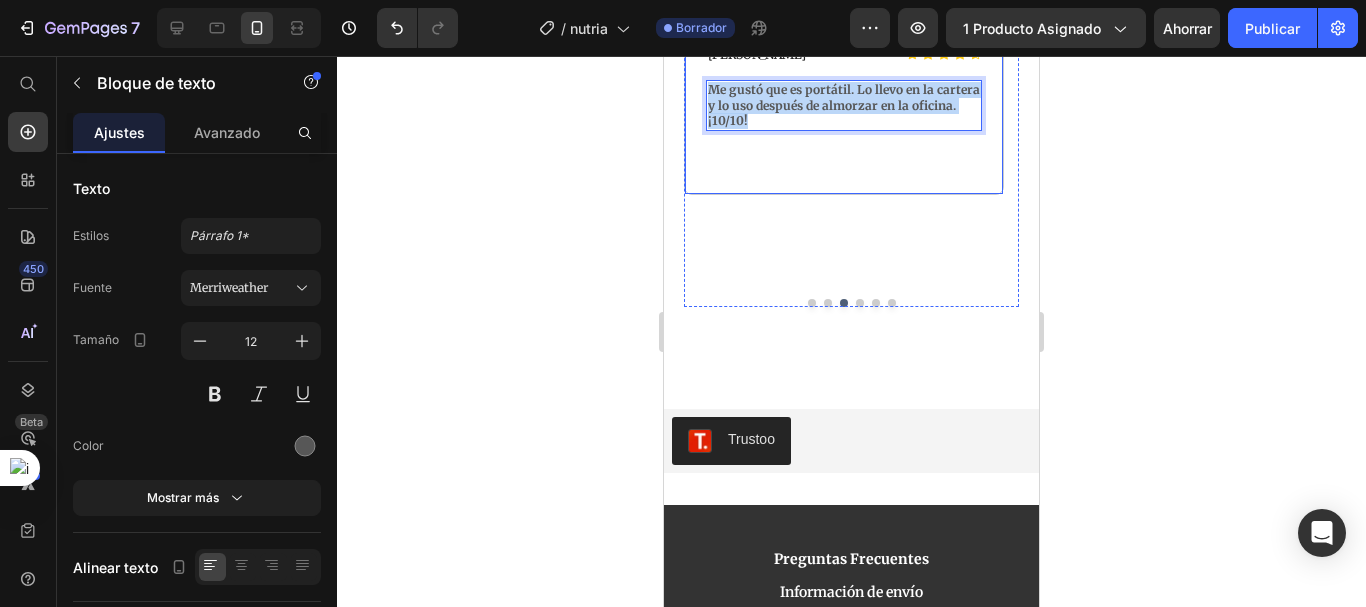 drag, startPoint x: 765, startPoint y: 328, endPoint x: 703, endPoint y: 296, distance: 69.77106 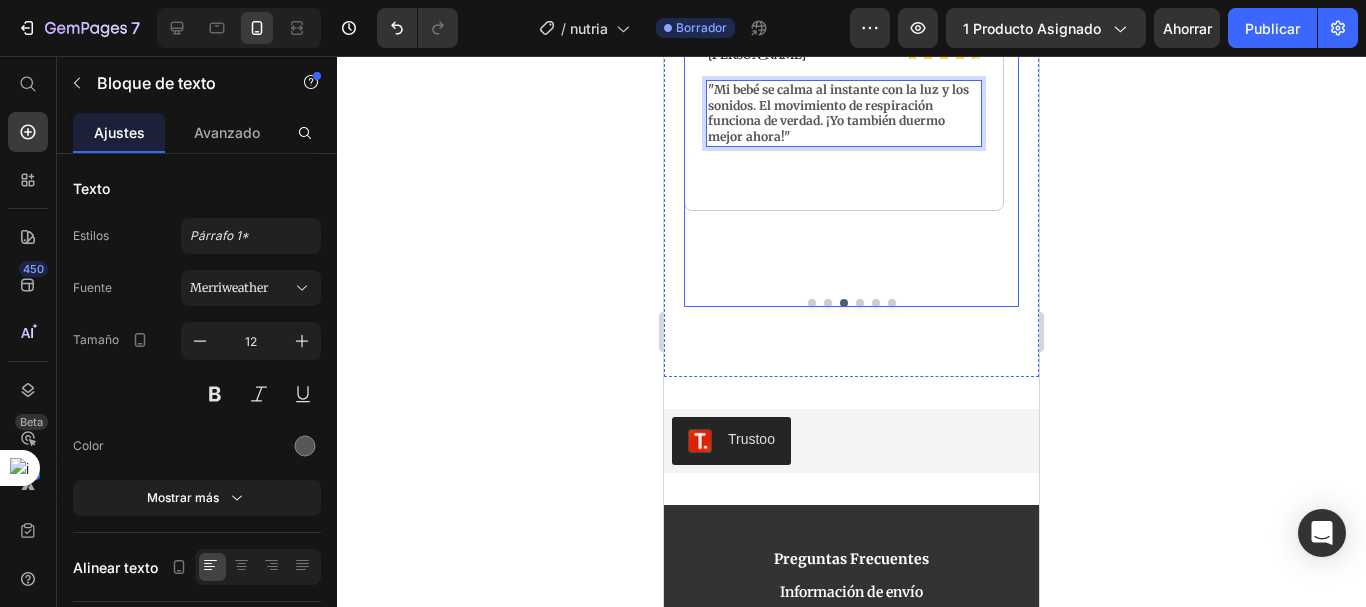 click at bounding box center (860, 303) 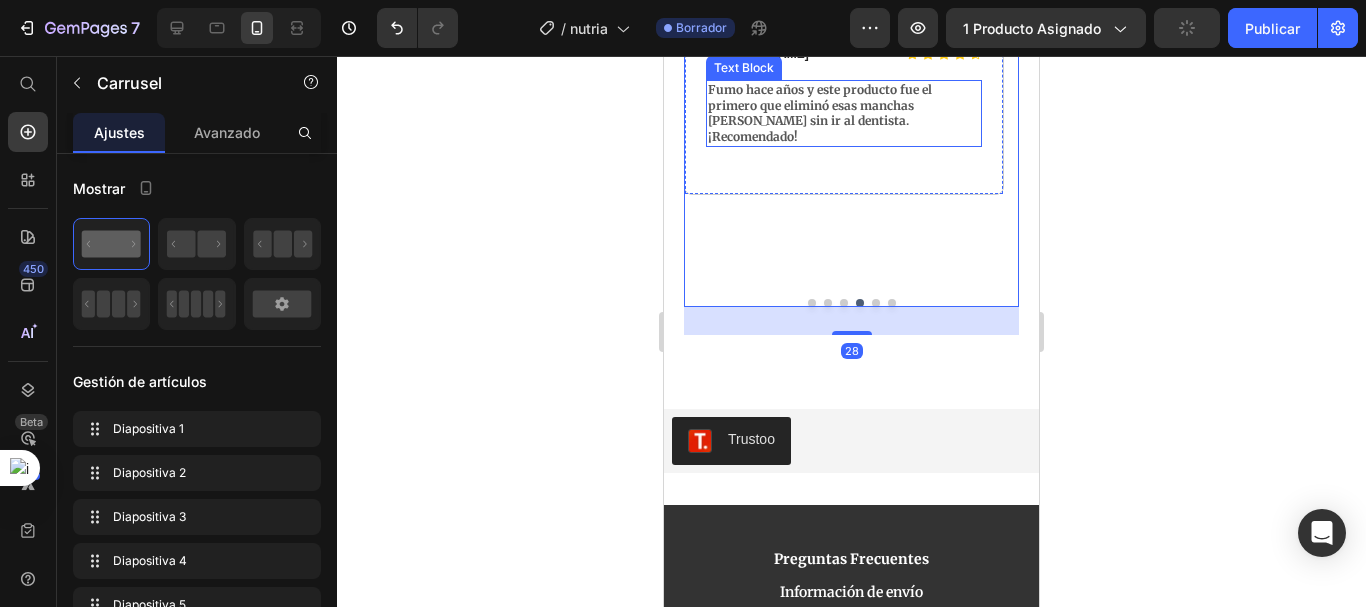 click on "Fumo hace años y este producto fue el primero que eliminó esas manchas amarillas sin ir al dentista. ¡Recomendado!" at bounding box center [820, 113] 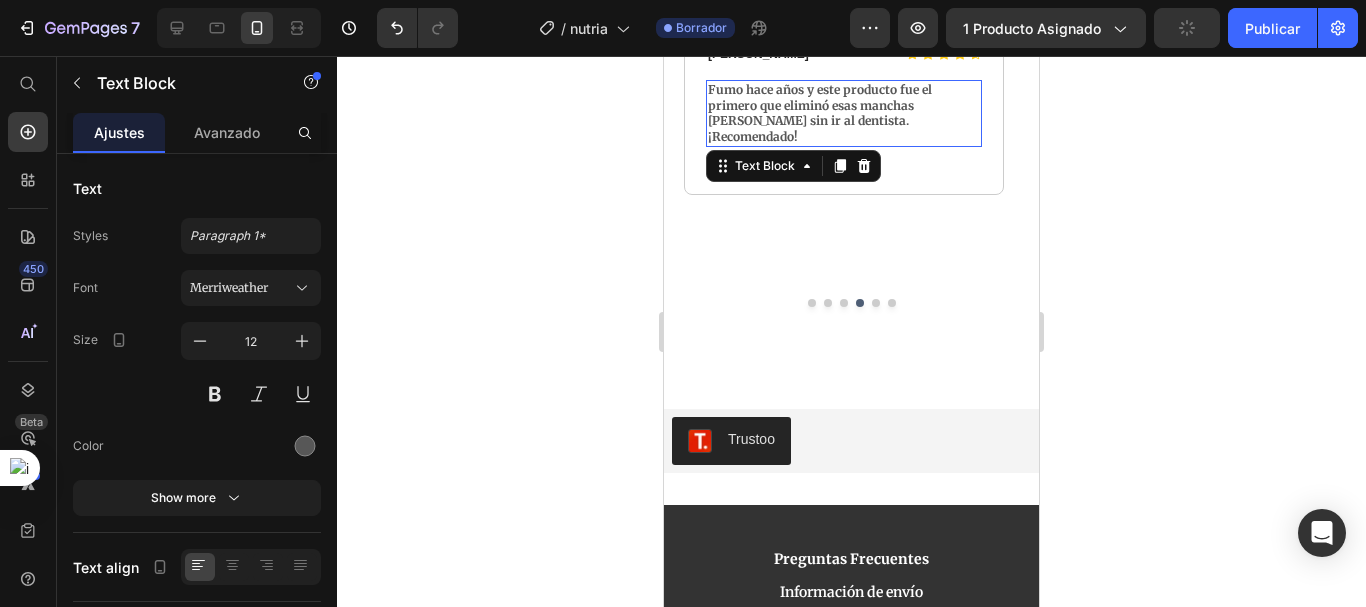 click on "Fumo hace años y este producto fue el primero que eliminó esas manchas amarillas sin ir al dentista. ¡Recomendado!" at bounding box center (844, 113) 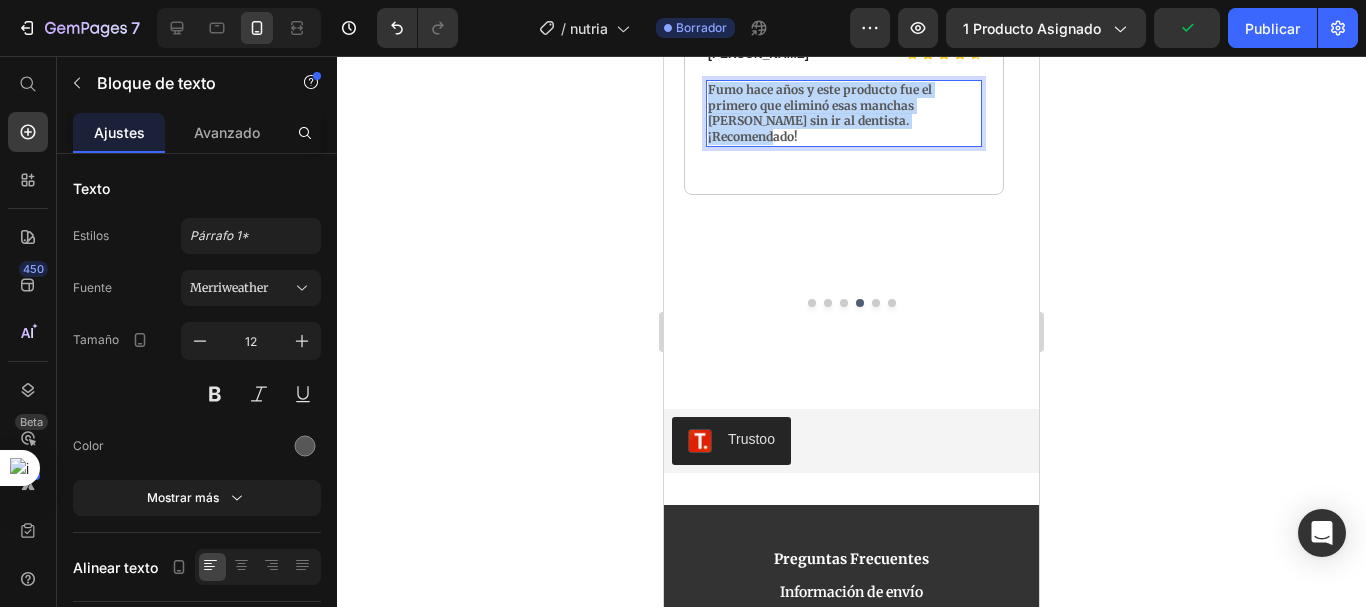 drag, startPoint x: 922, startPoint y: 328, endPoint x: 709, endPoint y: 301, distance: 214.70445 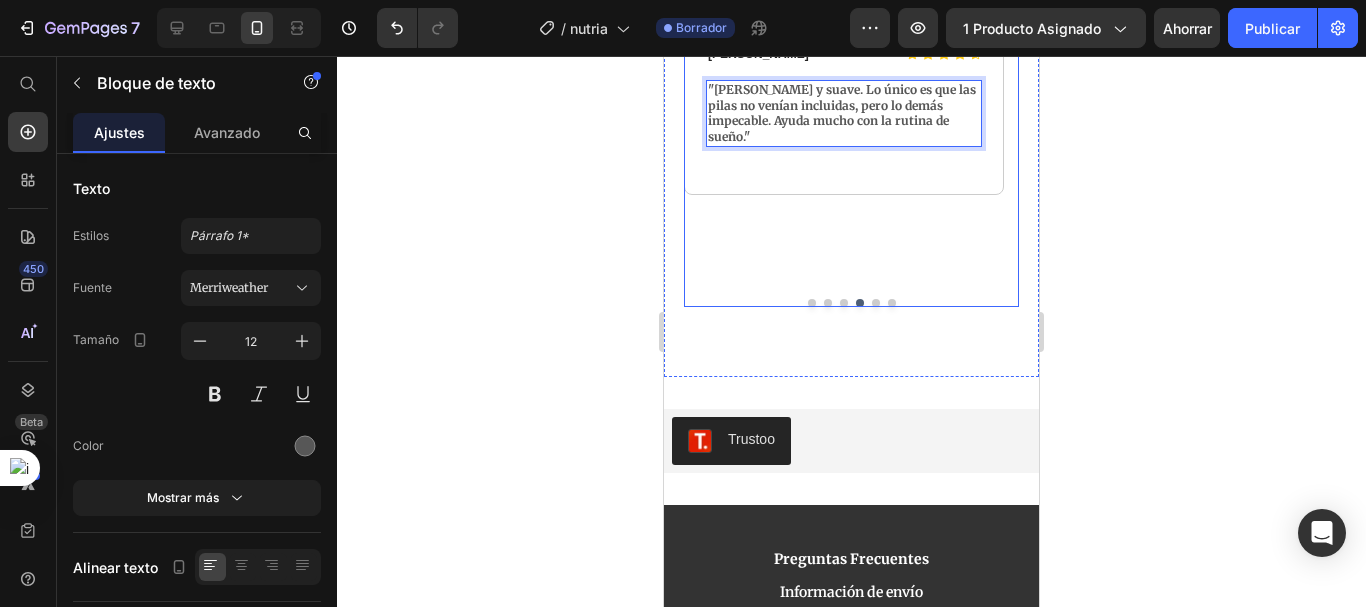 click at bounding box center (876, 303) 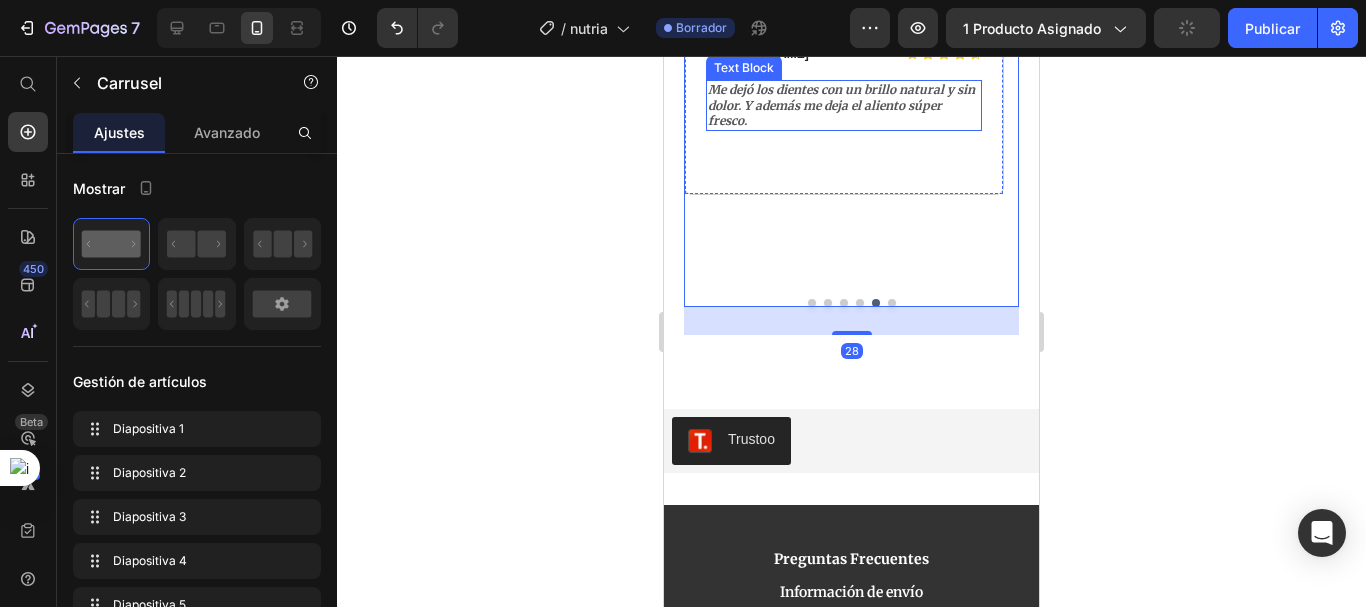 click on "Me dejó los dientes con un brillo natural y sin dolor. Y además me deja el aliento súper fresco." at bounding box center [844, 105] 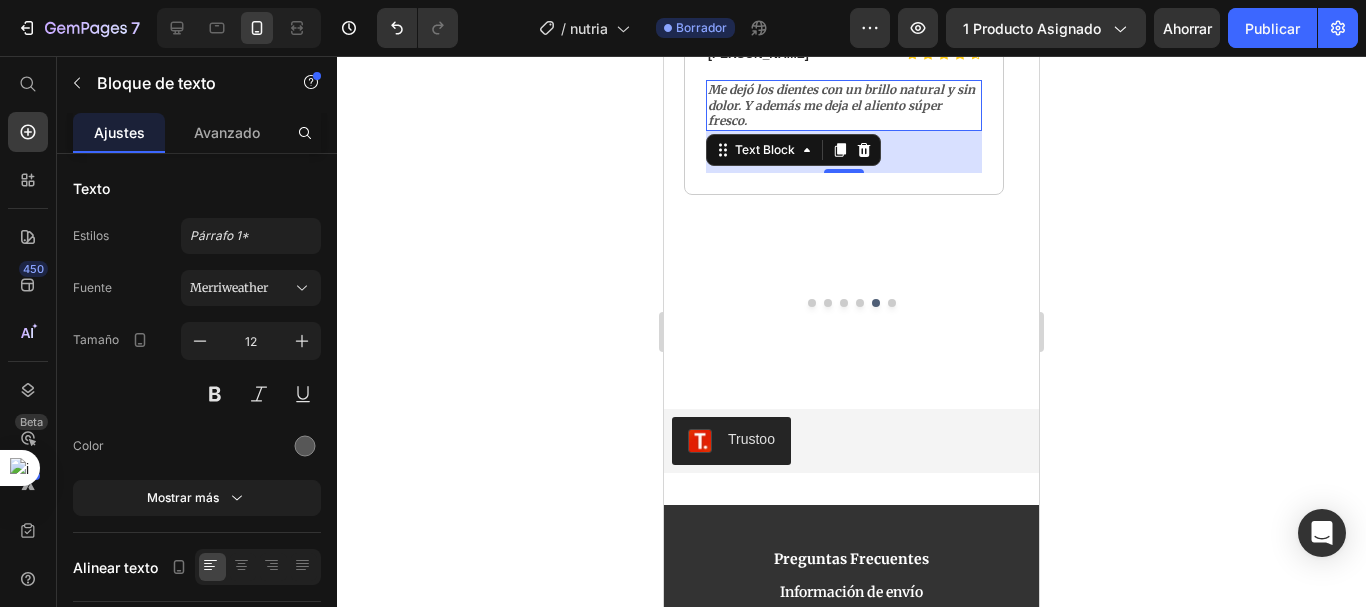 click on "Me dejó los dientes con un brillo natural y sin dolor. Y además me deja el aliento súper fresco." at bounding box center (844, 105) 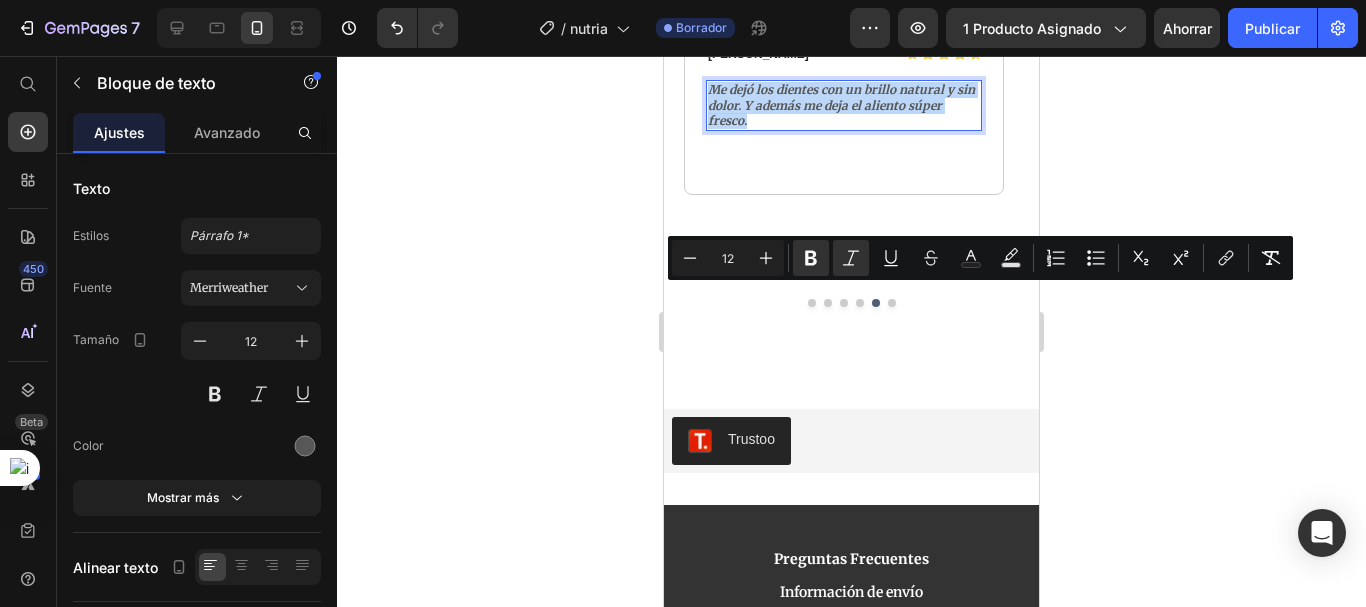 drag, startPoint x: 766, startPoint y: 325, endPoint x: 705, endPoint y: 296, distance: 67.54258 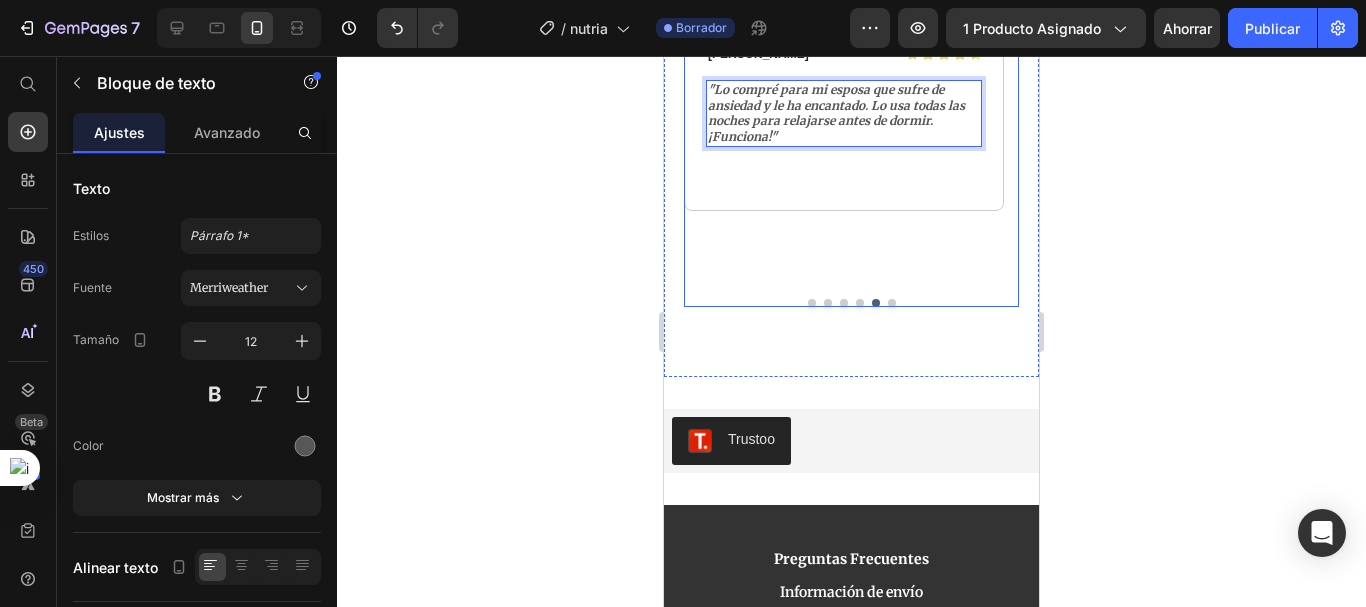 click at bounding box center (892, 303) 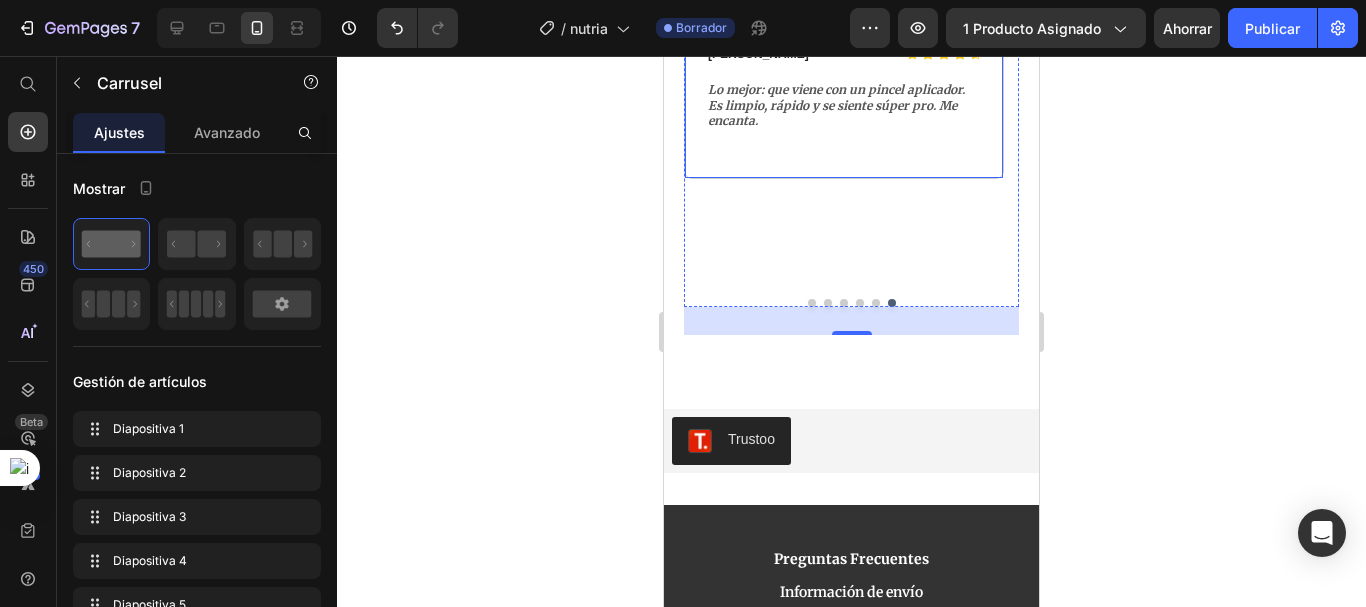click on "Lo mejor: que viene con un pincel aplicador. Es limpio, rápido y se siente súper pro. Me encanta." at bounding box center [844, 105] 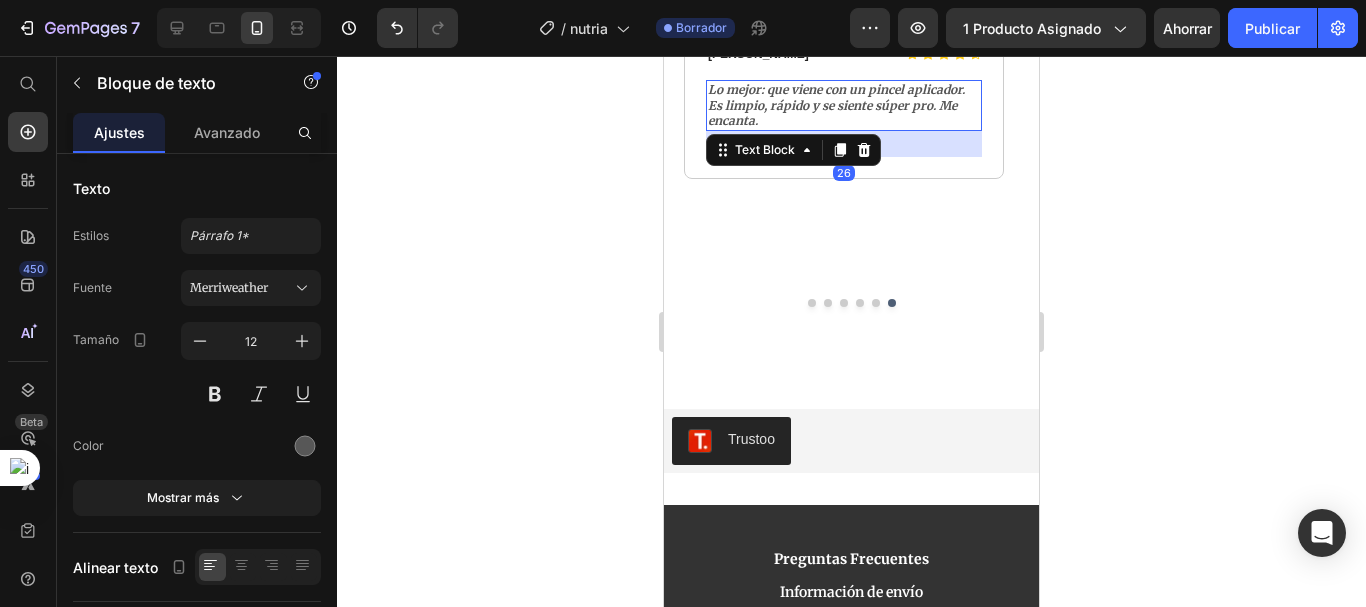 click on "Lo mejor: que viene con un pincel aplicador. Es limpio, rápido y se siente súper pro. Me encanta." at bounding box center (844, 105) 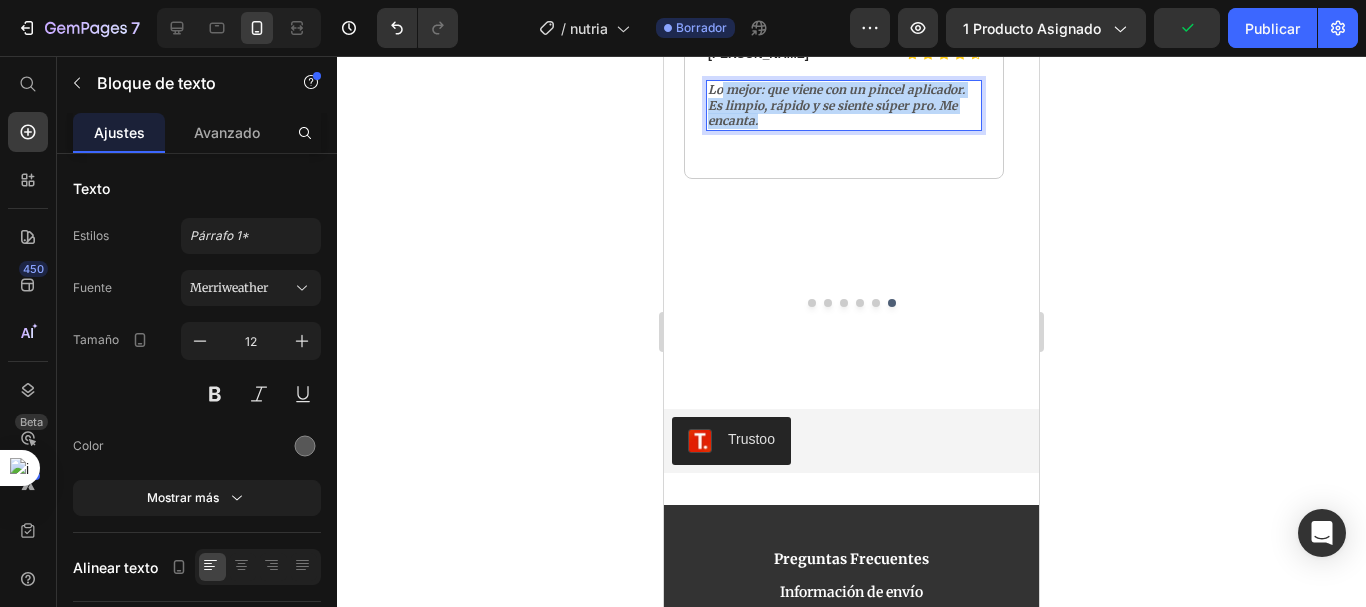 drag, startPoint x: 784, startPoint y: 329, endPoint x: 709, endPoint y: 298, distance: 81.154175 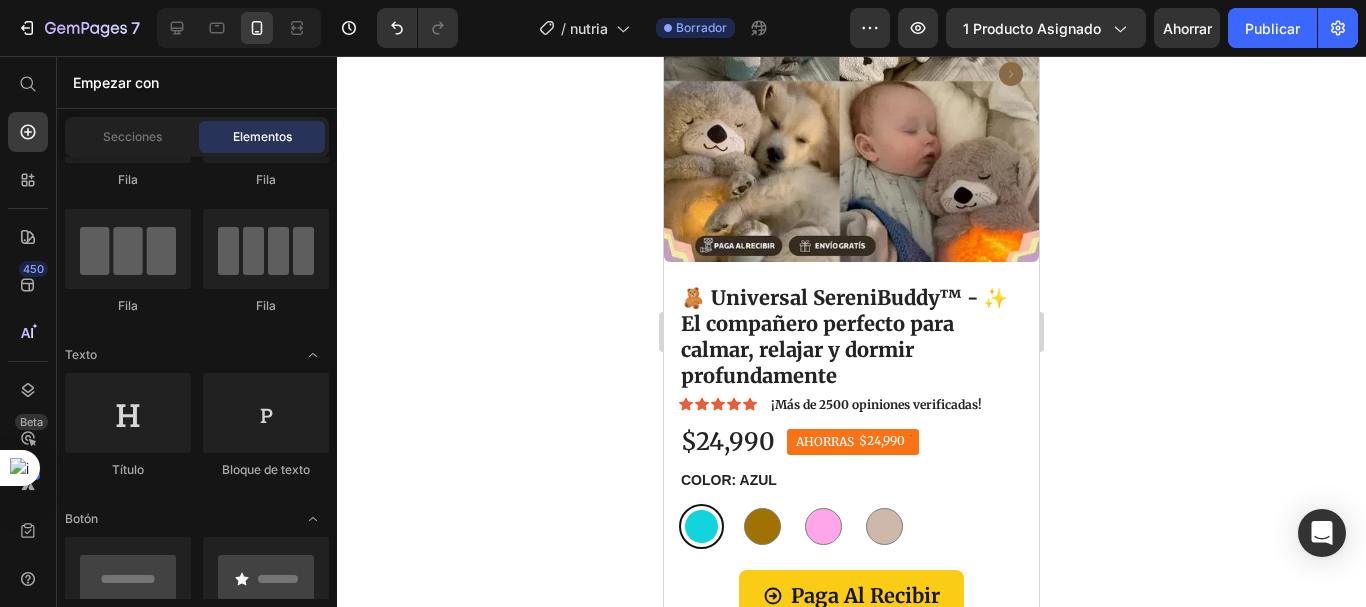 scroll, scrollTop: 38, scrollLeft: 0, axis: vertical 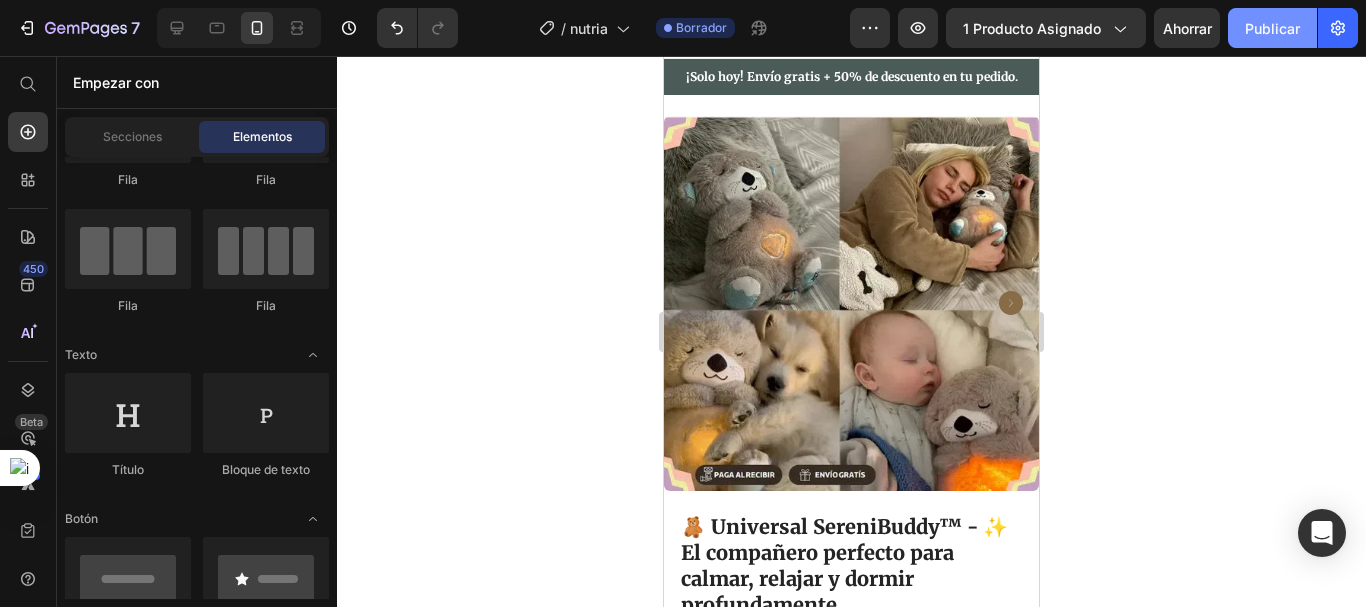 click on "Publicar" 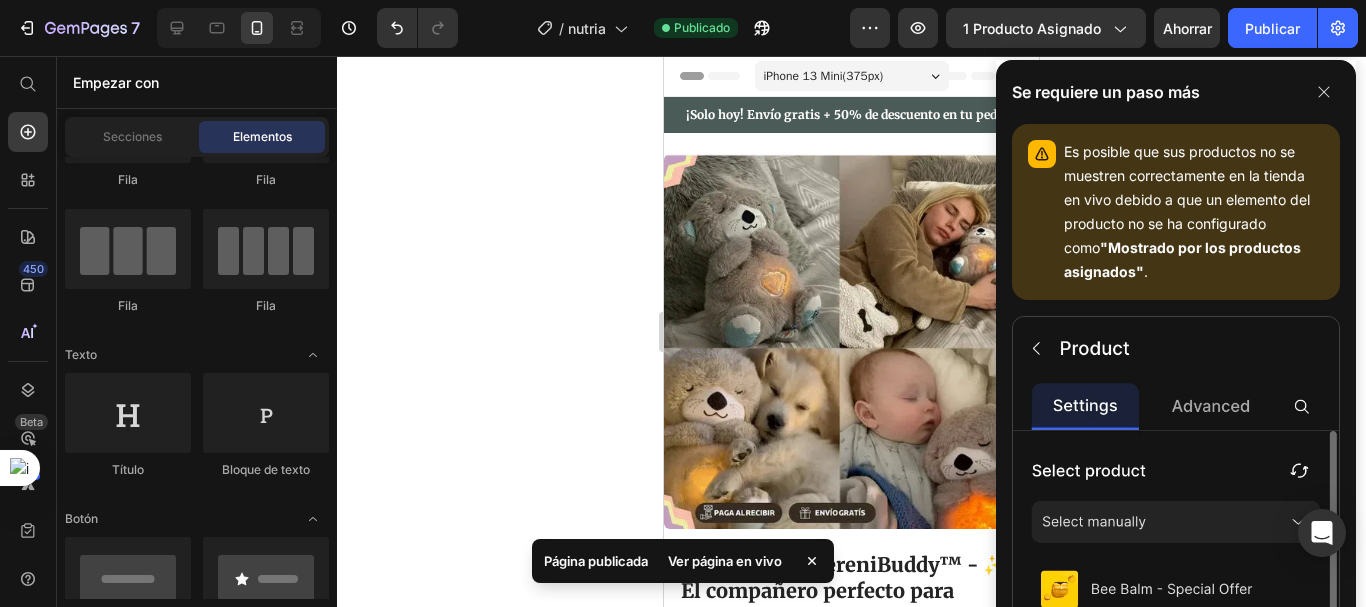 scroll, scrollTop: 12, scrollLeft: 0, axis: vertical 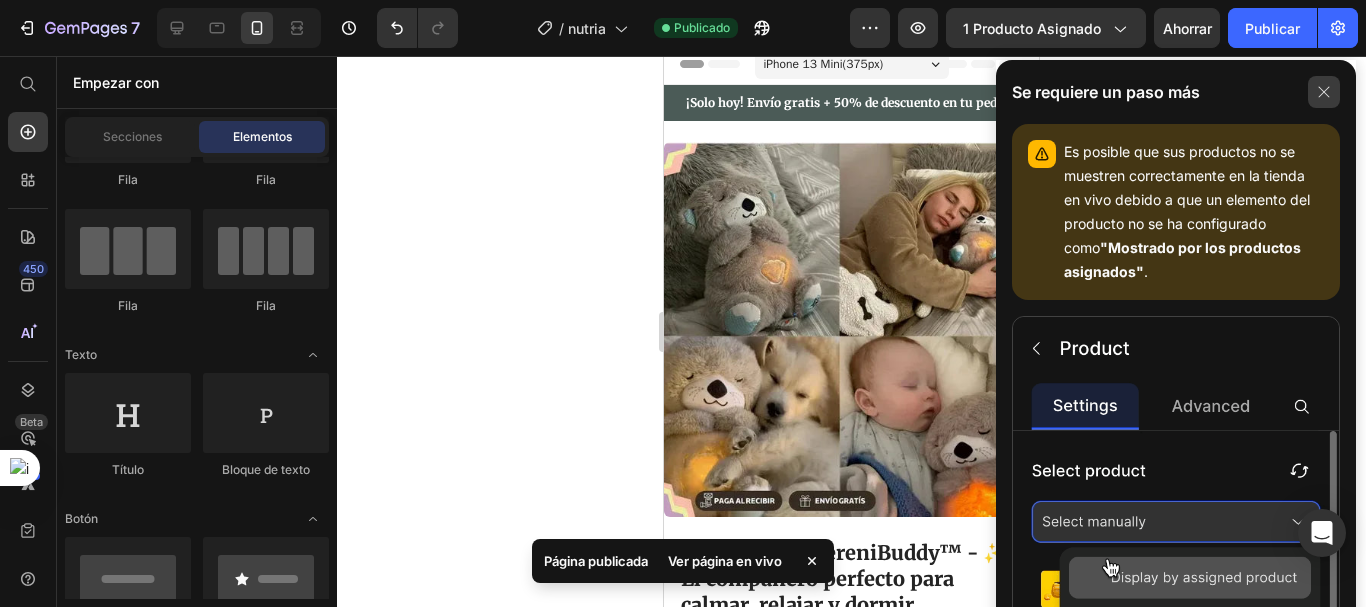 click 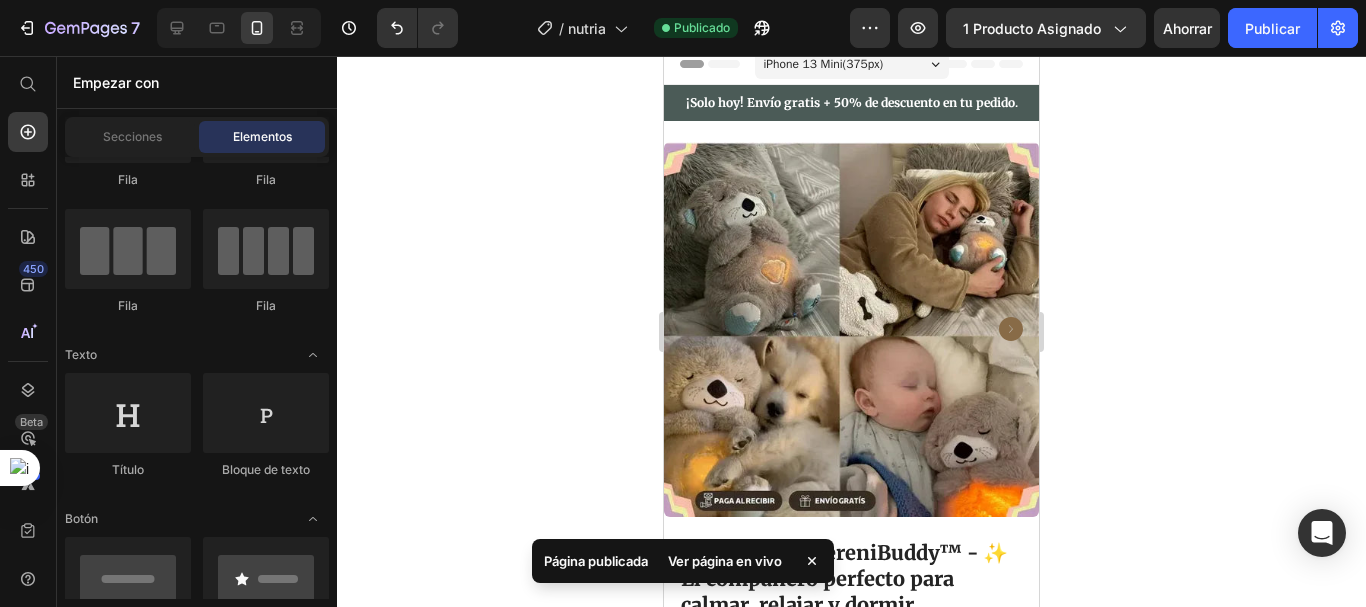 scroll, scrollTop: 407, scrollLeft: 0, axis: vertical 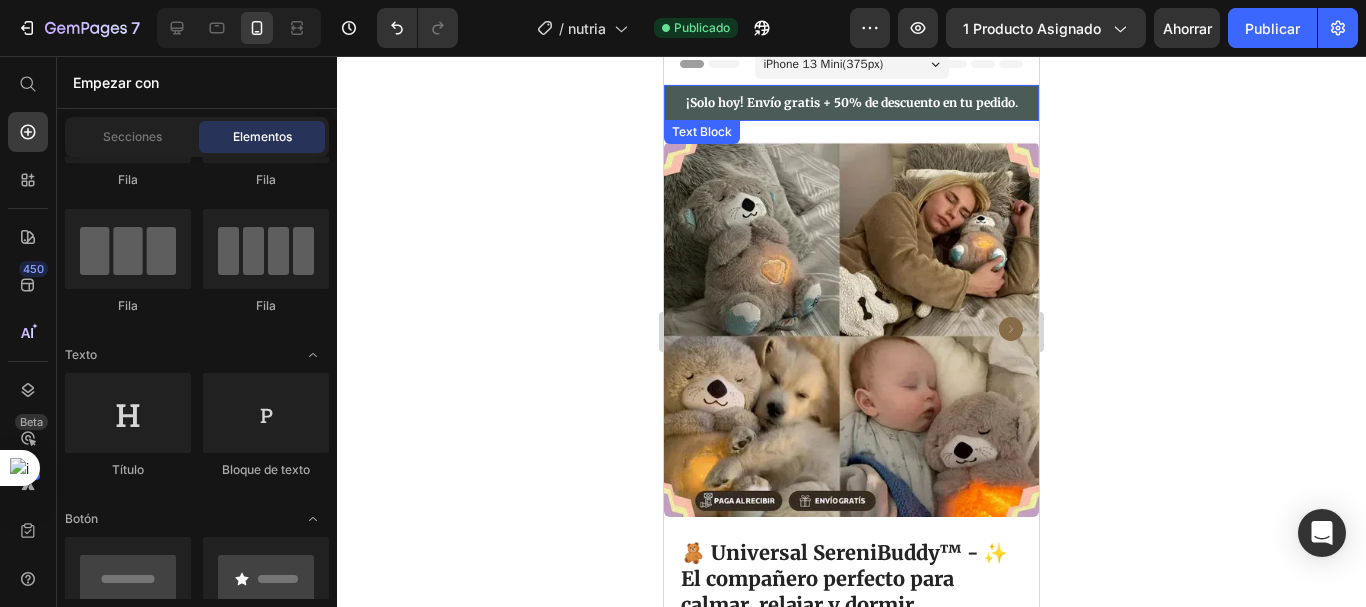 click on "¡Solo hoy! Envío gratis + 50% de descuento en tu pedido ." at bounding box center [851, 103] 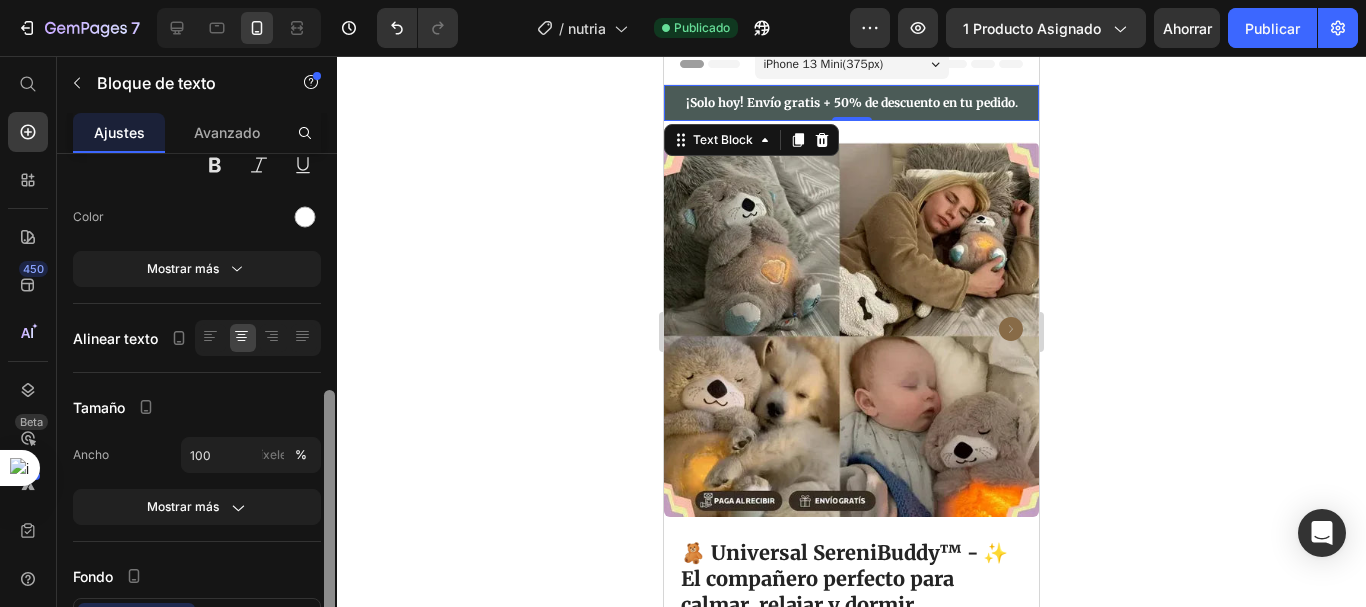 scroll, scrollTop: 385, scrollLeft: 0, axis: vertical 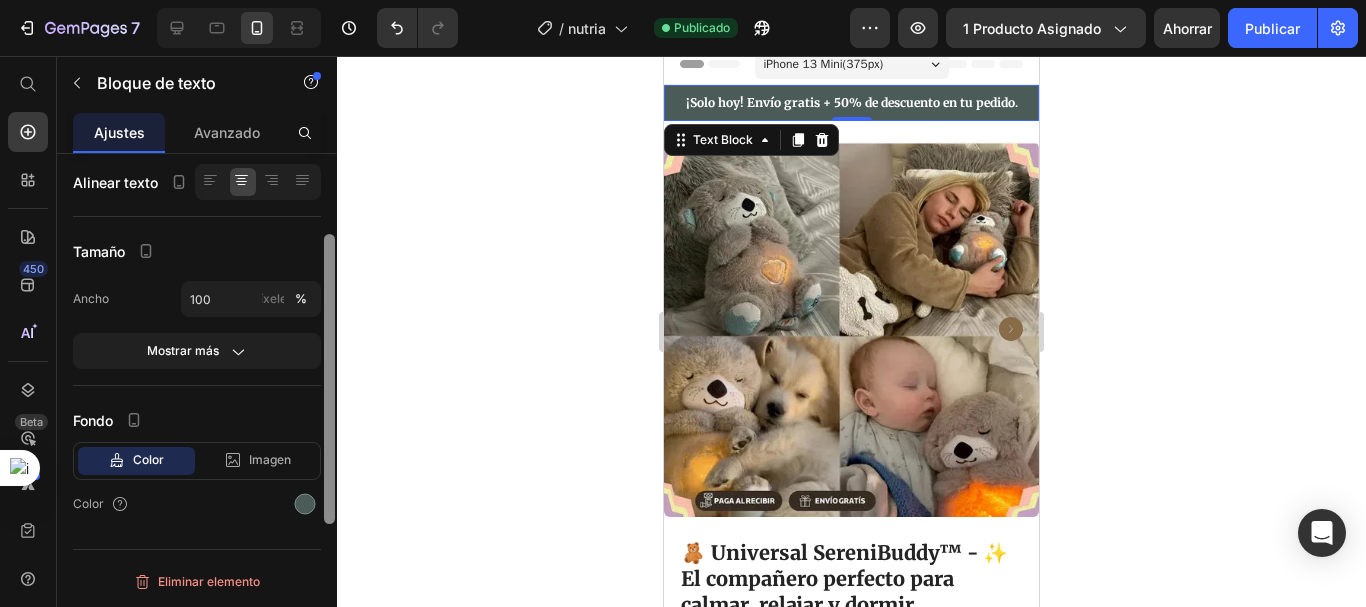 drag, startPoint x: 330, startPoint y: 324, endPoint x: 333, endPoint y: 545, distance: 221.02036 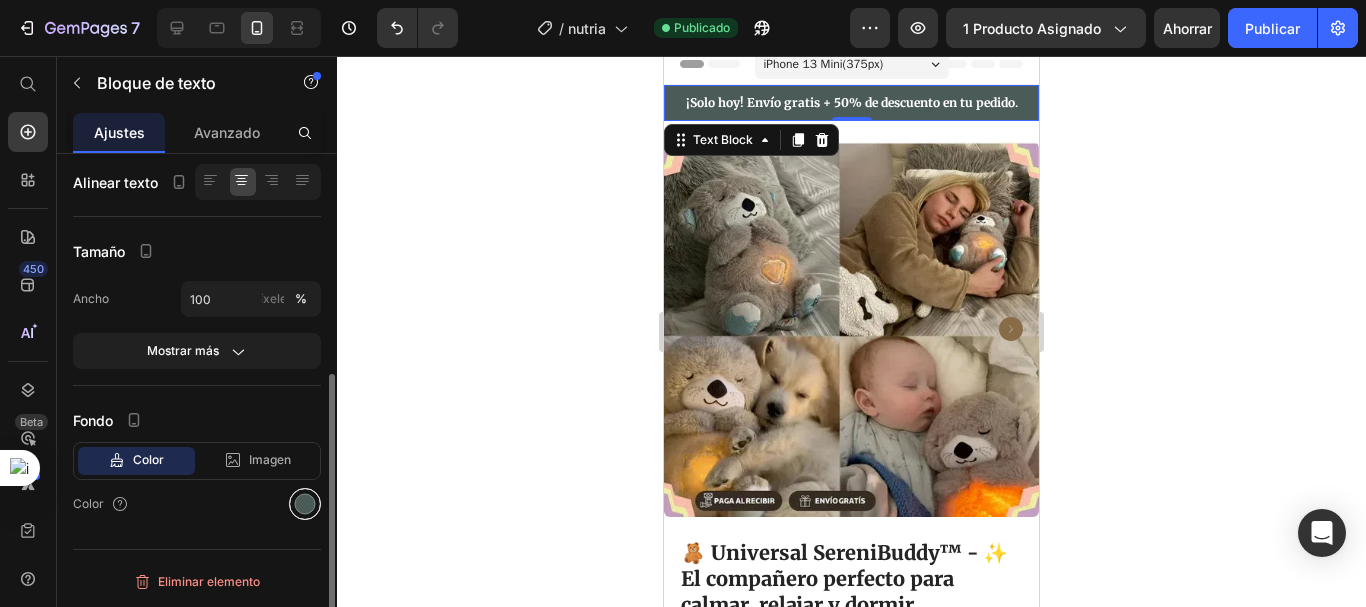 click at bounding box center (305, 504) 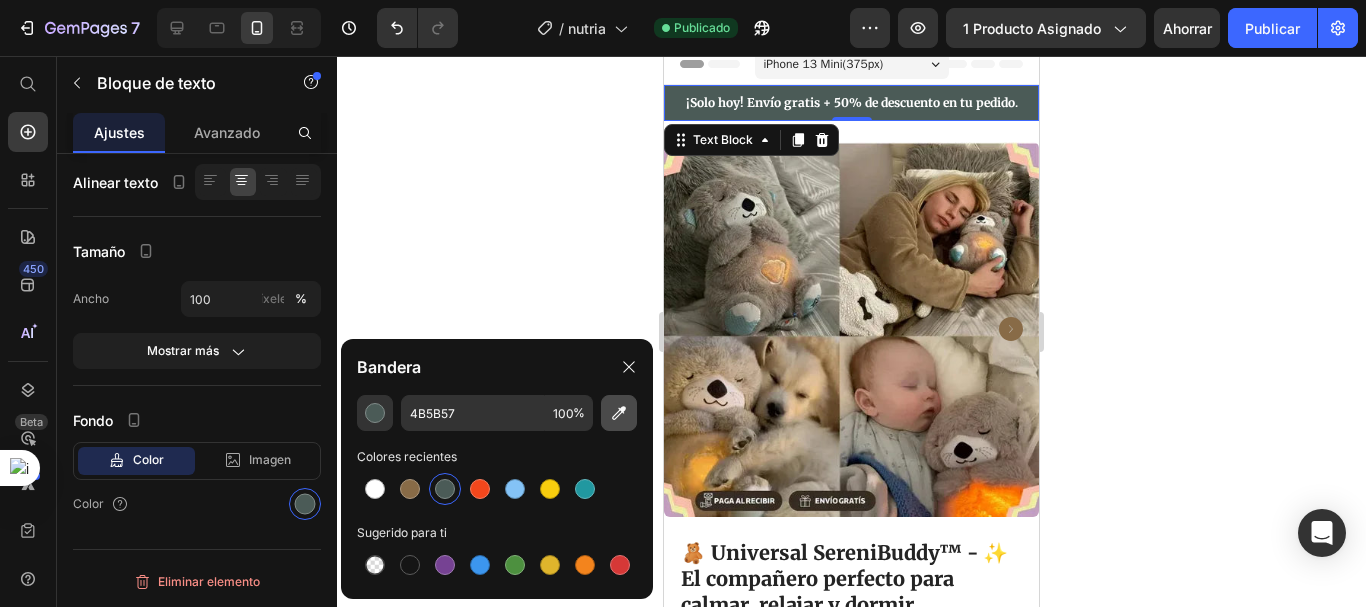 click 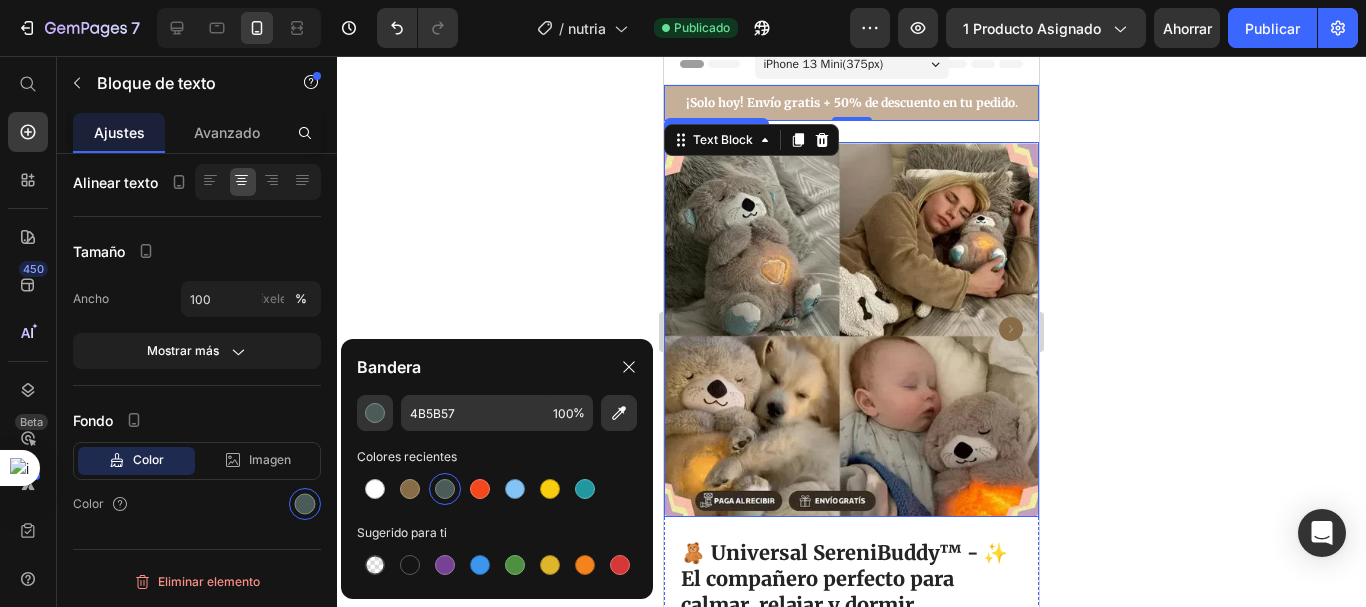 type on "C5AF99" 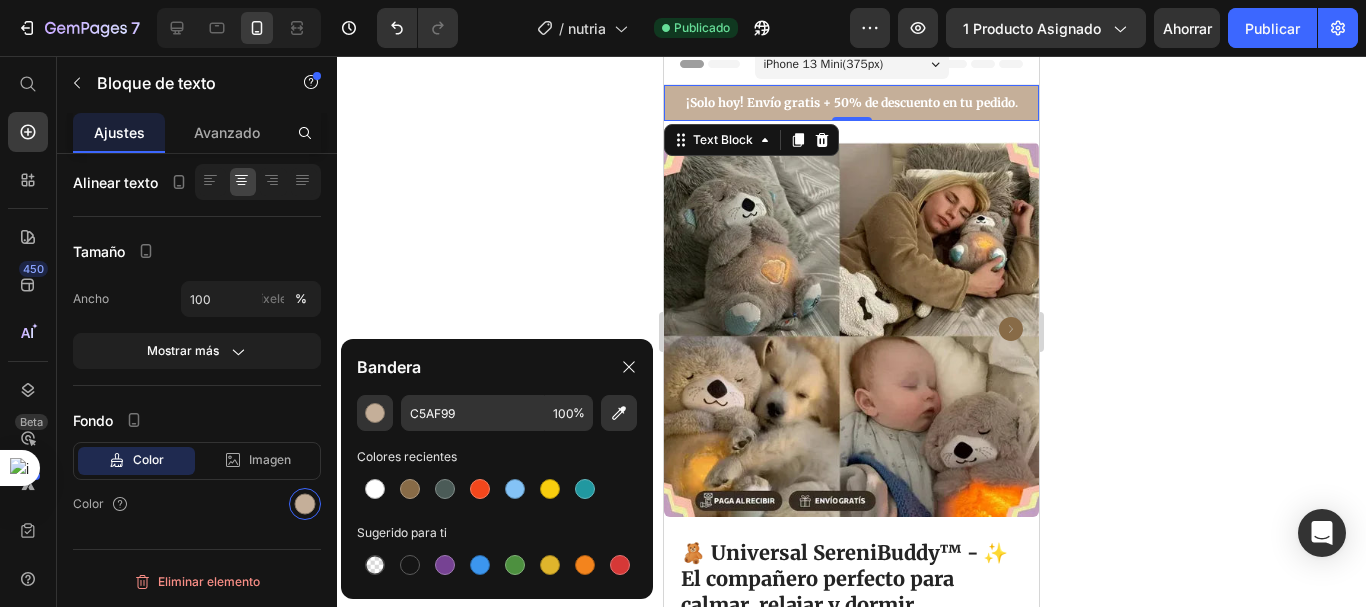 click 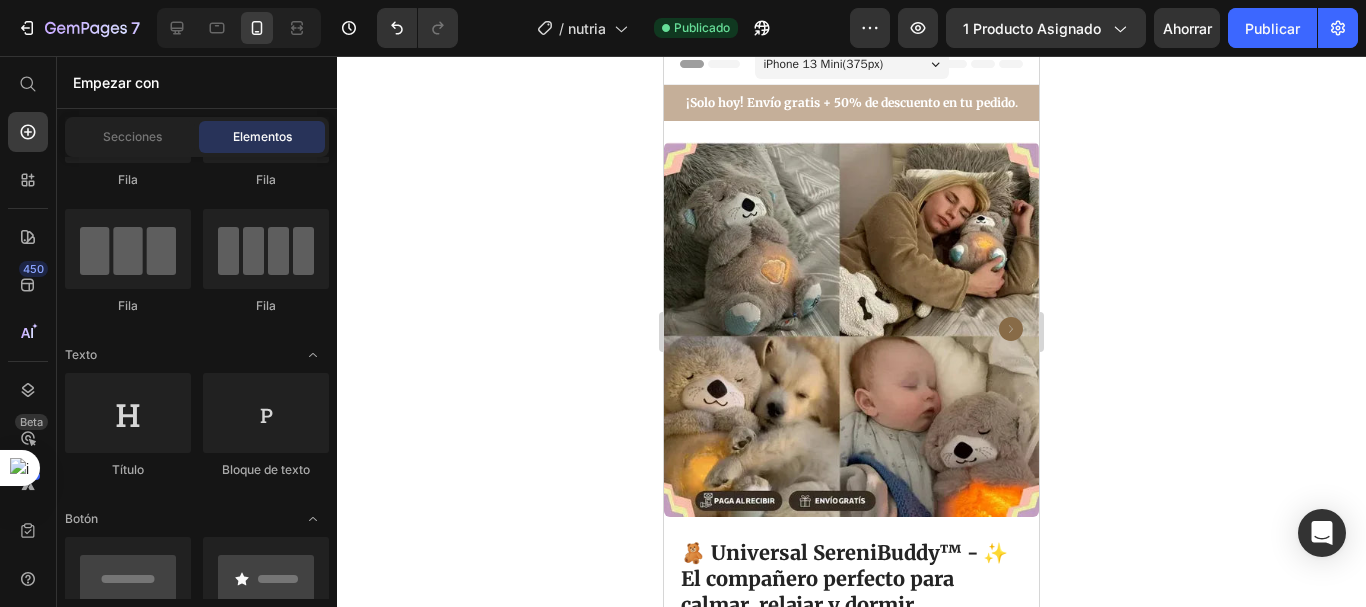 drag, startPoint x: 1272, startPoint y: 24, endPoint x: 1278, endPoint y: 77, distance: 53.338543 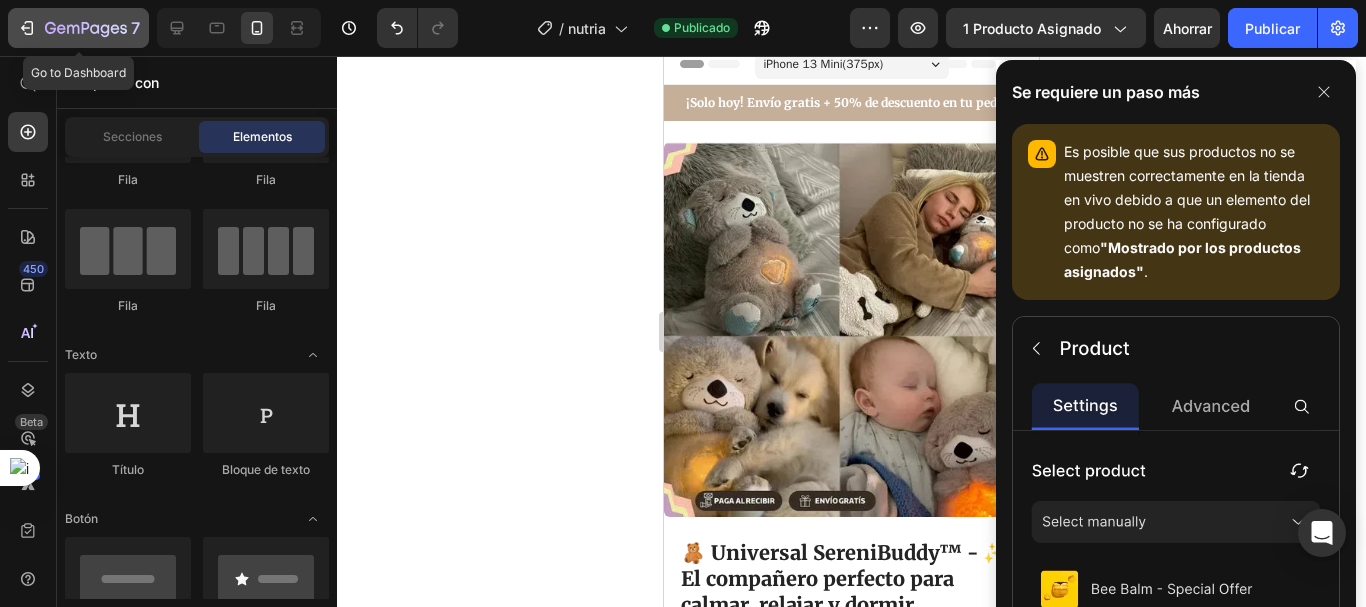 click 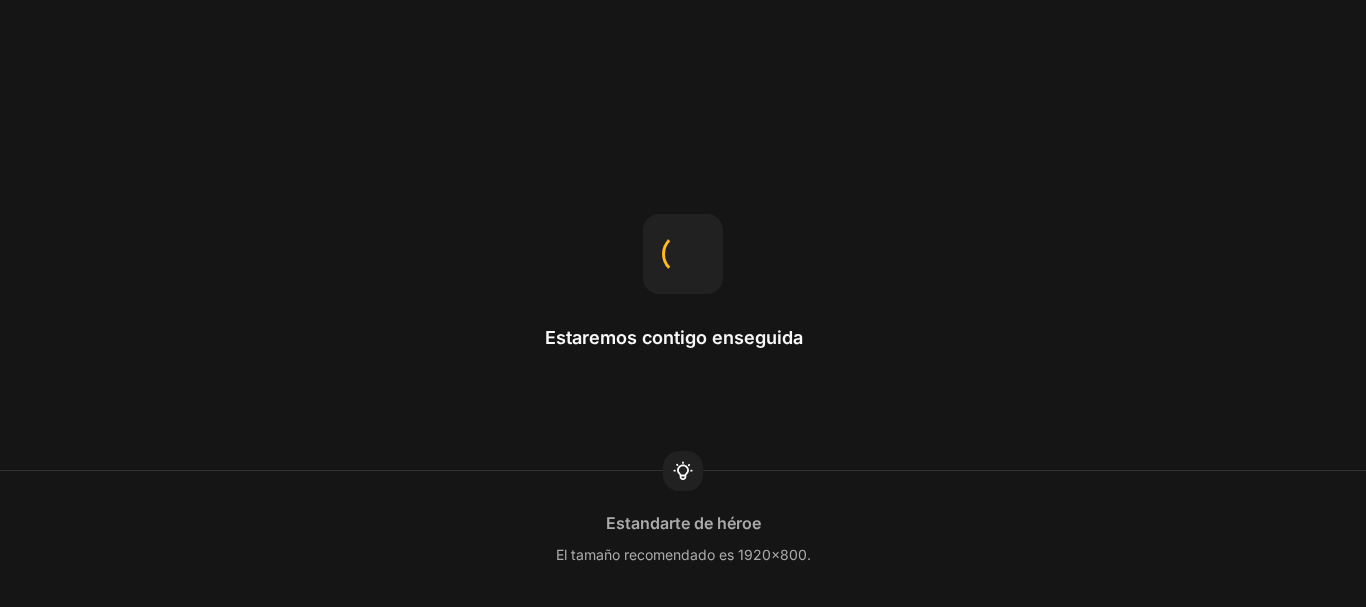 scroll, scrollTop: 0, scrollLeft: 0, axis: both 